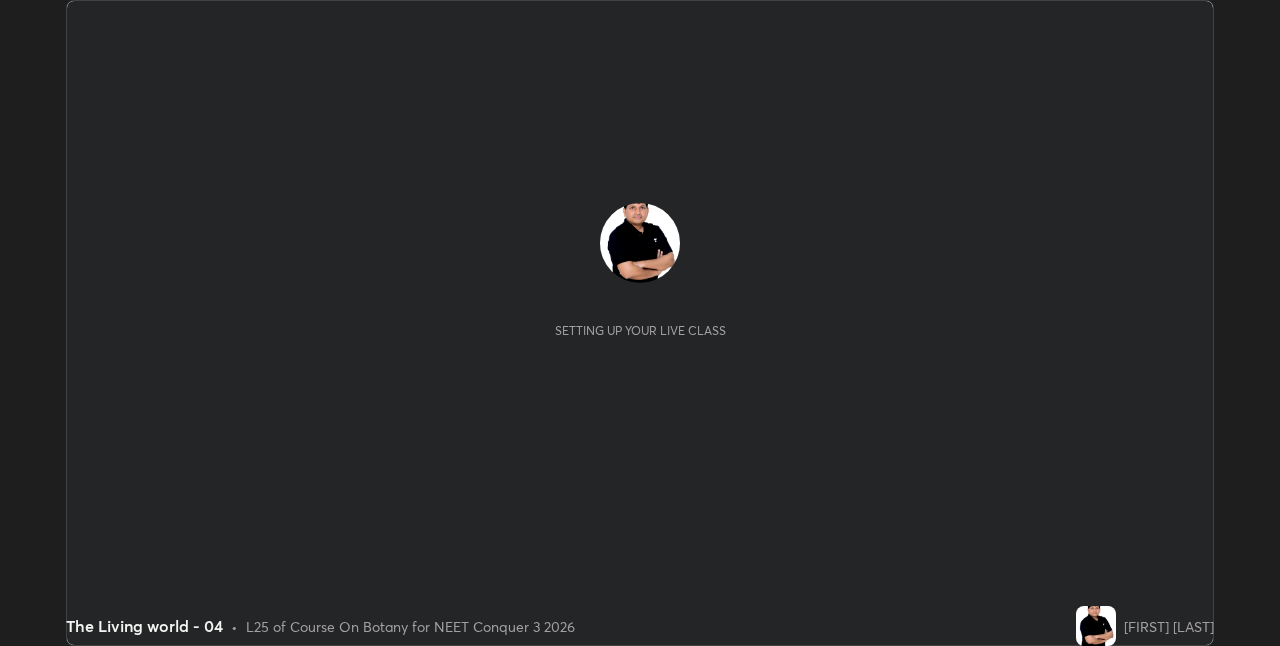 scroll, scrollTop: 0, scrollLeft: 0, axis: both 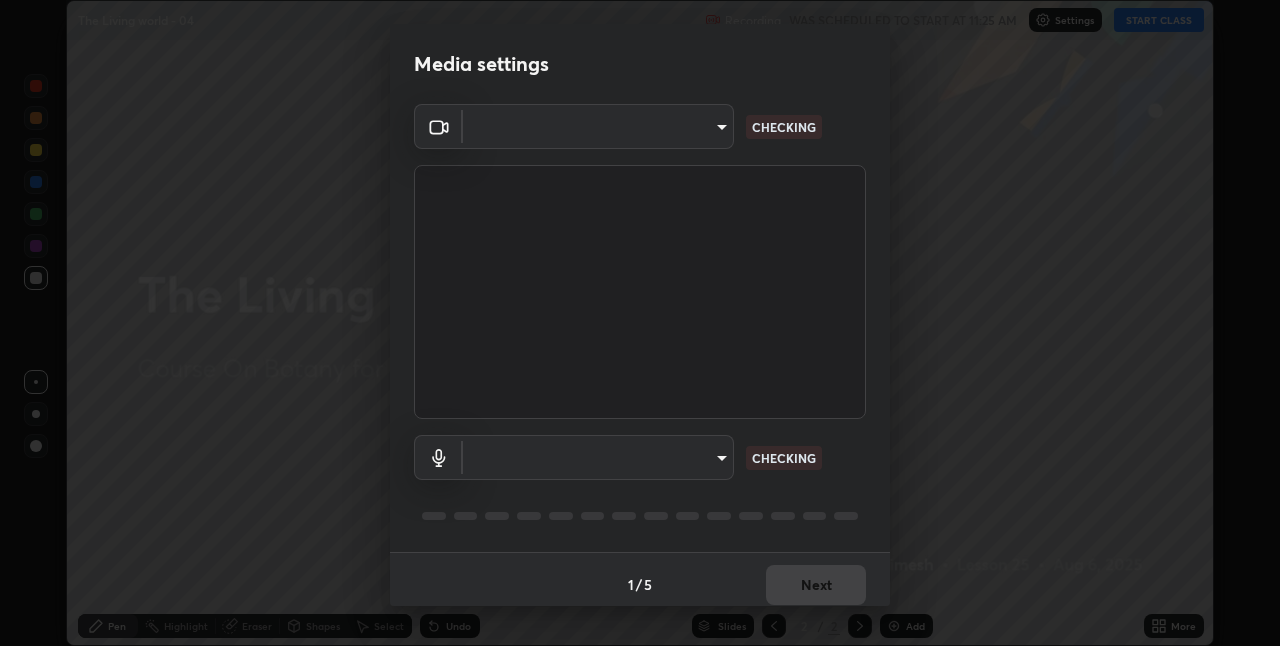 type on "bc685aeedd285d7db1af28b48484641fa4278282599c71468c92a44d82825933" 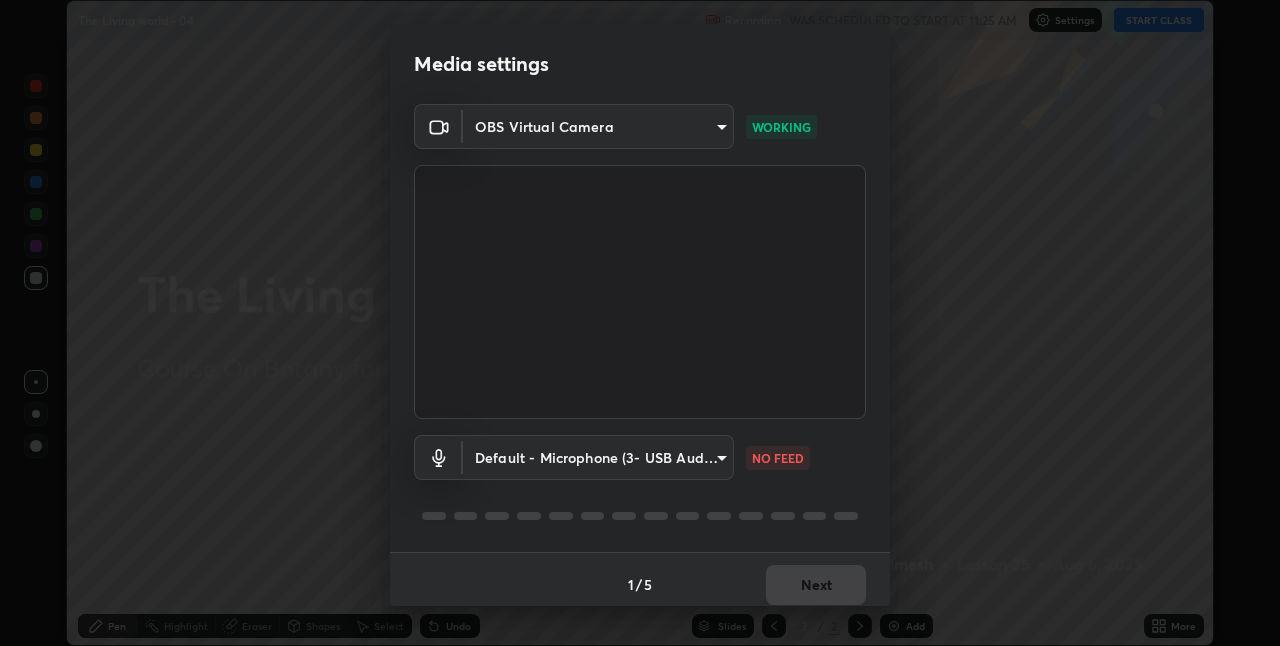 click on "Erase all The Living world - 04 Recording WAS SCHEDULED TO START AT  11:25 AM Settings START CLASS Setting up your live class The Living world - 04 • L25 of Course On Botany for NEET Conquer 3 2026 [FIRST] [LAST] Pen Highlight Eraser Shapes Select Undo Slides 2 / 2 Add More No doubts shared Encourage your learners to ask a doubt for better clarity Report an issue Reason for reporting Buffering Chat not working Audio - Video sync issue Educator video quality low ​ Attach an image Report Media settings OBS Virtual Camera [HASH] WORKING Default - Microphone (3- USB Audio Device) default NO FEED 1 / 5 Next" at bounding box center (640, 323) 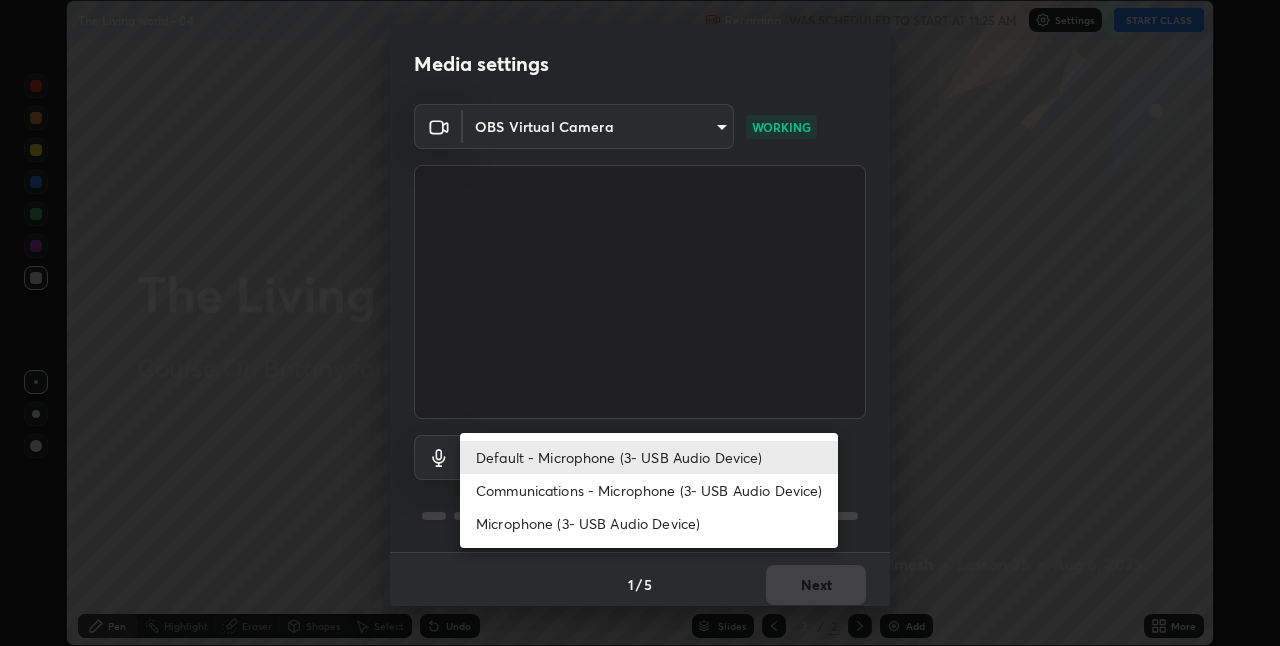 click on "Communications - Microphone (3- USB Audio Device)" at bounding box center (649, 490) 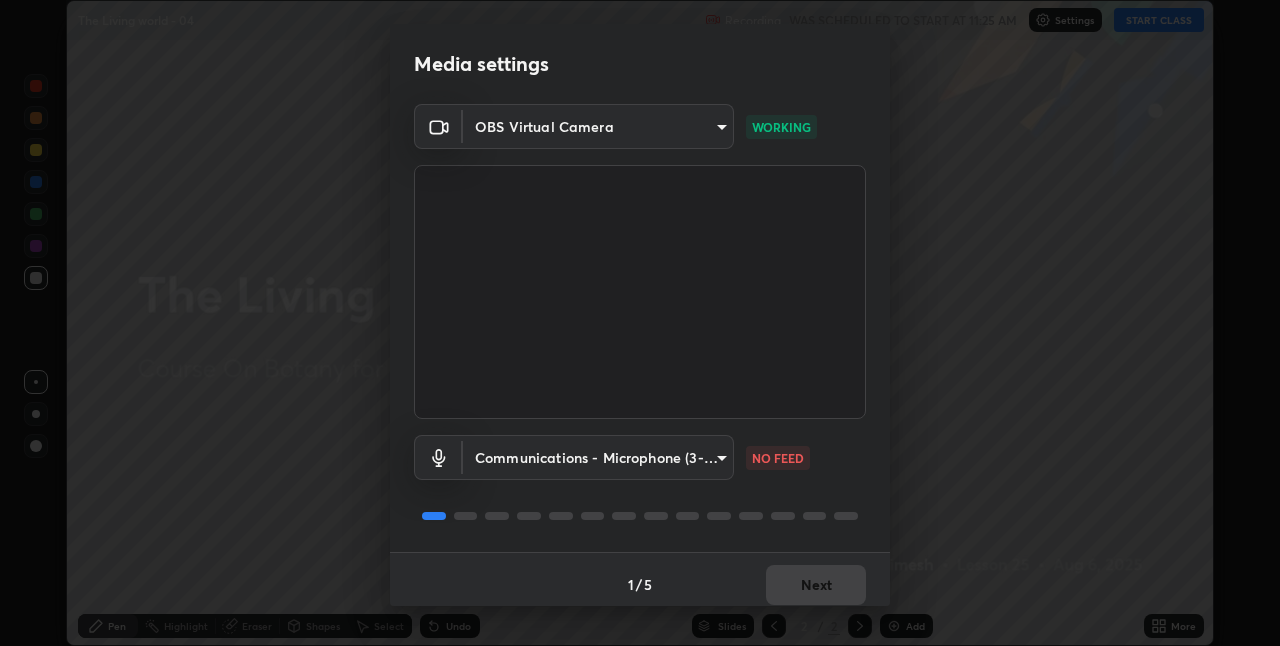 click on "Erase all The Living world - 04 Recording WAS SCHEDULED TO START AT  11:25 AM Settings START CLASS Setting up your live class The Living world - 04 • L25 of Course On Botany for NEET Conquer 3 2026 [FIRST] [LAST] Pen Highlight Eraser Shapes Select Undo Slides 2 / 2 Add More No doubts shared Encourage your learners to ask a doubt for better clarity Report an issue Reason for reporting Buffering Chat not working Audio - Video sync issue Educator video quality low ​ Attach an image Report Media settings OBS Virtual Camera [HASH] WORKING Communications - Microphone (3- USB Audio Device) communications NO FEED 1 / 5 Next" at bounding box center (640, 323) 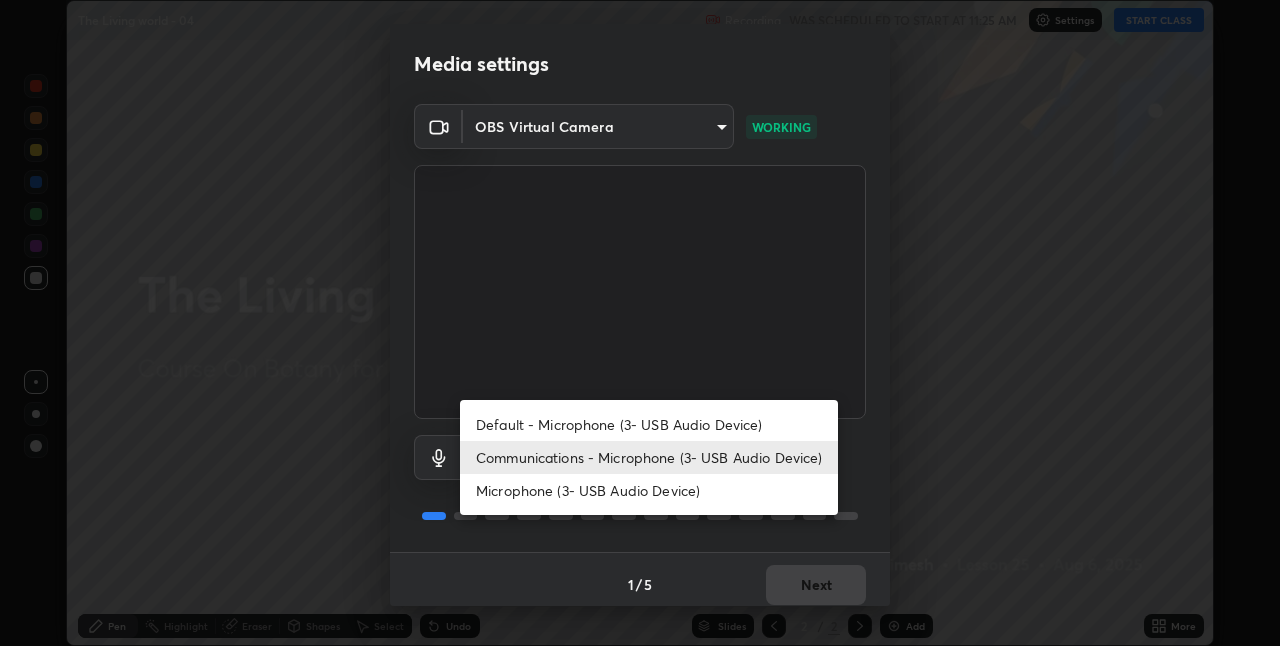 click on "Default - Microphone (3- USB Audio Device)" at bounding box center [649, 424] 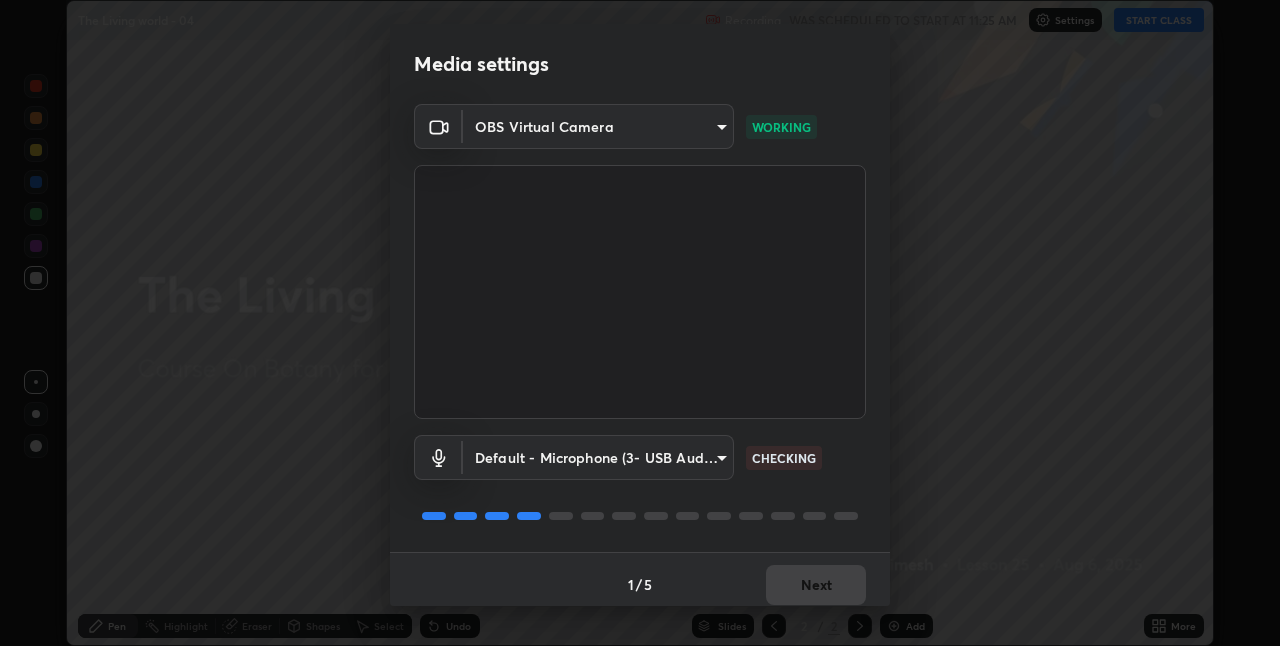 scroll, scrollTop: 10, scrollLeft: 0, axis: vertical 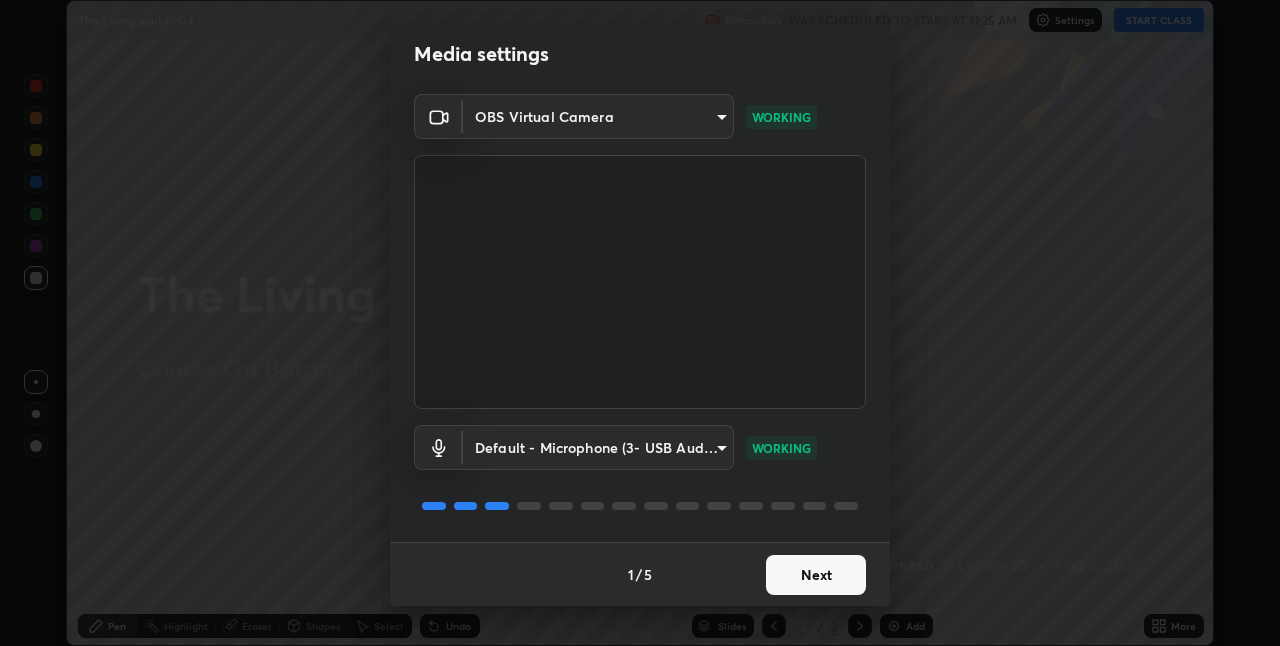 click on "Next" at bounding box center [816, 575] 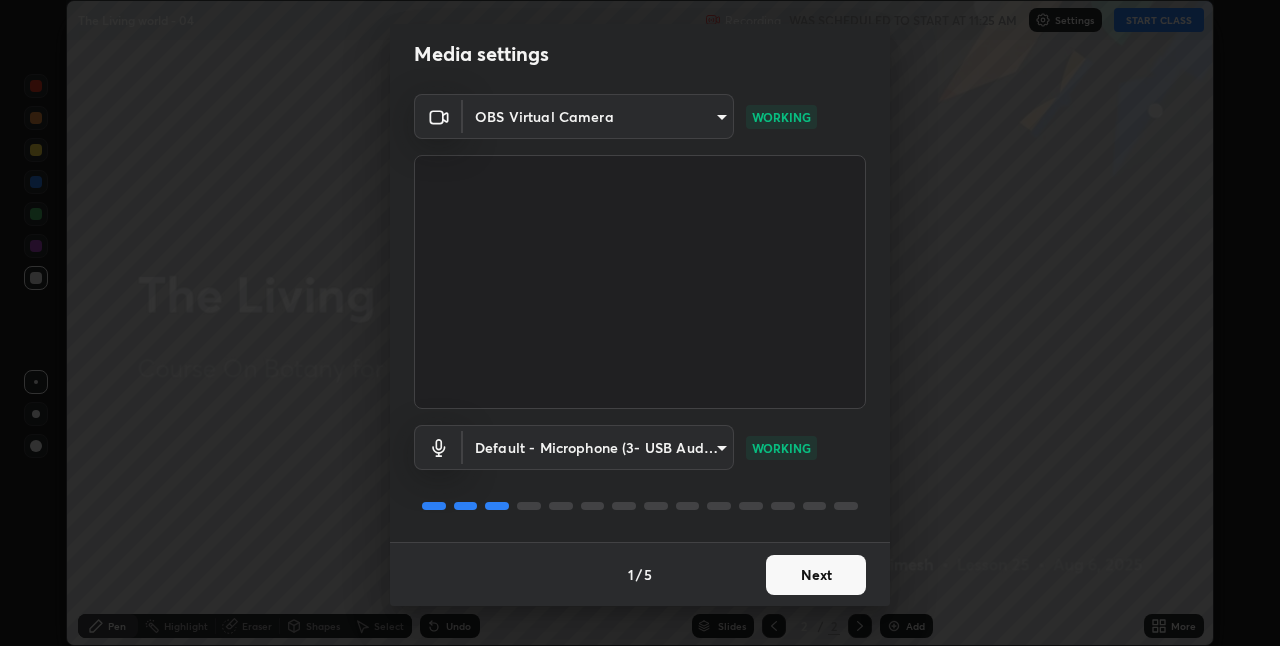 scroll, scrollTop: 0, scrollLeft: 0, axis: both 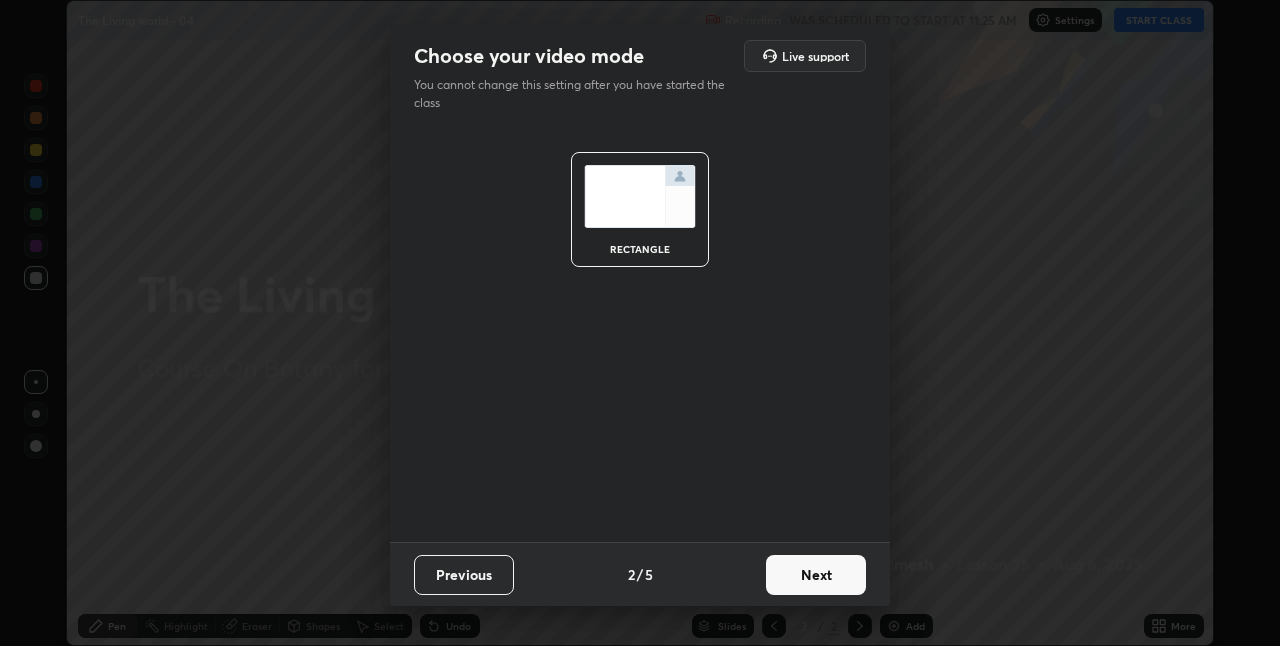 click on "Next" at bounding box center (816, 575) 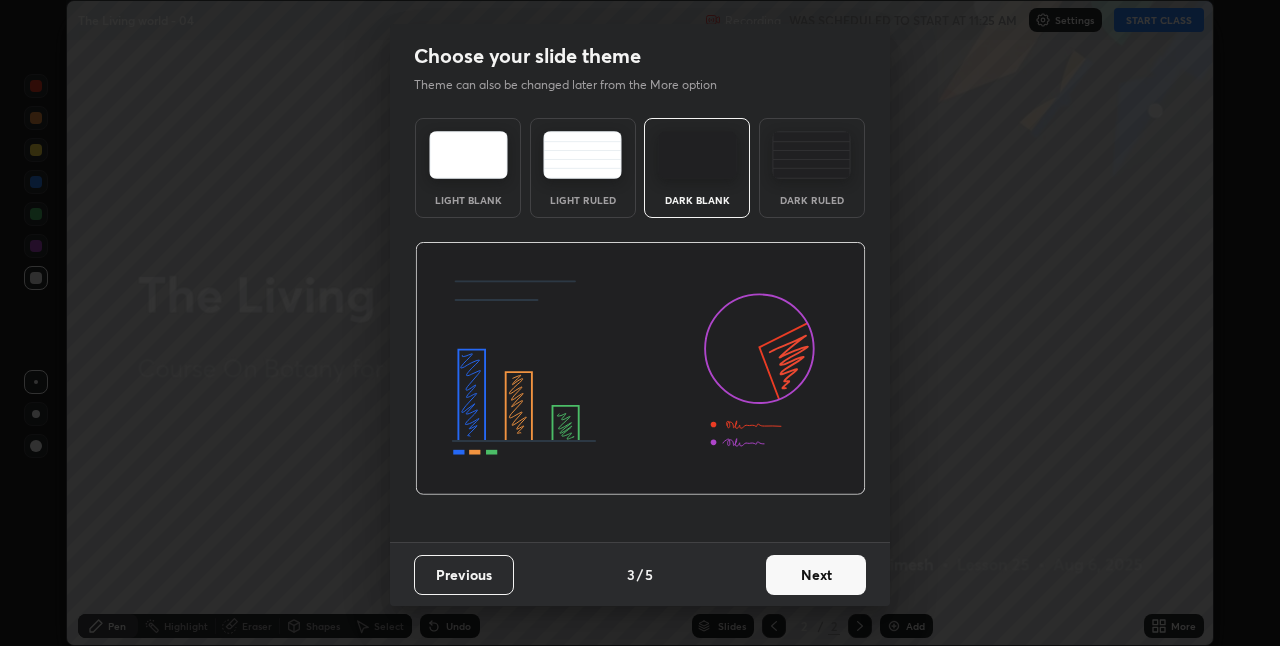 click on "Next" at bounding box center (816, 575) 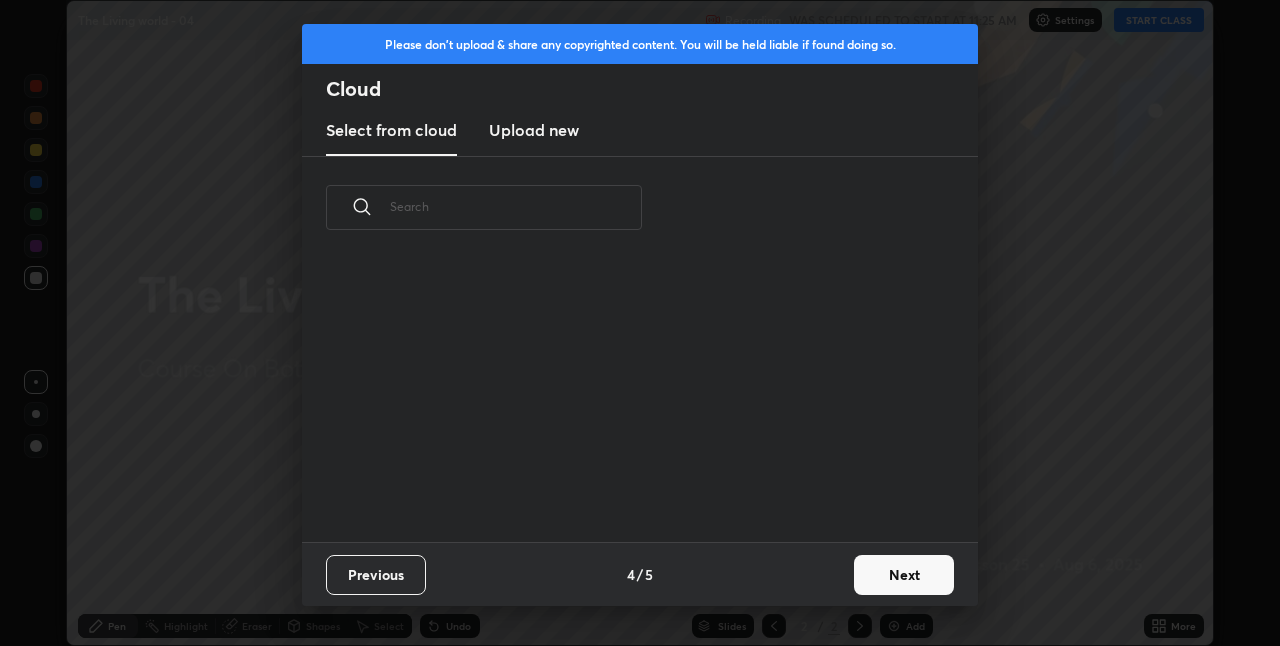 scroll, scrollTop: 7, scrollLeft: 11, axis: both 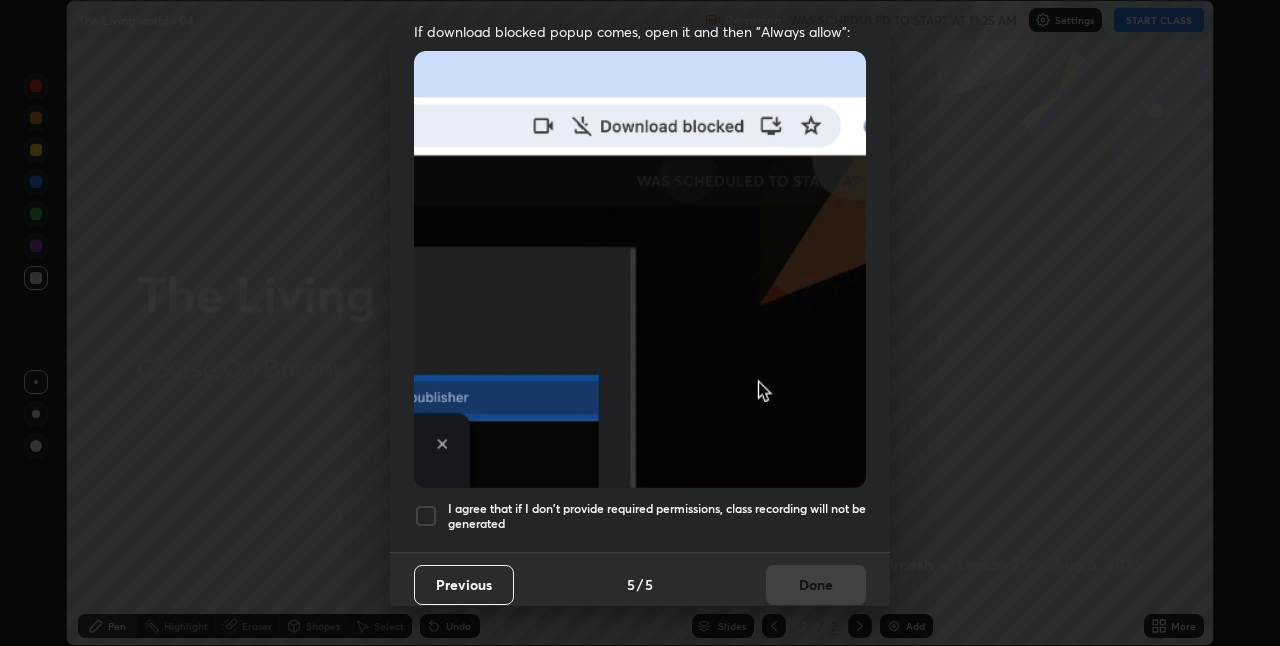 click at bounding box center (426, 516) 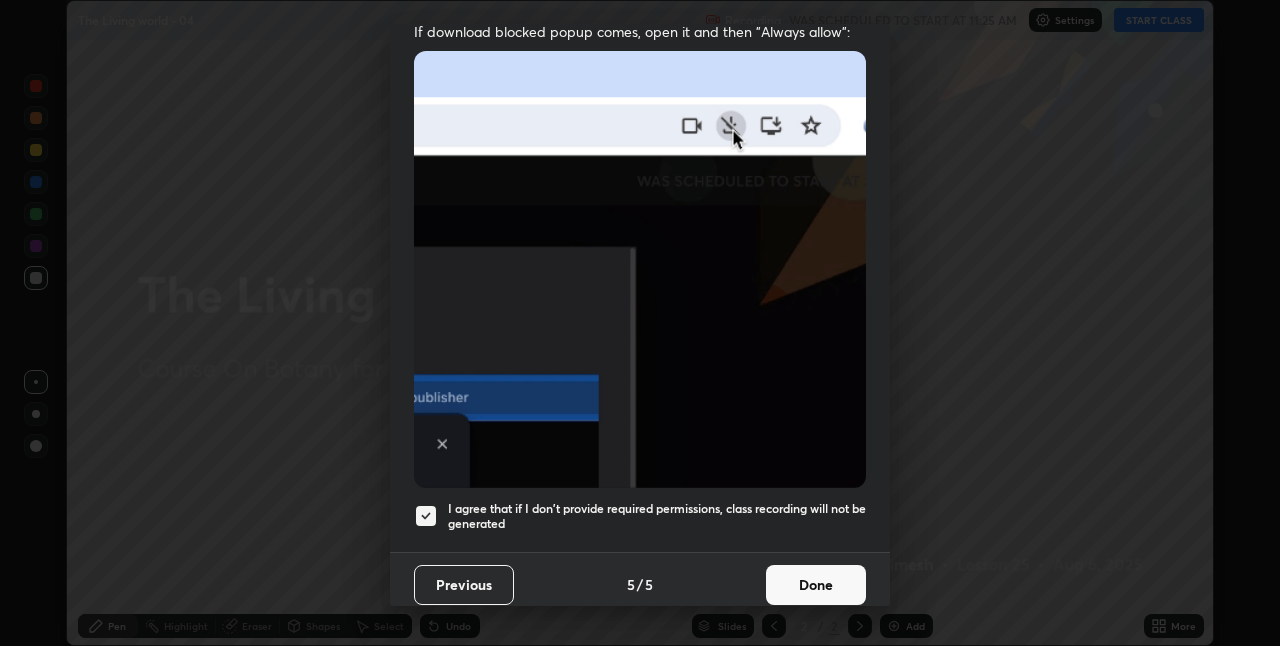 click on "Done" at bounding box center (816, 585) 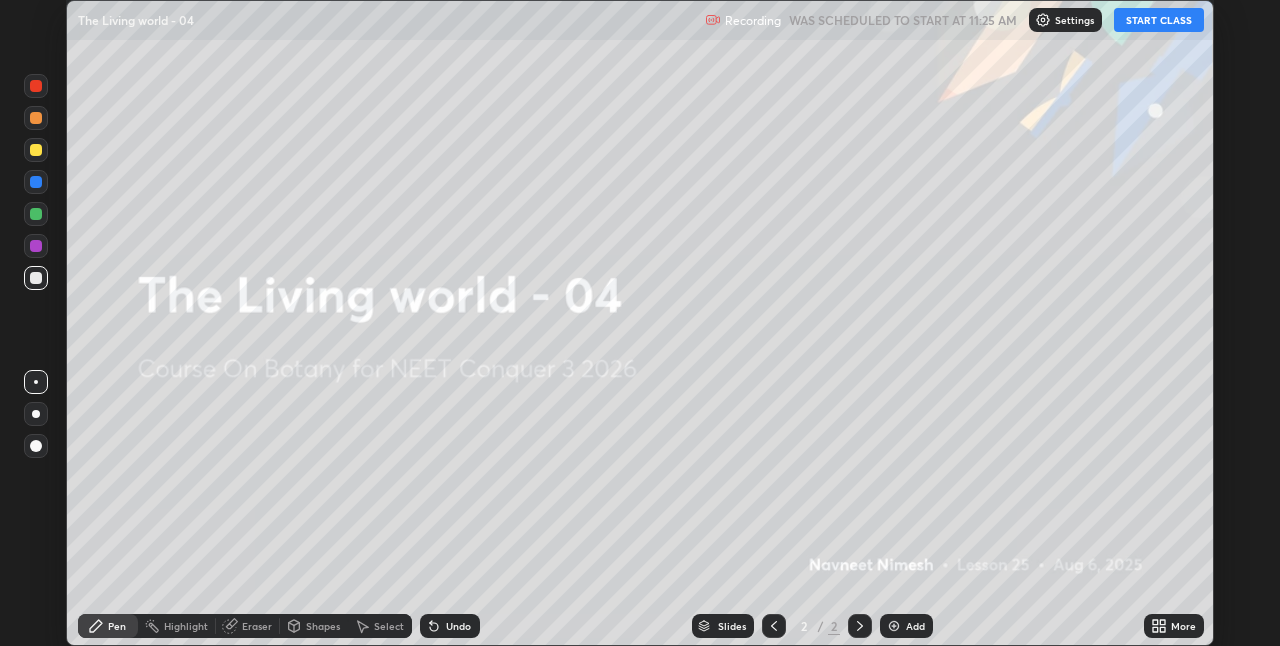 click 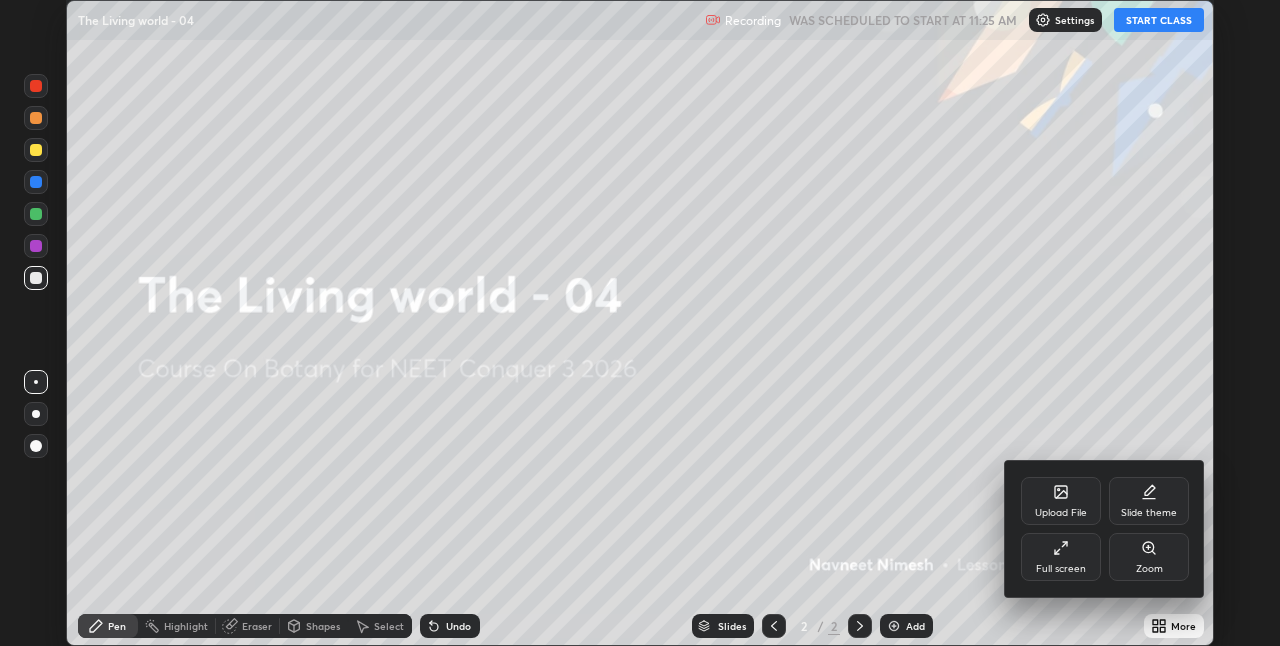 click 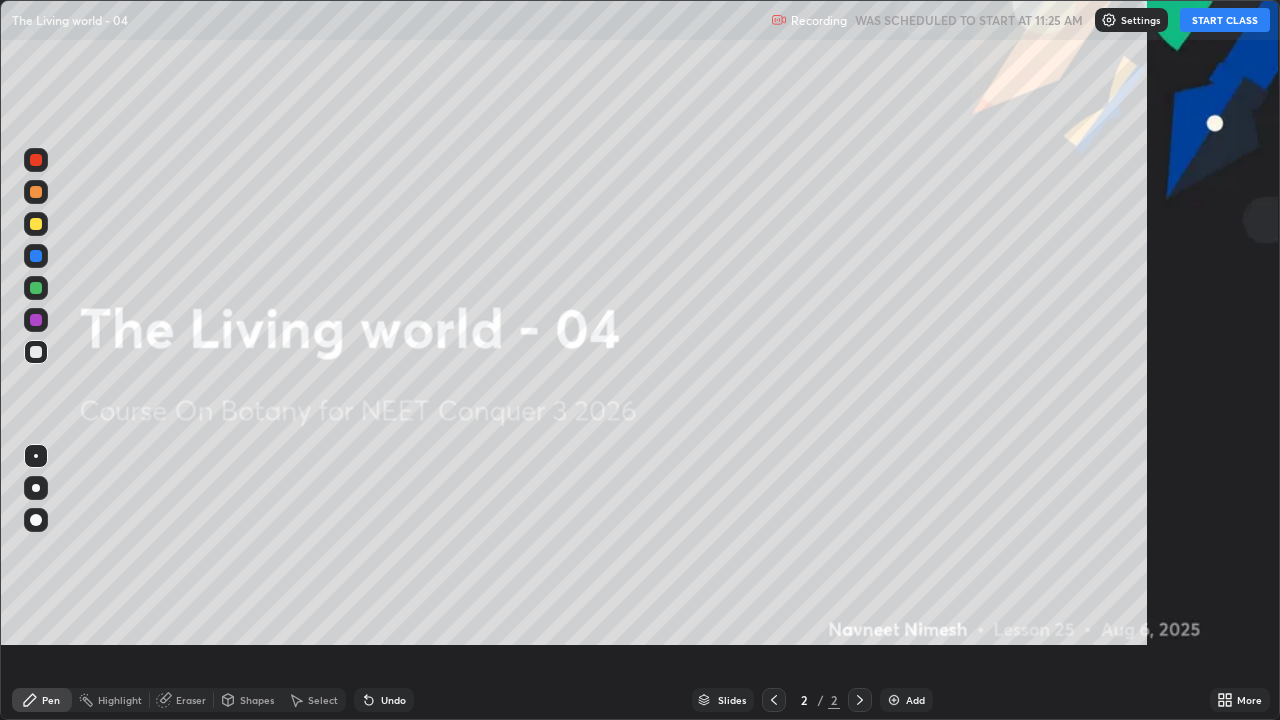 scroll, scrollTop: 99280, scrollLeft: 98720, axis: both 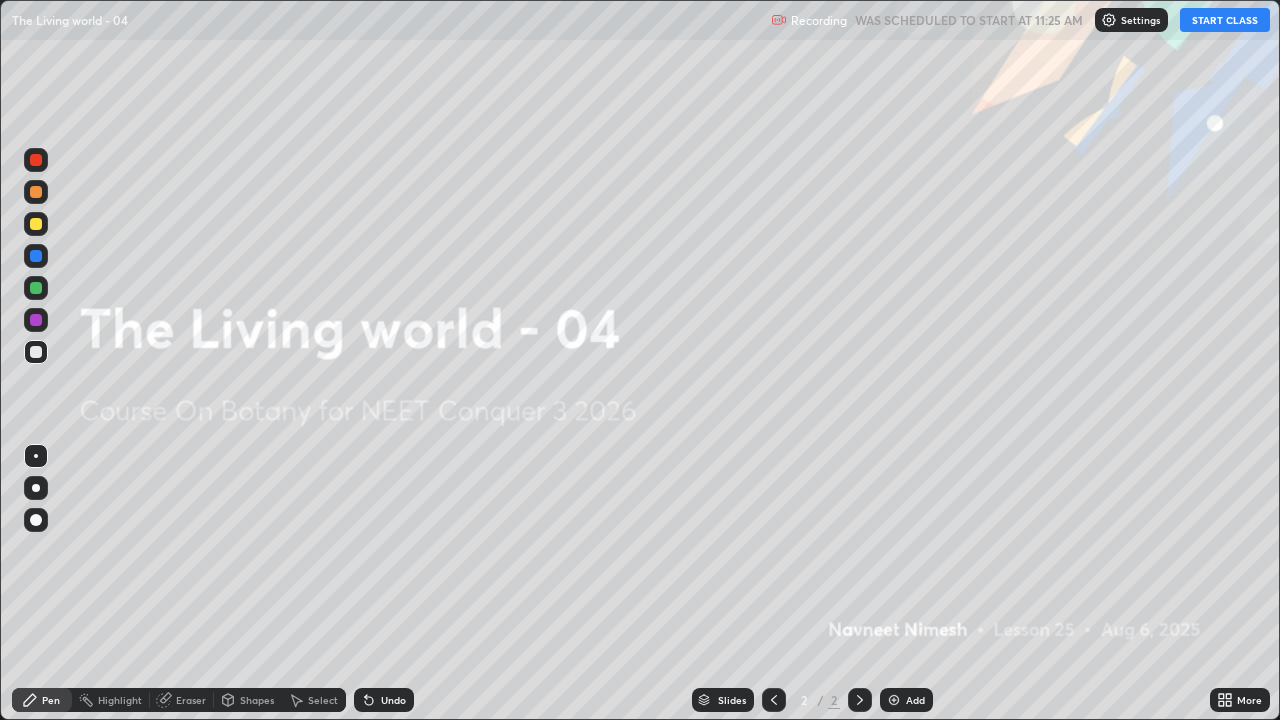 click on "START CLASS" at bounding box center [1225, 20] 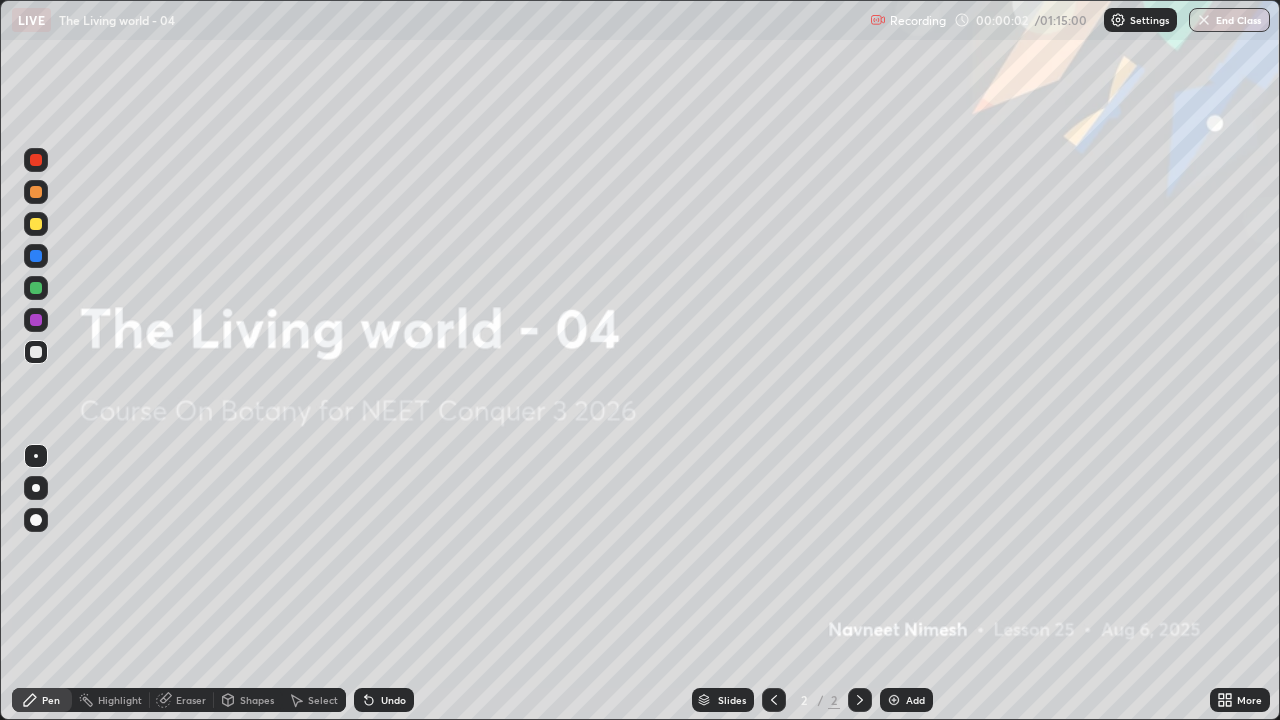 click on "Add" at bounding box center [915, 700] 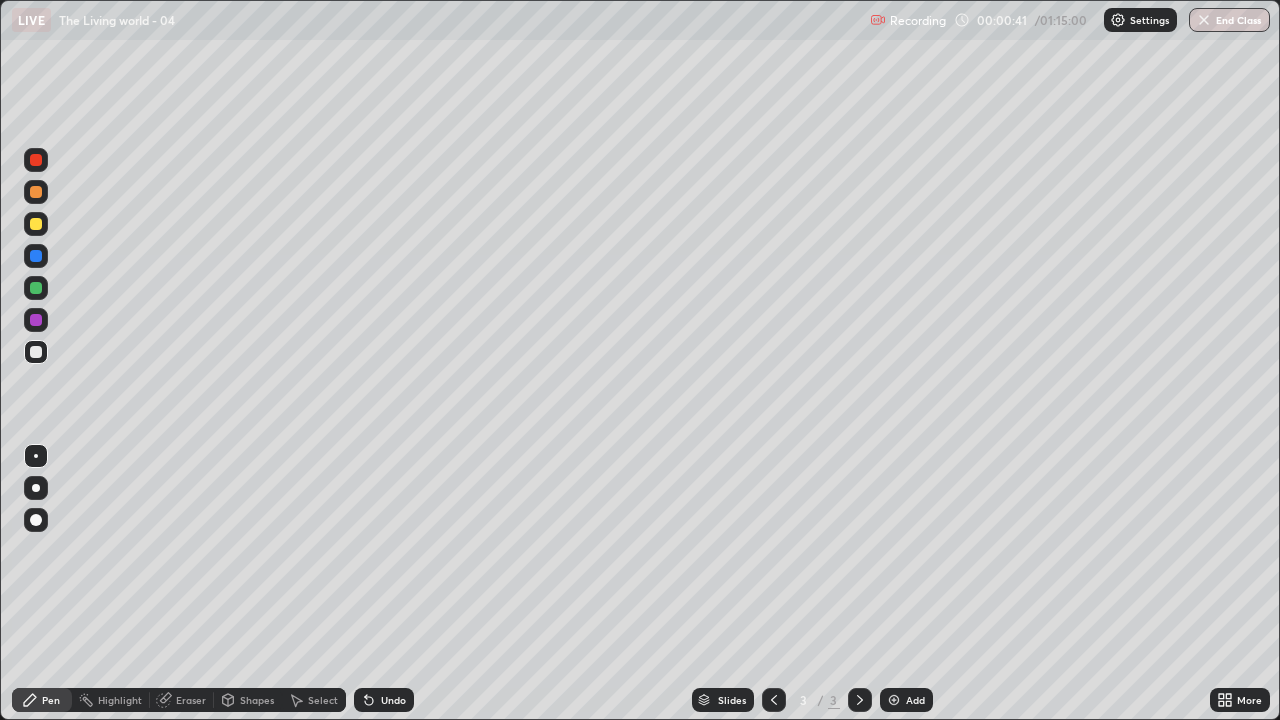 click at bounding box center [36, 192] 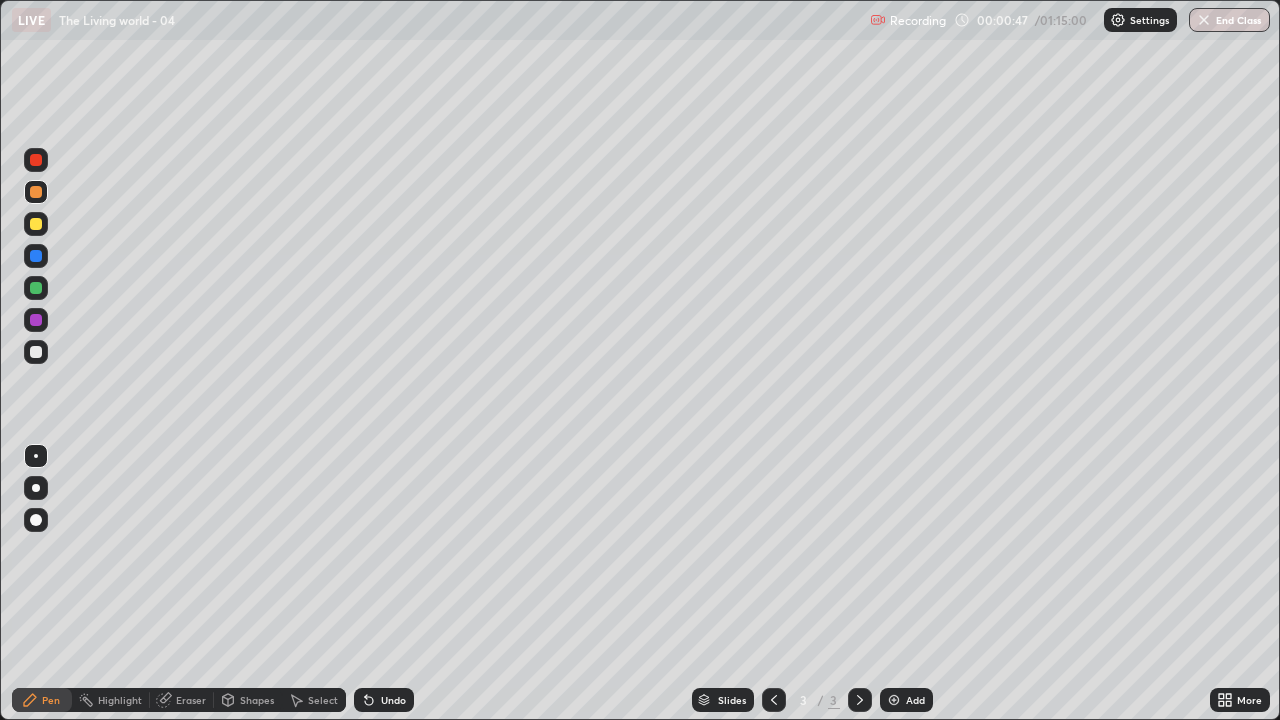 click at bounding box center [36, 520] 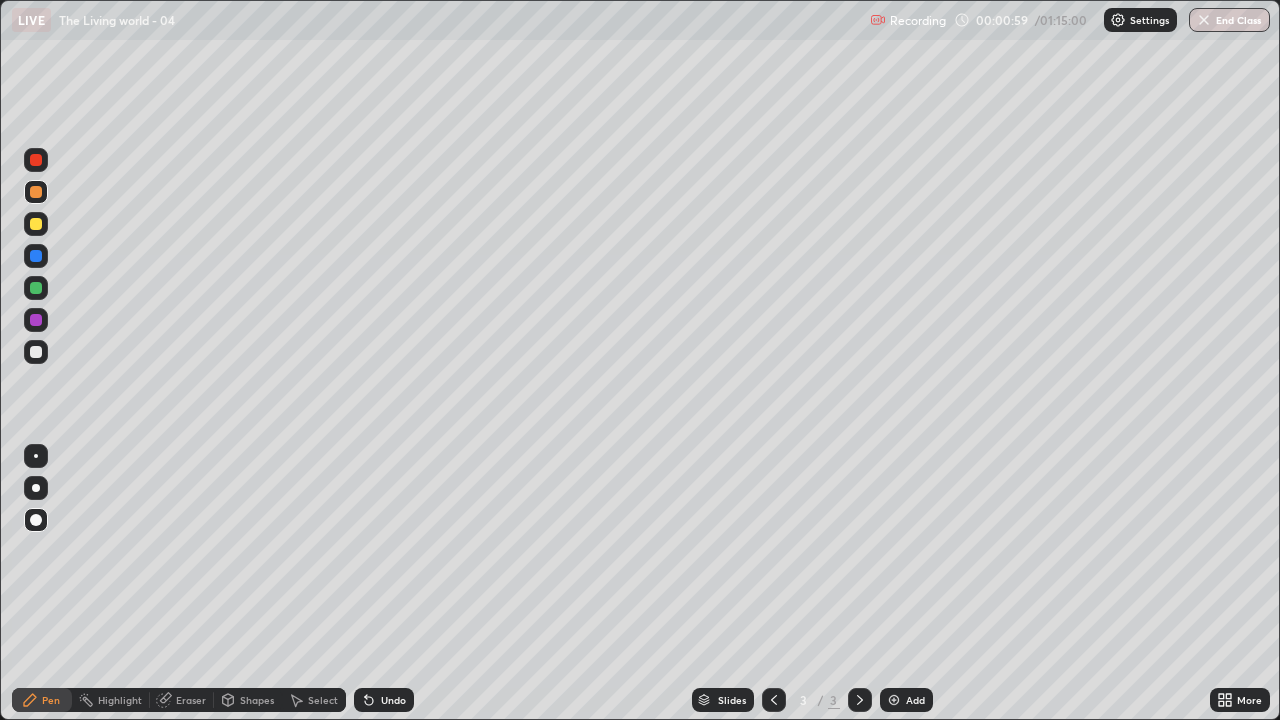 click at bounding box center (36, 352) 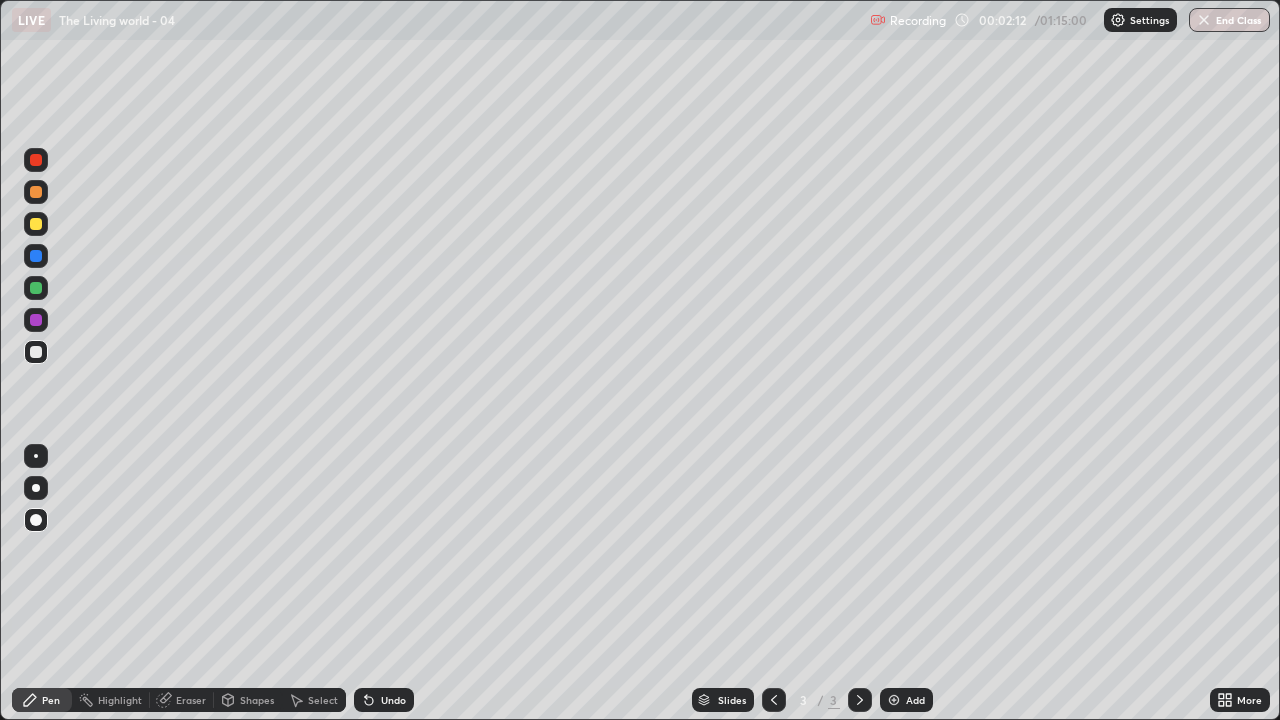 click 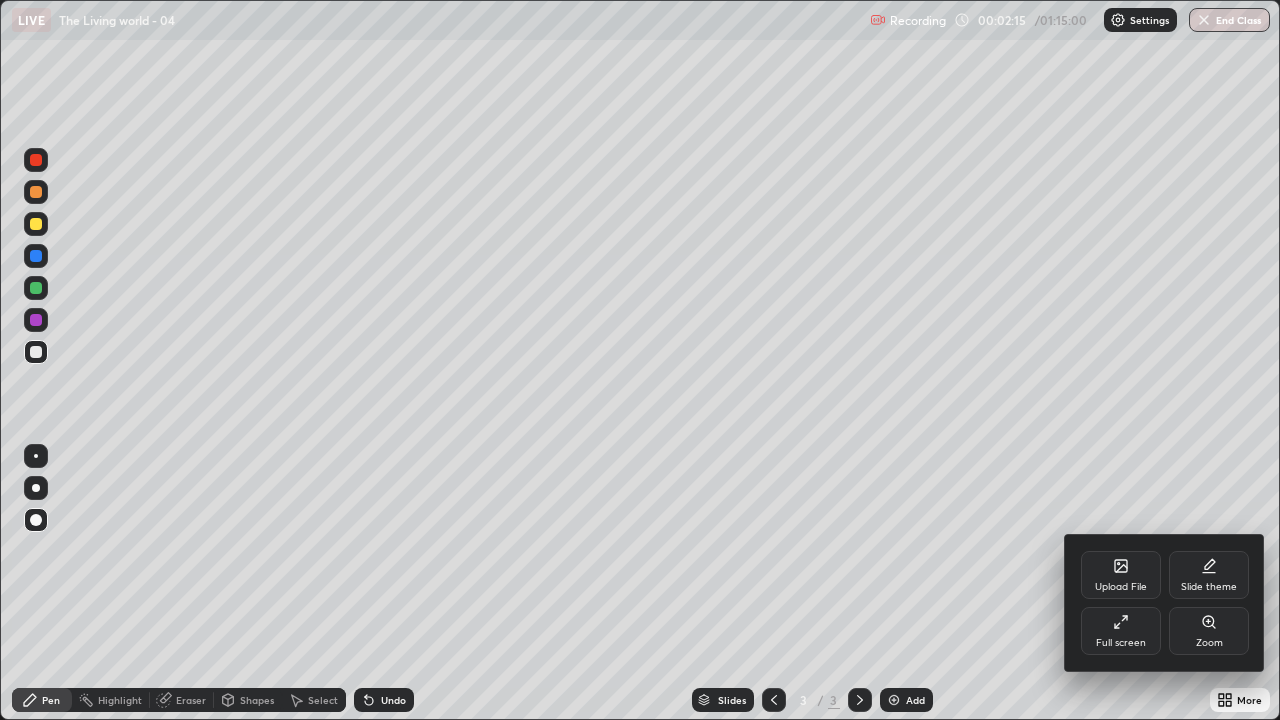 click 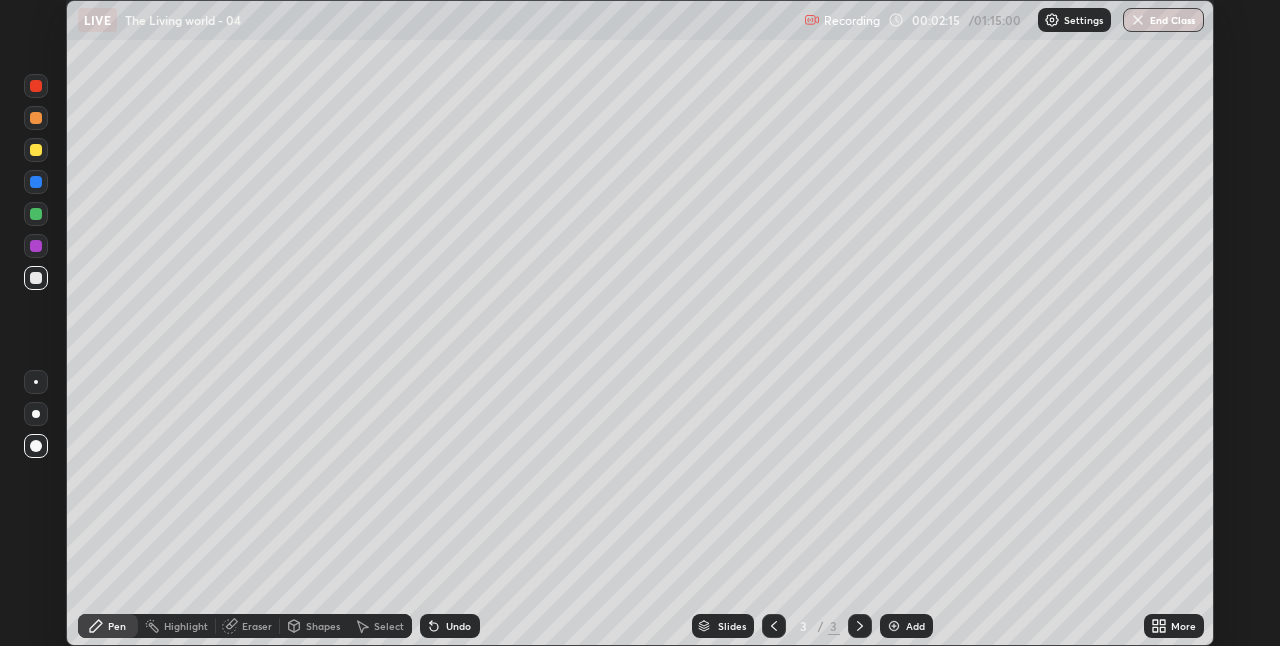 scroll, scrollTop: 646, scrollLeft: 1280, axis: both 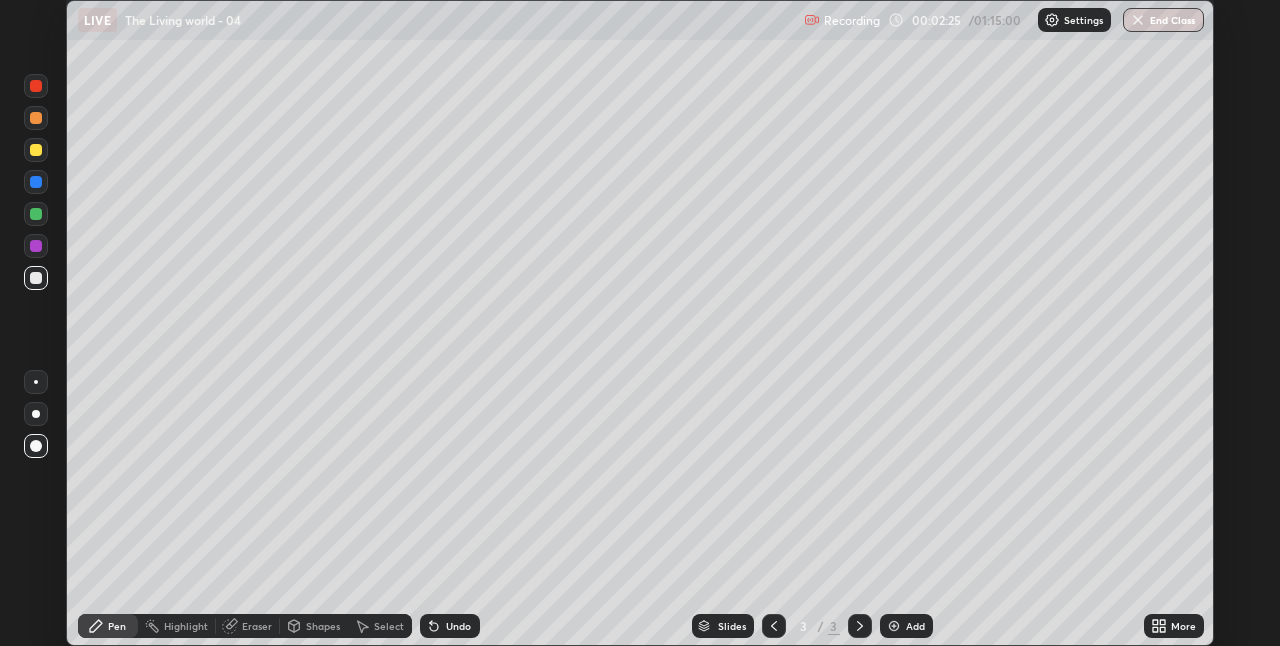 click 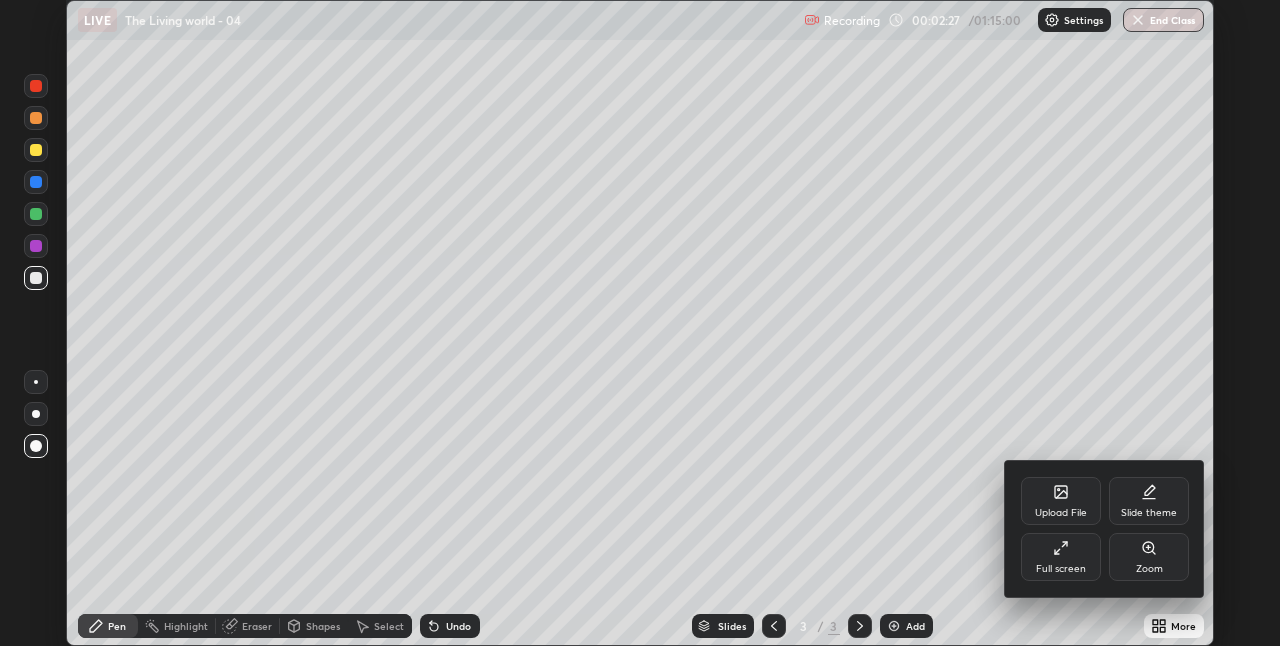 click 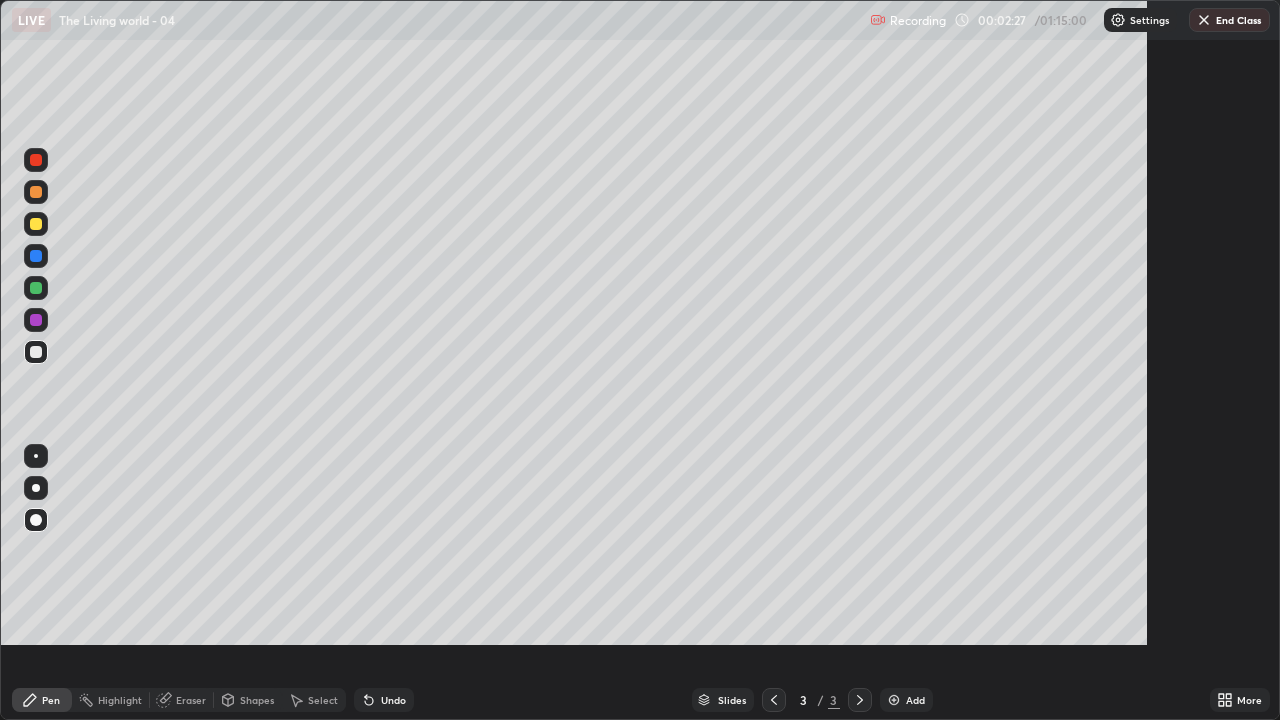 scroll, scrollTop: 99280, scrollLeft: 98720, axis: both 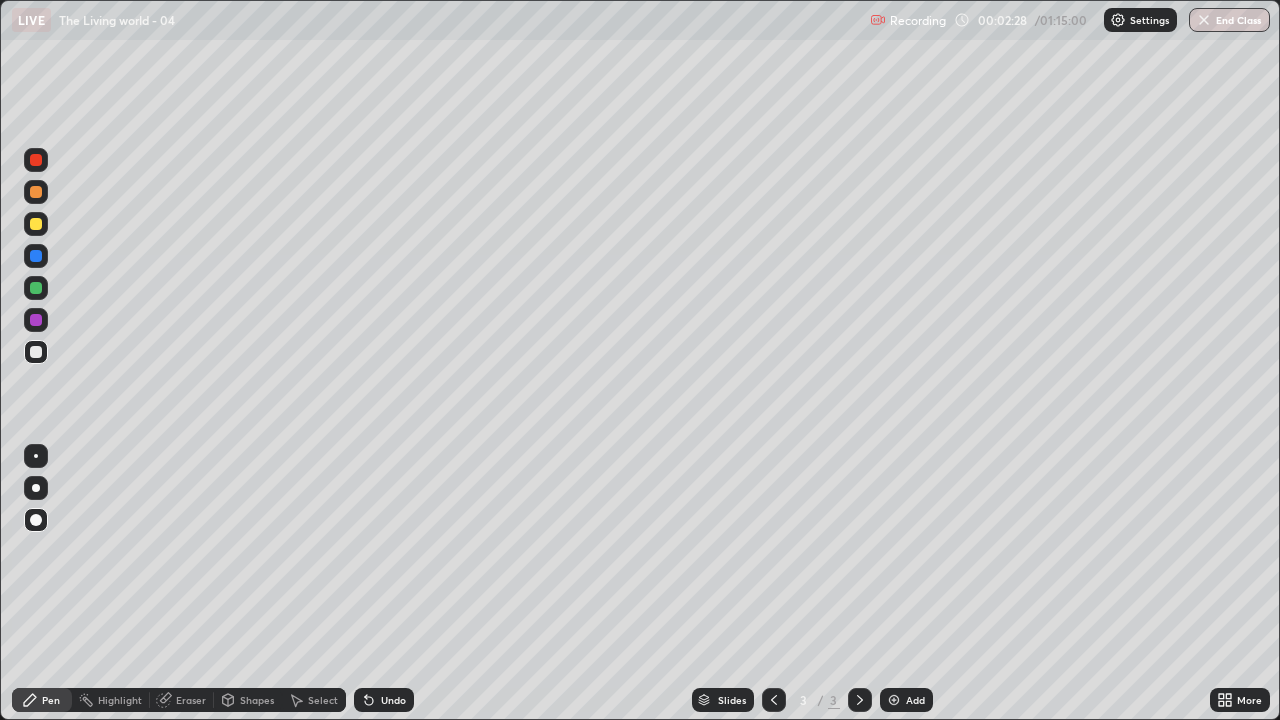 click 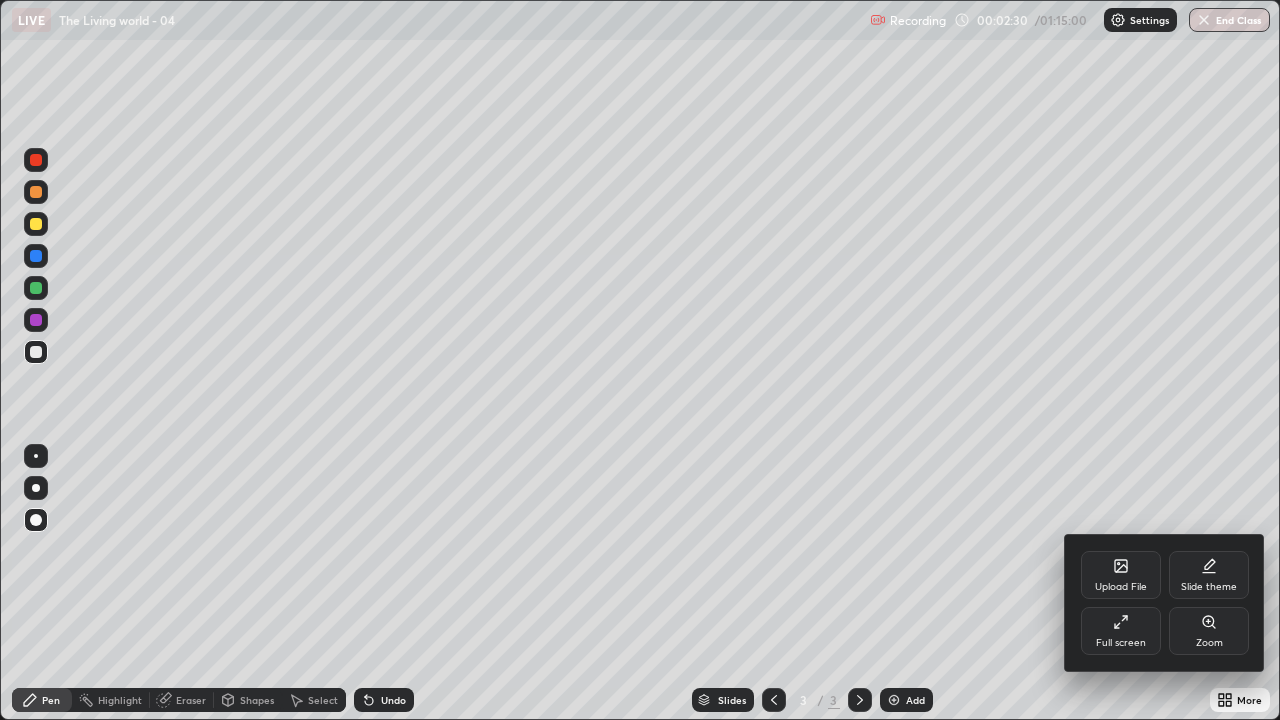 click 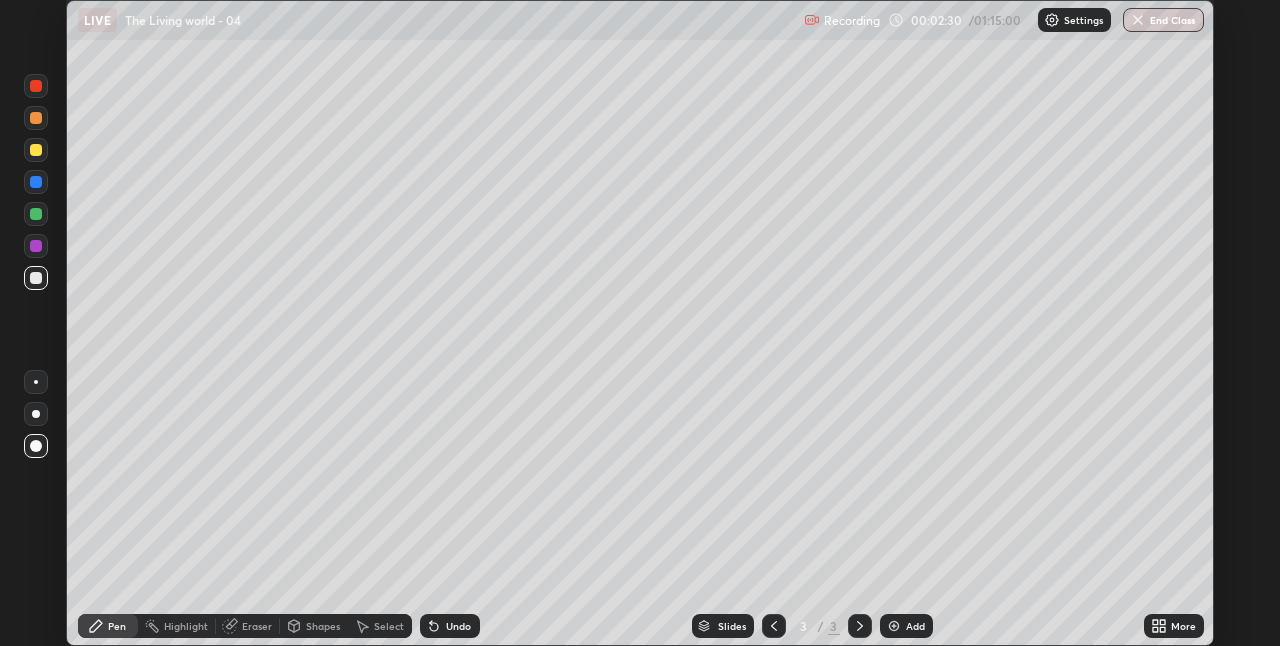 scroll, scrollTop: 646, scrollLeft: 1280, axis: both 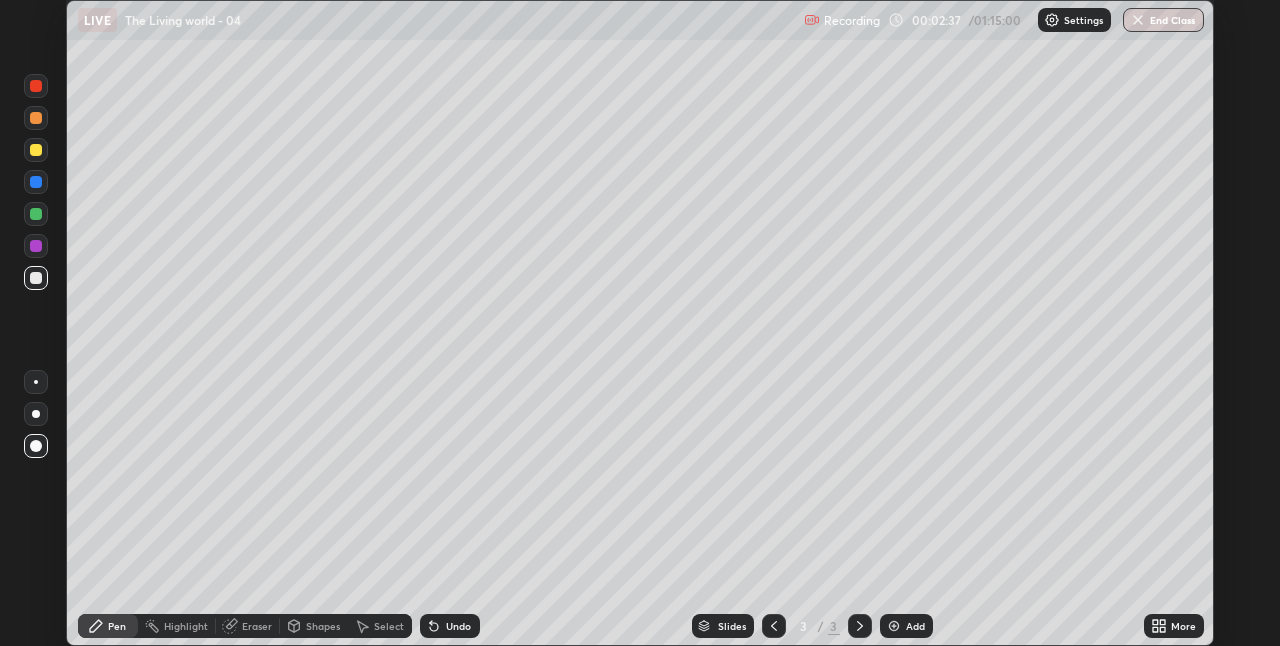 click 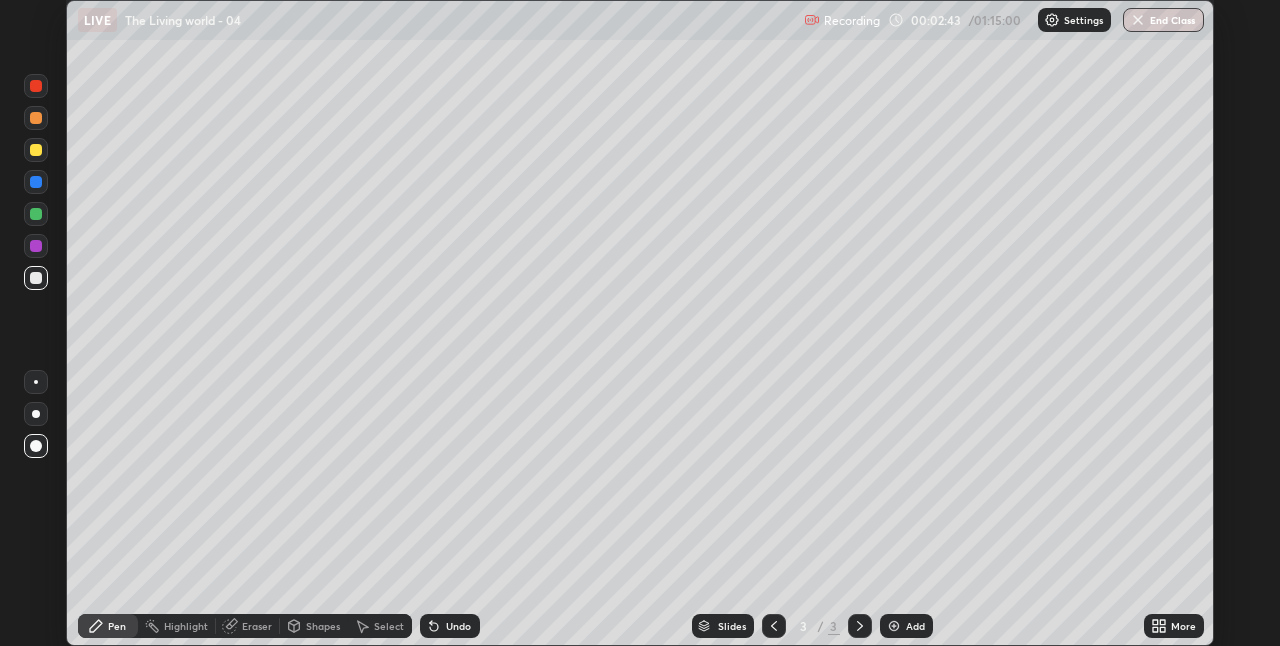 click 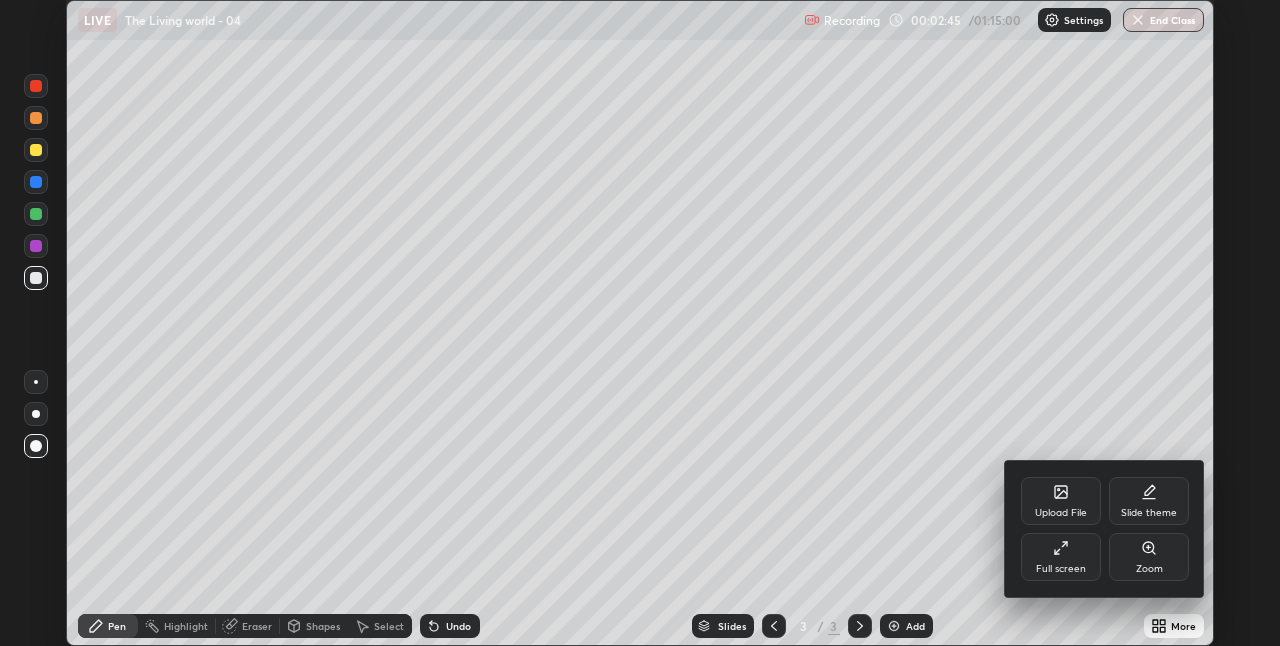 click 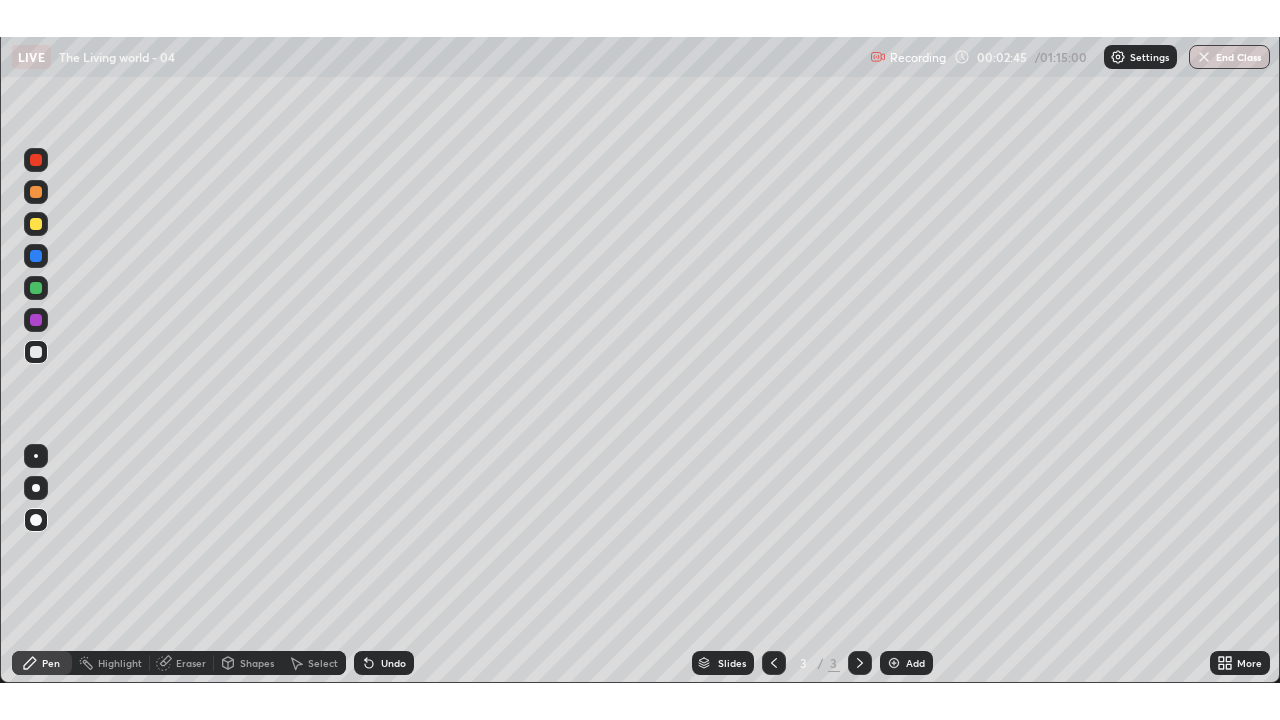 scroll, scrollTop: 99280, scrollLeft: 98720, axis: both 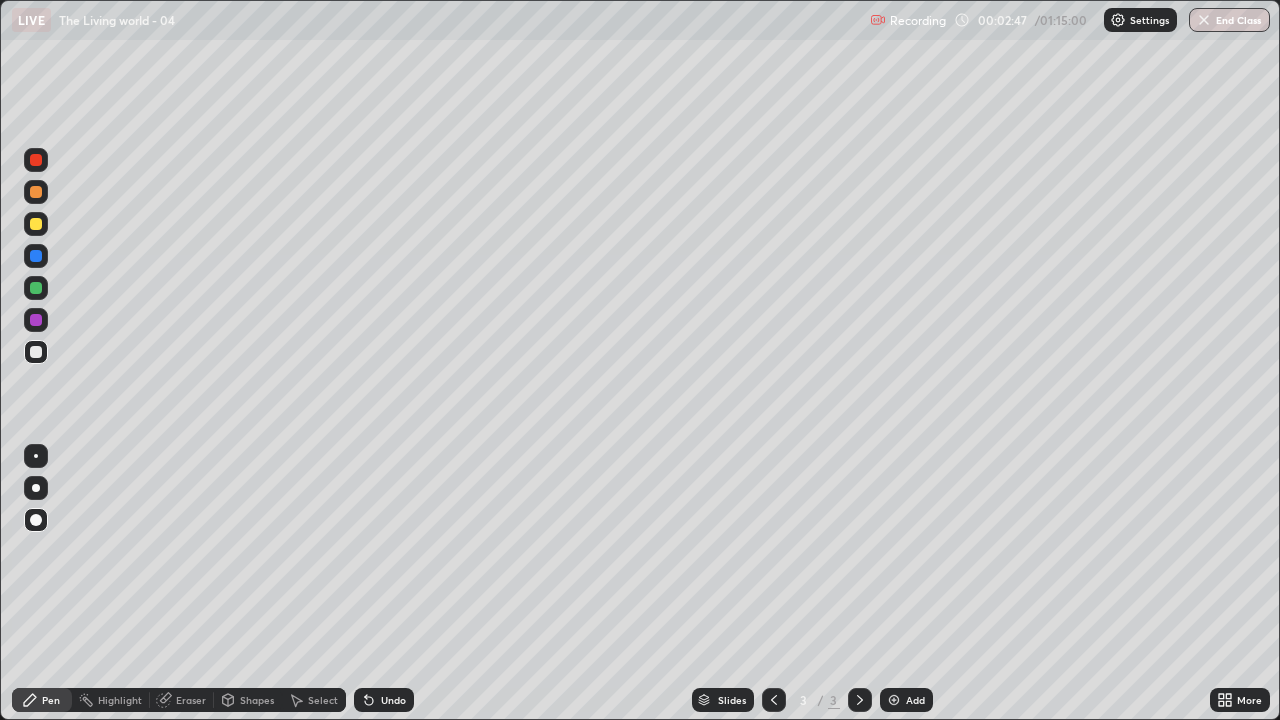 click 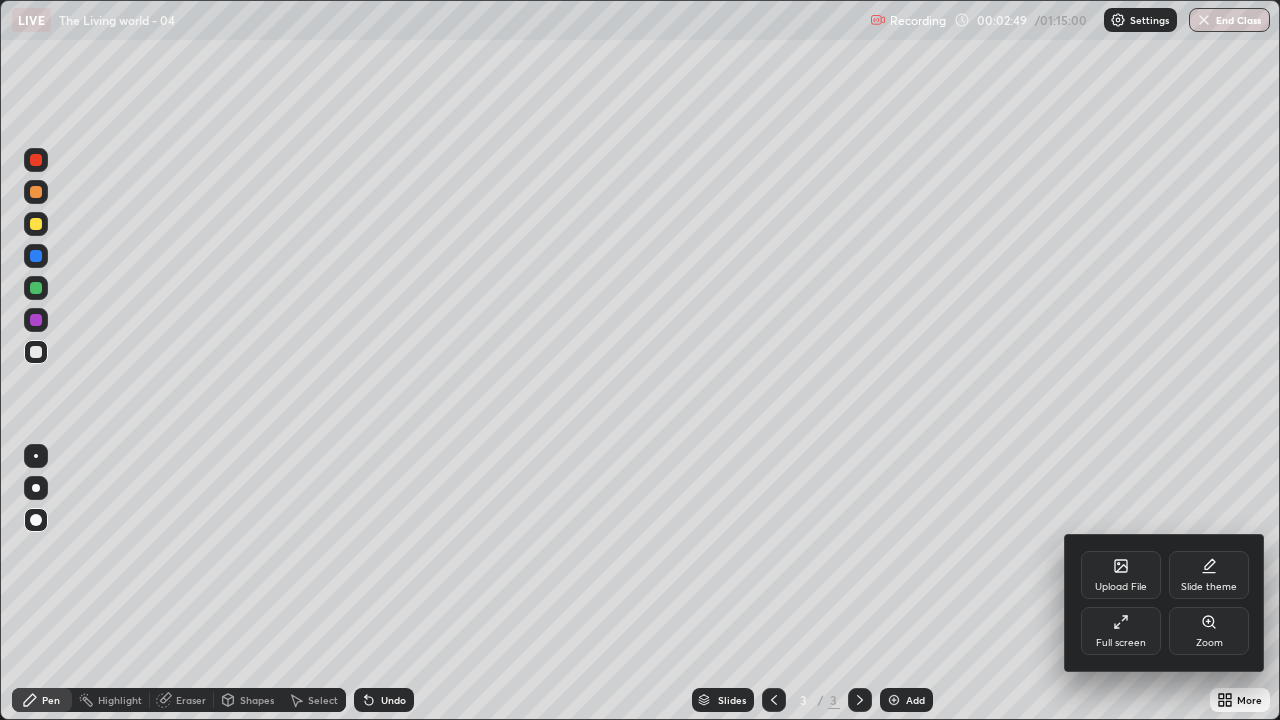 click 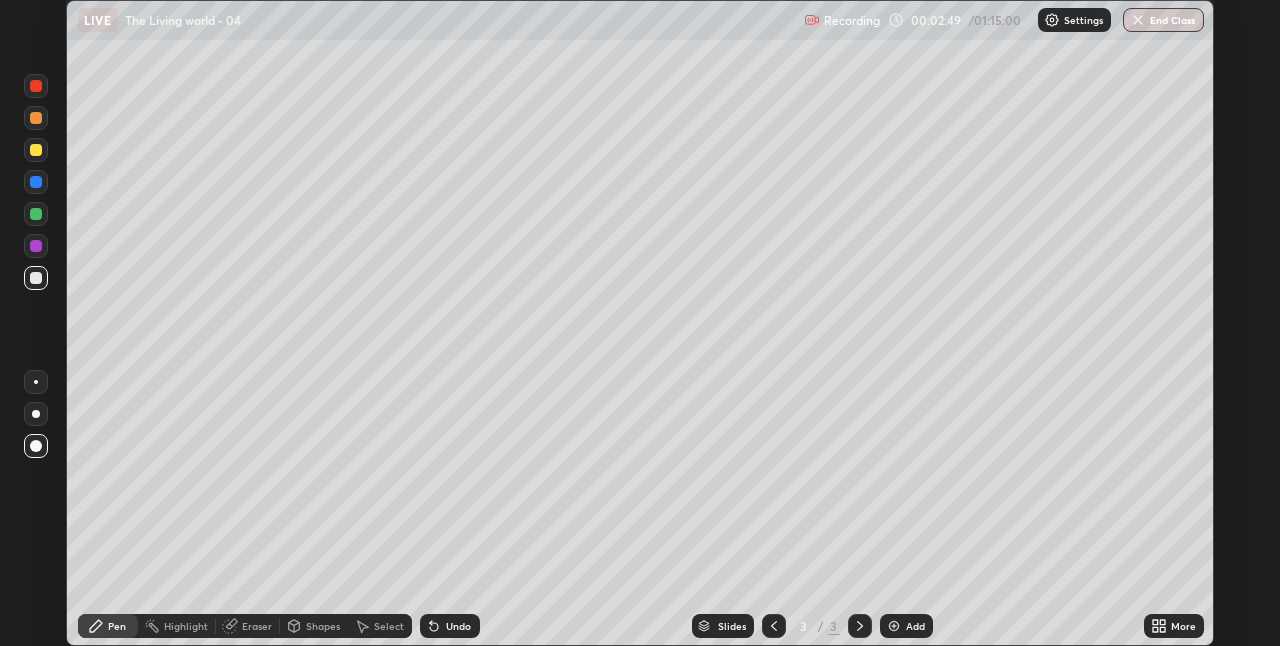 scroll, scrollTop: 646, scrollLeft: 1280, axis: both 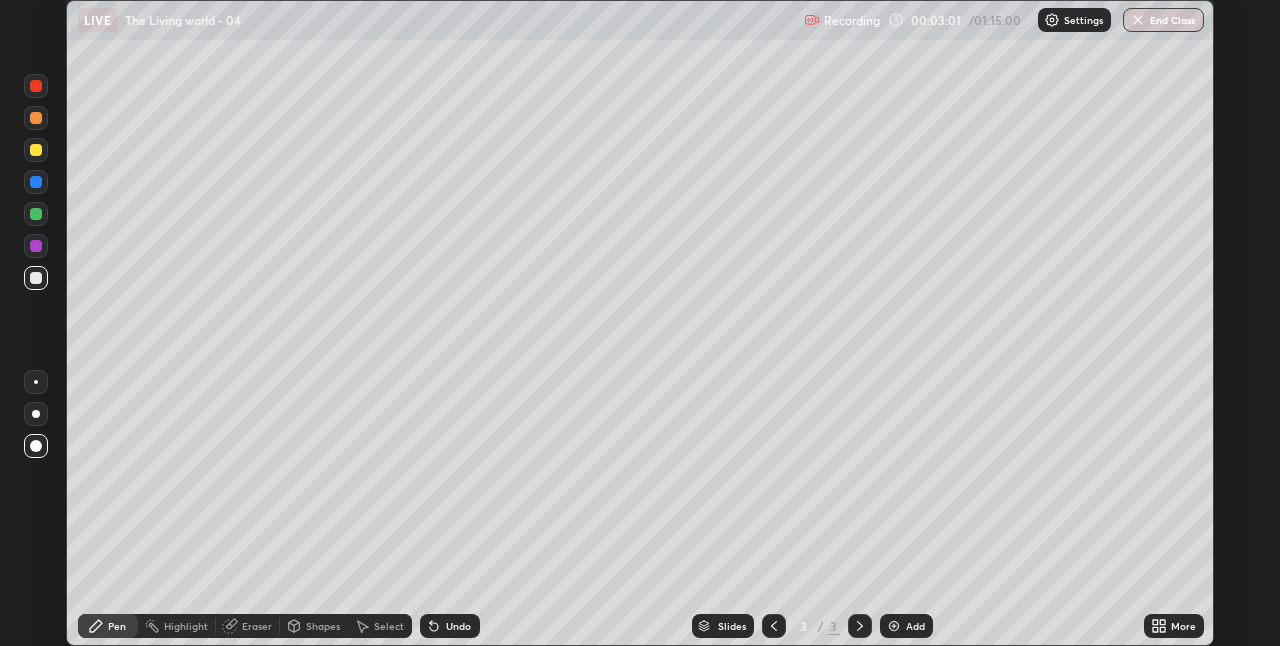 click 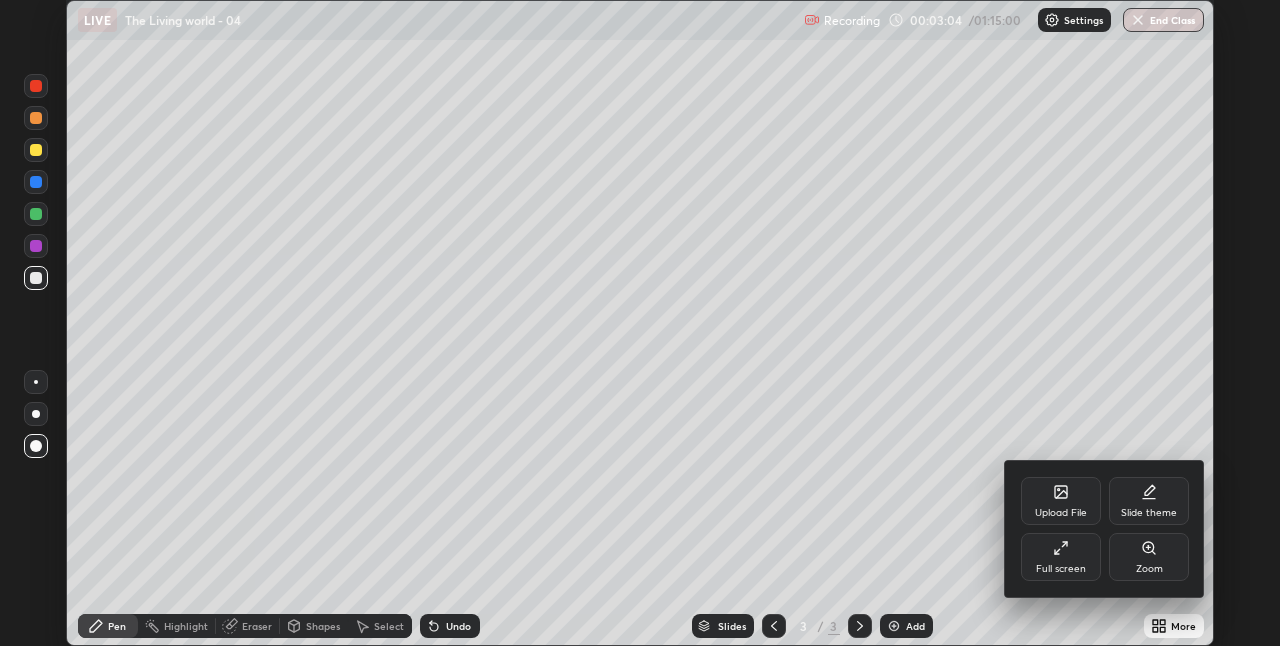 click at bounding box center [640, 323] 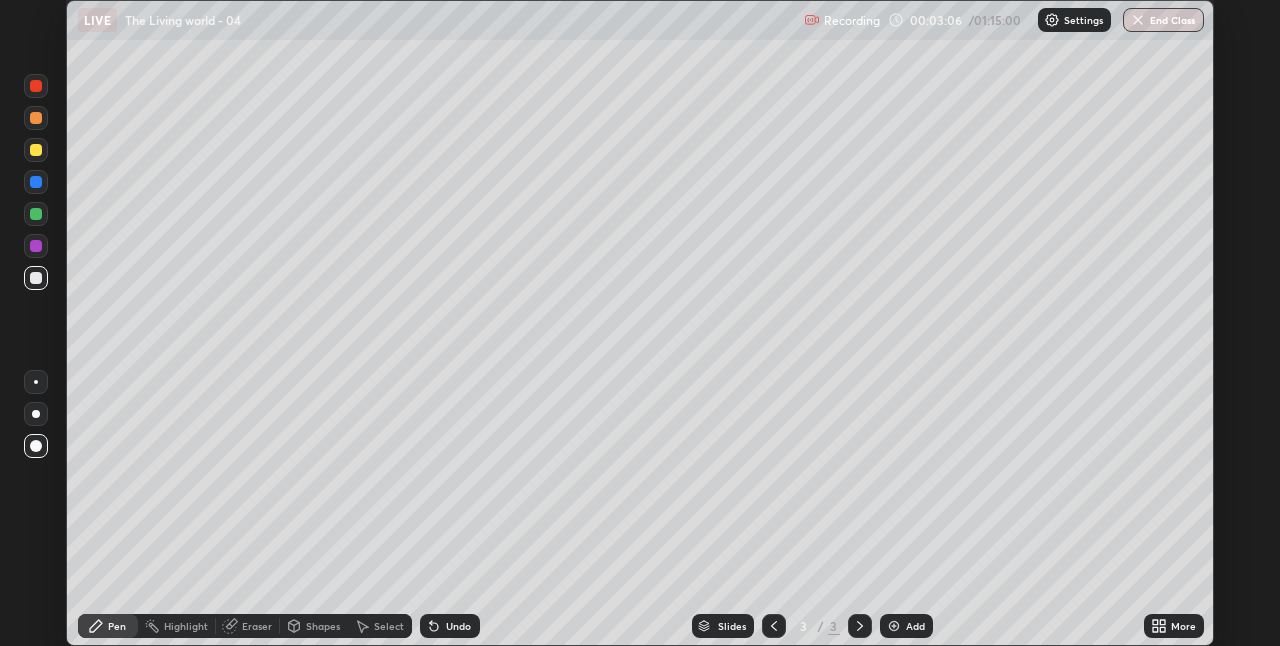 click at bounding box center [1138, 20] 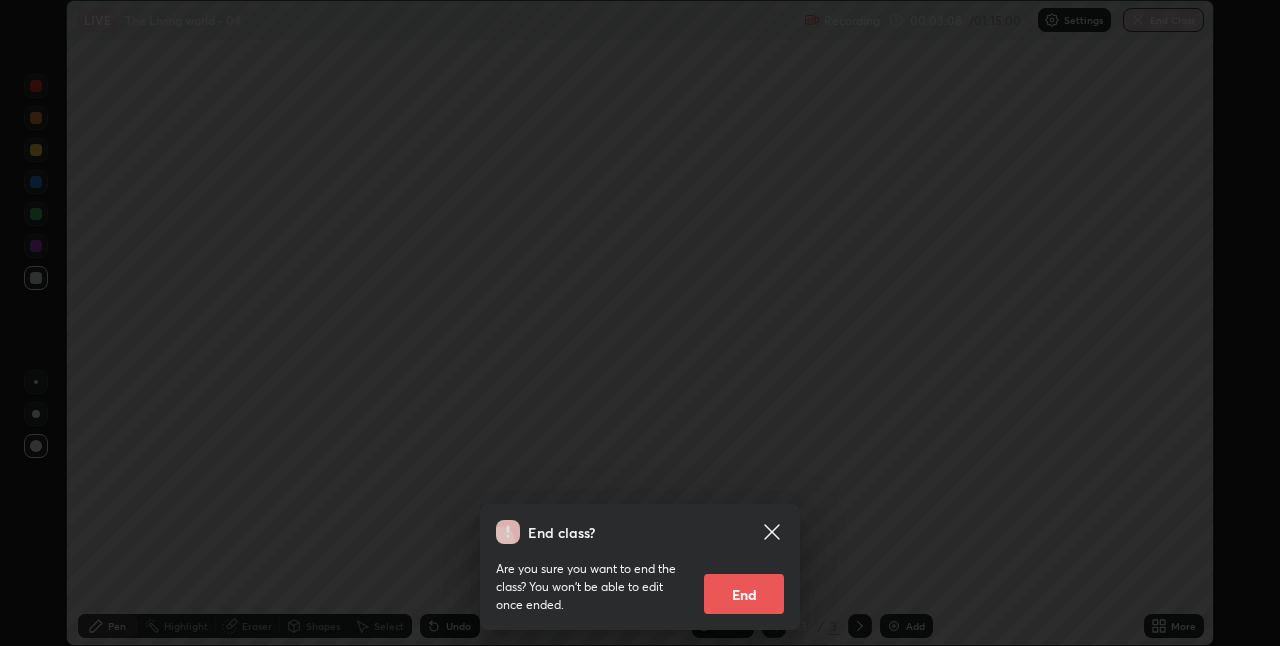 click on "End" at bounding box center (744, 594) 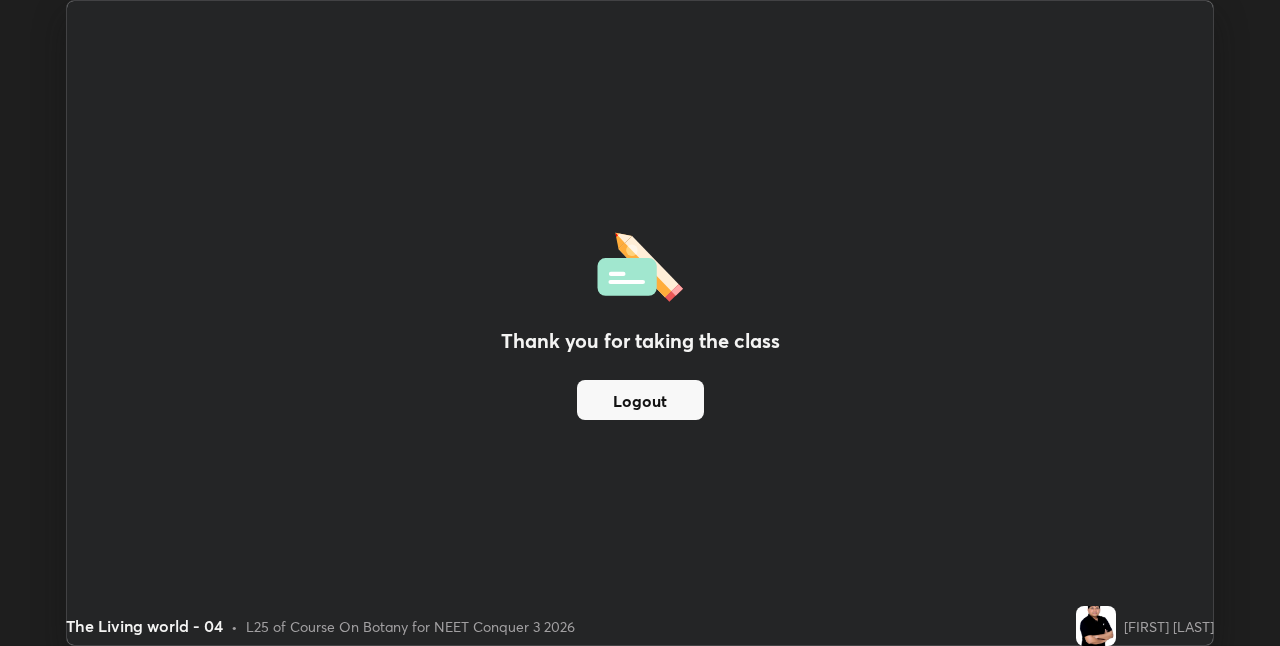 click at bounding box center [1096, 626] 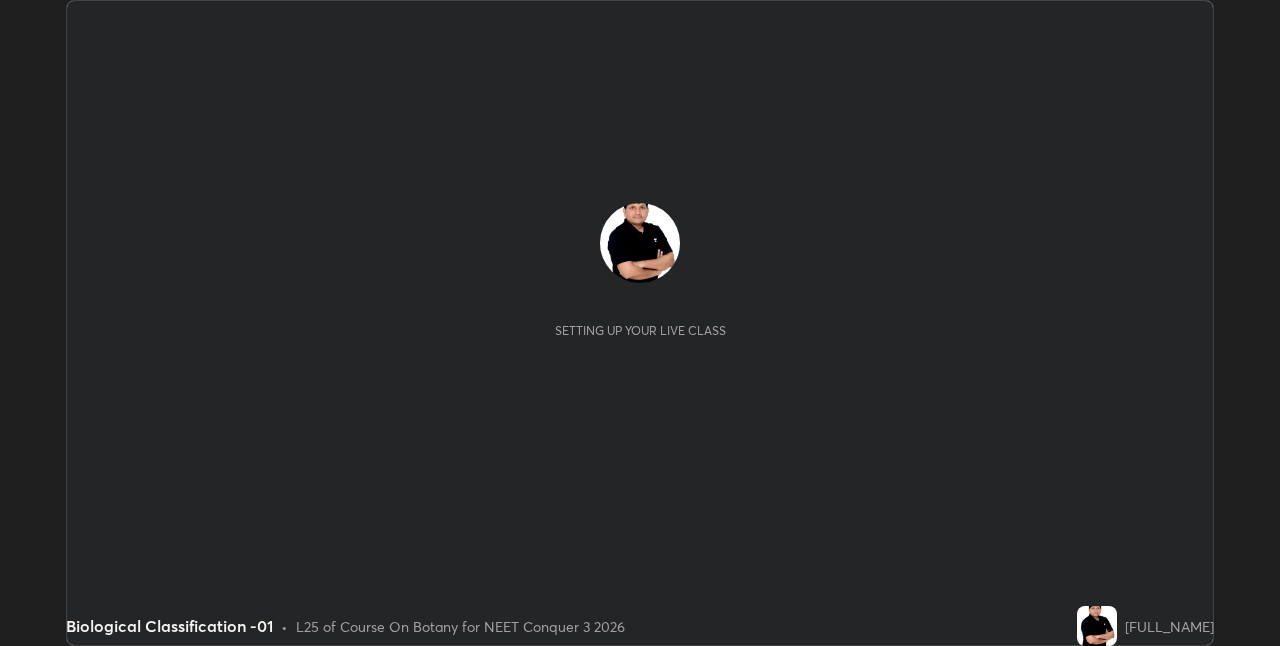 scroll, scrollTop: 0, scrollLeft: 0, axis: both 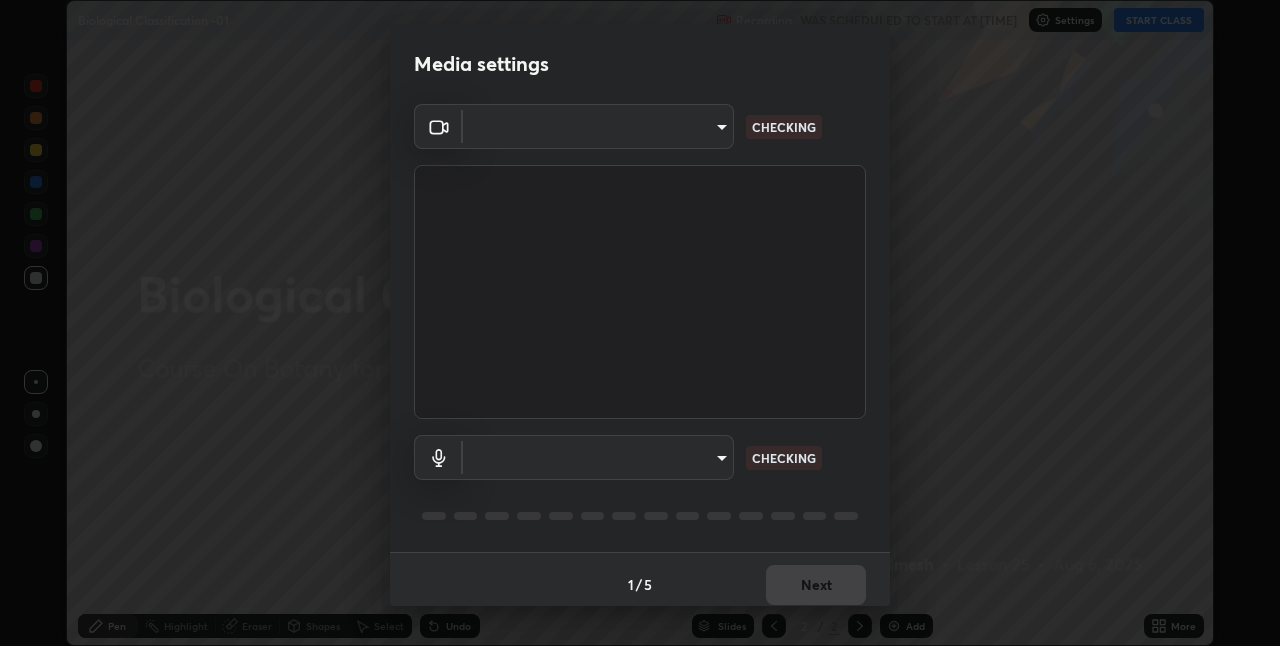 type on "bc685aeedd285d7db1af28b48484641fa4278282599c71468c92a44d82825933" 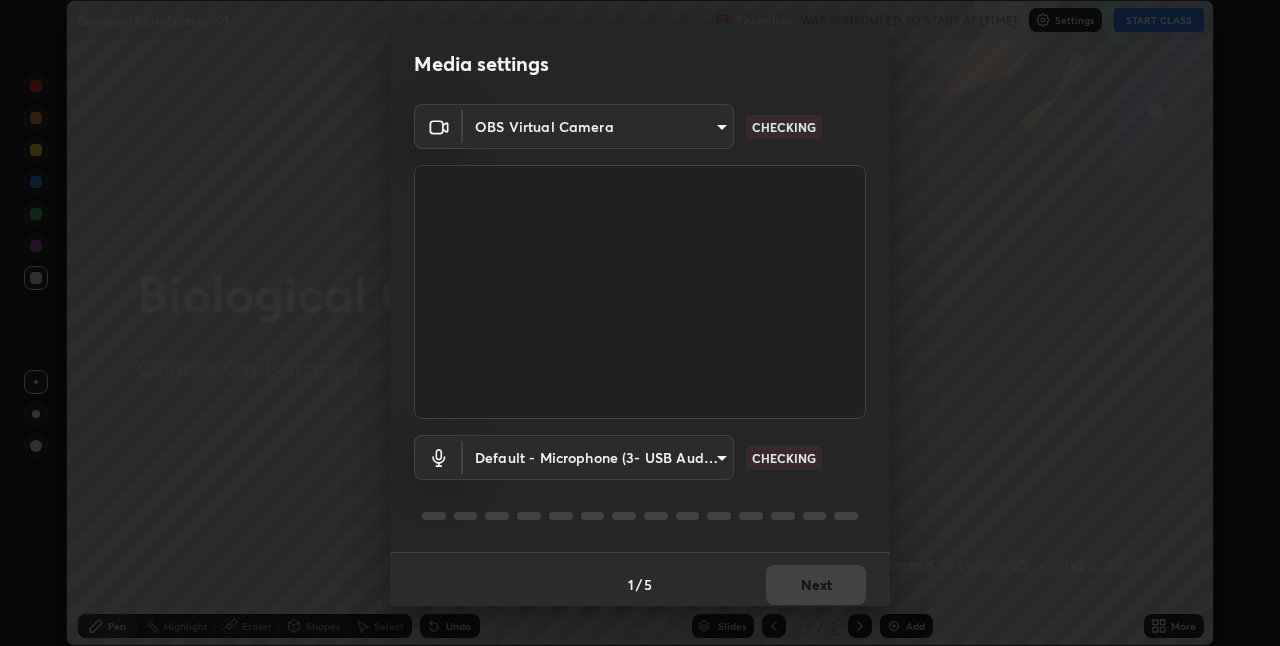 scroll, scrollTop: 10, scrollLeft: 0, axis: vertical 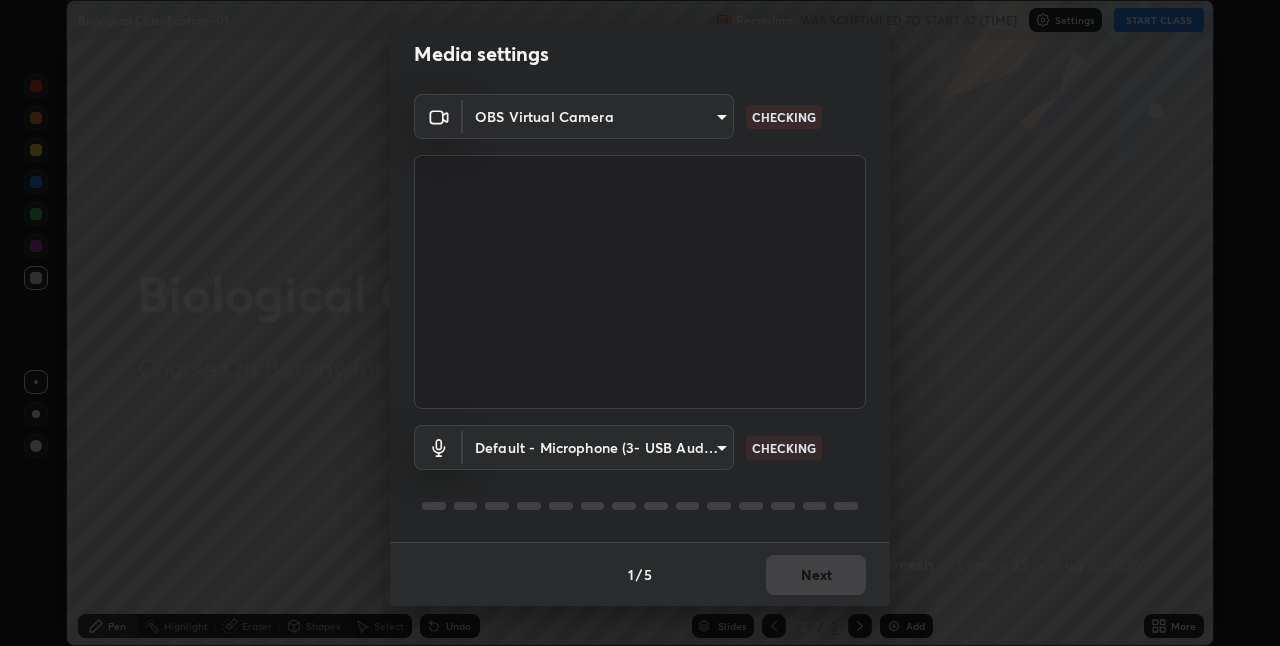 click on "Erase all Biological Classification -01 Recording WAS SCHEDULED TO START AT  11:34 AM Settings START CLASS Setting up your live class Biological Classification -01 • L25 of Course On Botany for NEET Conquer 3 2026 Navneet Nimesh Pen Highlight Eraser Shapes Select Undo Slides 2 / 2 Add More No doubts shared Encourage your learners to ask a doubt for better clarity Report an issue Reason for reporting Buffering Chat not working Audio - Video sync issue Educator video quality low ​ Attach an image Report Media settings OBS Virtual Camera bc685aeedd285d7db1af28b48484641fa4278282599c71468c92a44d82825933 CHECKING Default - Microphone (3- USB Audio Device) default CHECKING 1 / 5 Next" at bounding box center (640, 323) 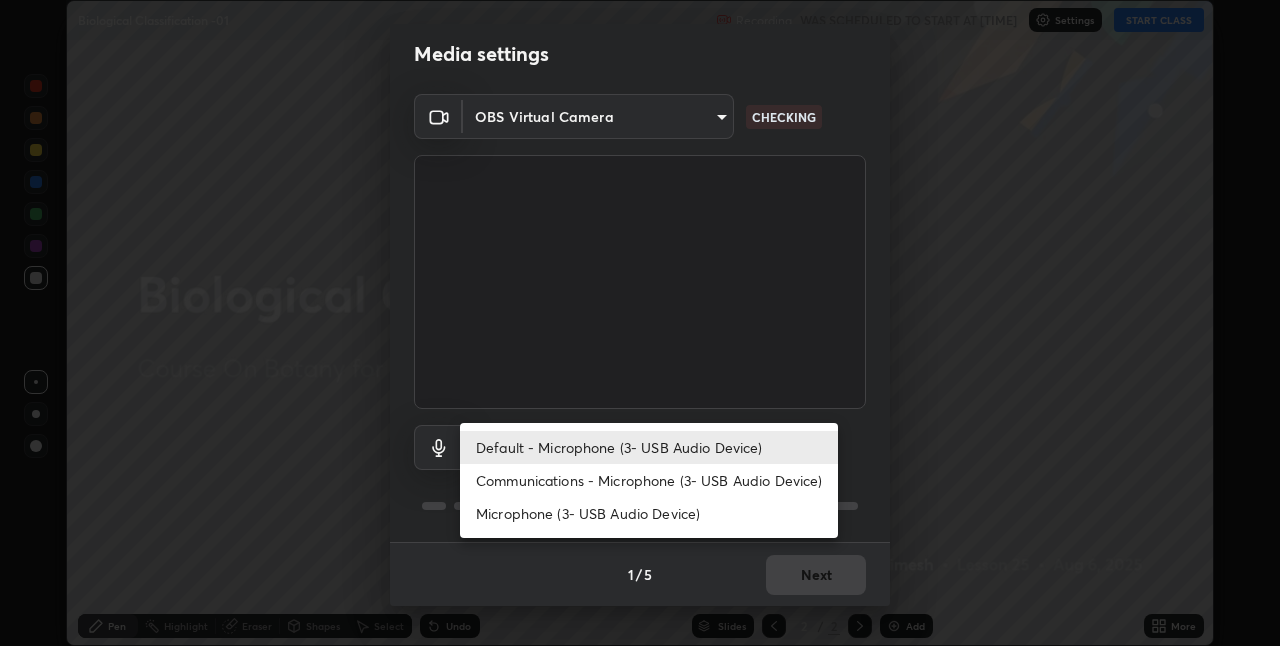 click on "Communications - Microphone (3- USB Audio Device)" at bounding box center [649, 480] 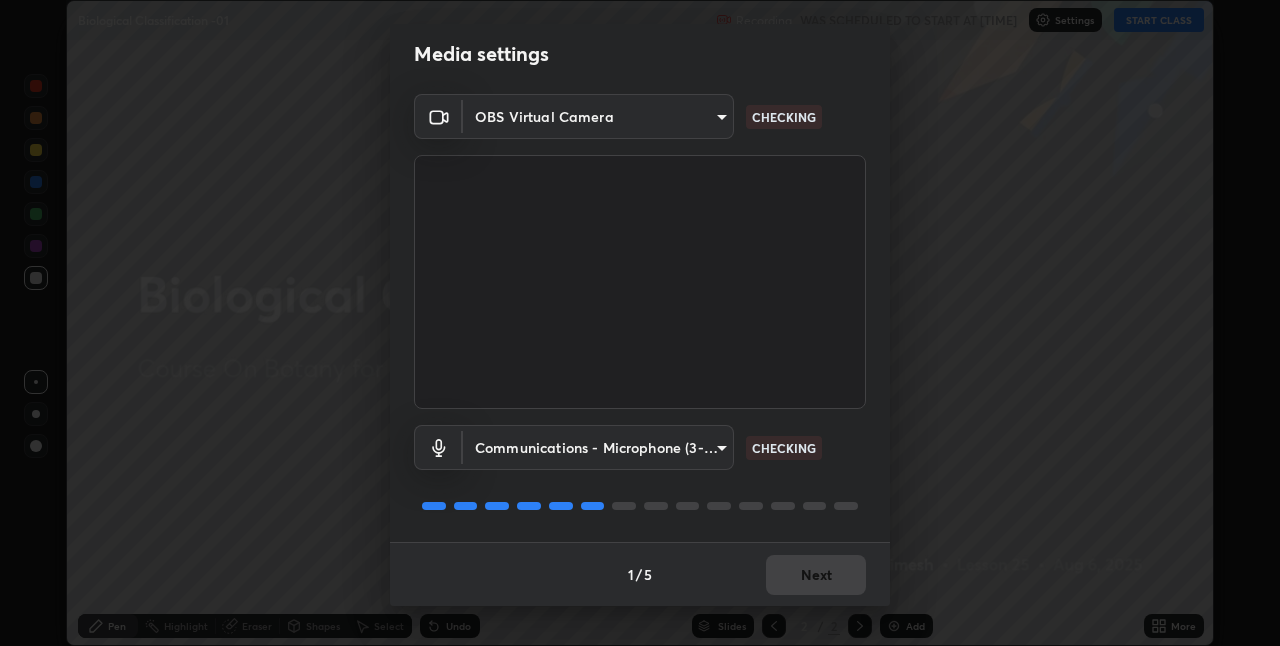 click on "Erase all Biological Classification -01 Recording WAS SCHEDULED TO START AT  11:34 AM Settings START CLASS Setting up your live class Biological Classification -01 • L25 of Course On Botany for NEET Conquer 3 2026 Navneet Nimesh Pen Highlight Eraser Shapes Select Undo Slides 2 / 2 Add More No doubts shared Encourage your learners to ask a doubt for better clarity Report an issue Reason for reporting Buffering Chat not working Audio - Video sync issue Educator video quality low ​ Attach an image Report Media settings OBS Virtual Camera bc685aeedd285d7db1af28b48484641fa4278282599c71468c92a44d82825933 CHECKING Communications - Microphone (3- USB Audio Device) communications CHECKING 1 / 5 Next" at bounding box center (640, 323) 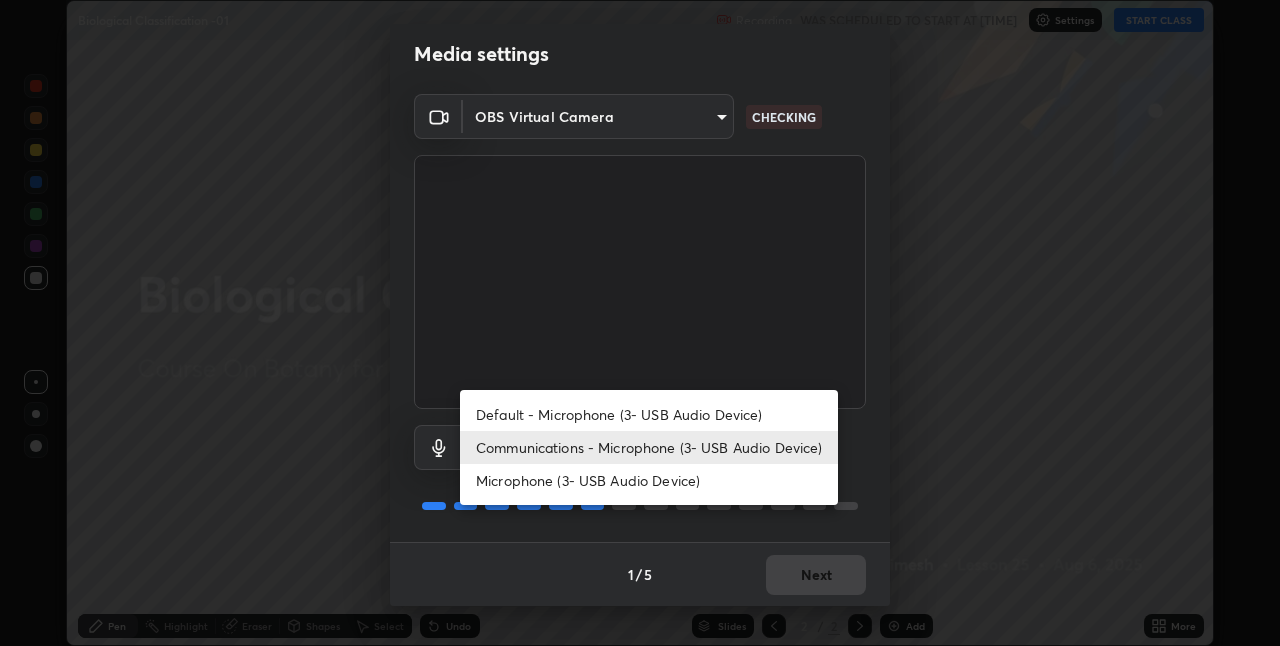click on "Default - Microphone (3- USB Audio Device)" at bounding box center (649, 414) 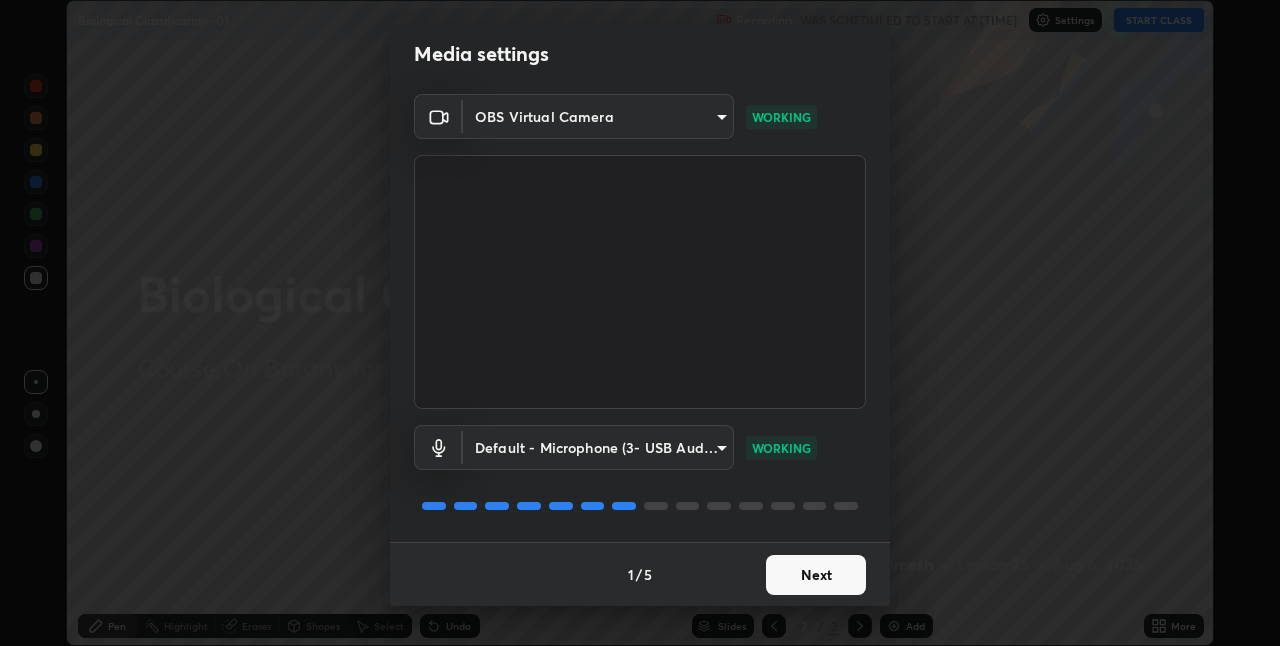 click on "Next" at bounding box center [816, 575] 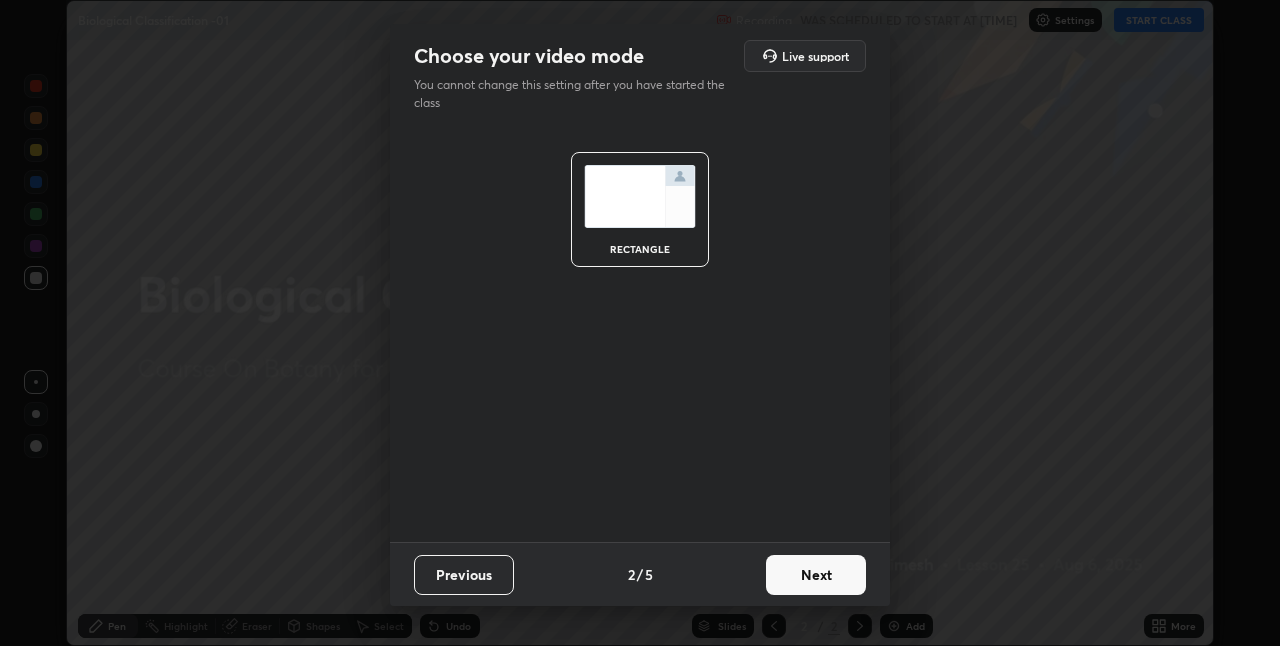 scroll, scrollTop: 0, scrollLeft: 0, axis: both 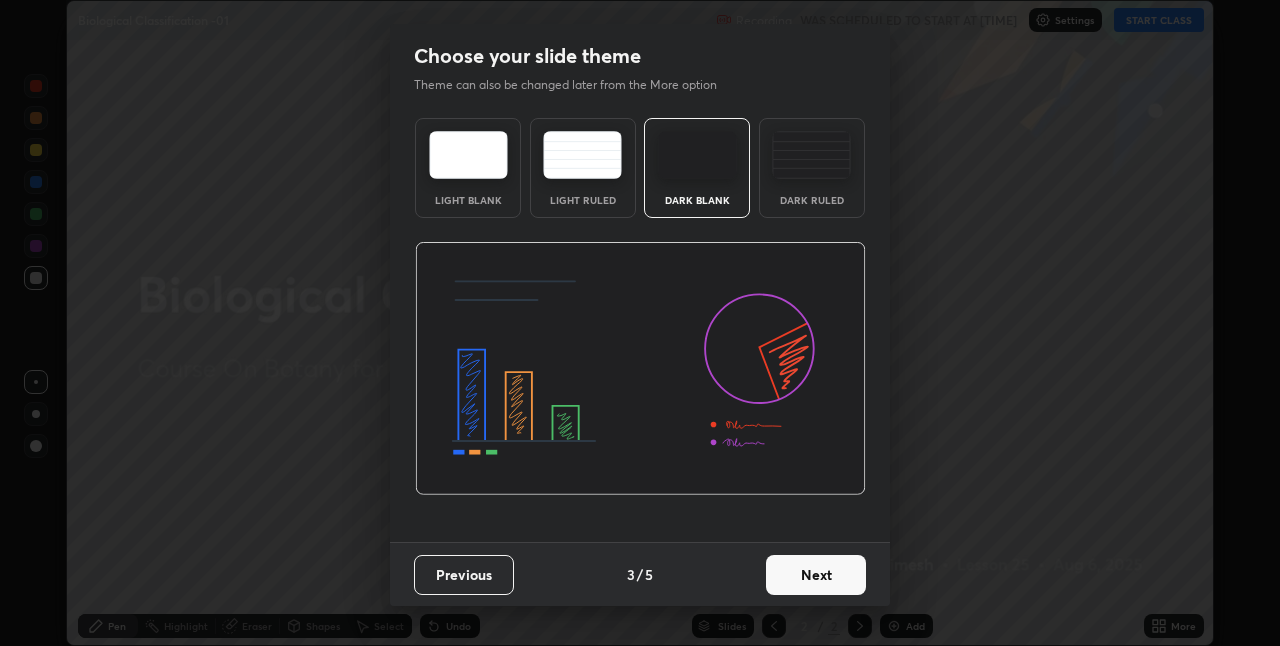 click on "Next" at bounding box center (816, 575) 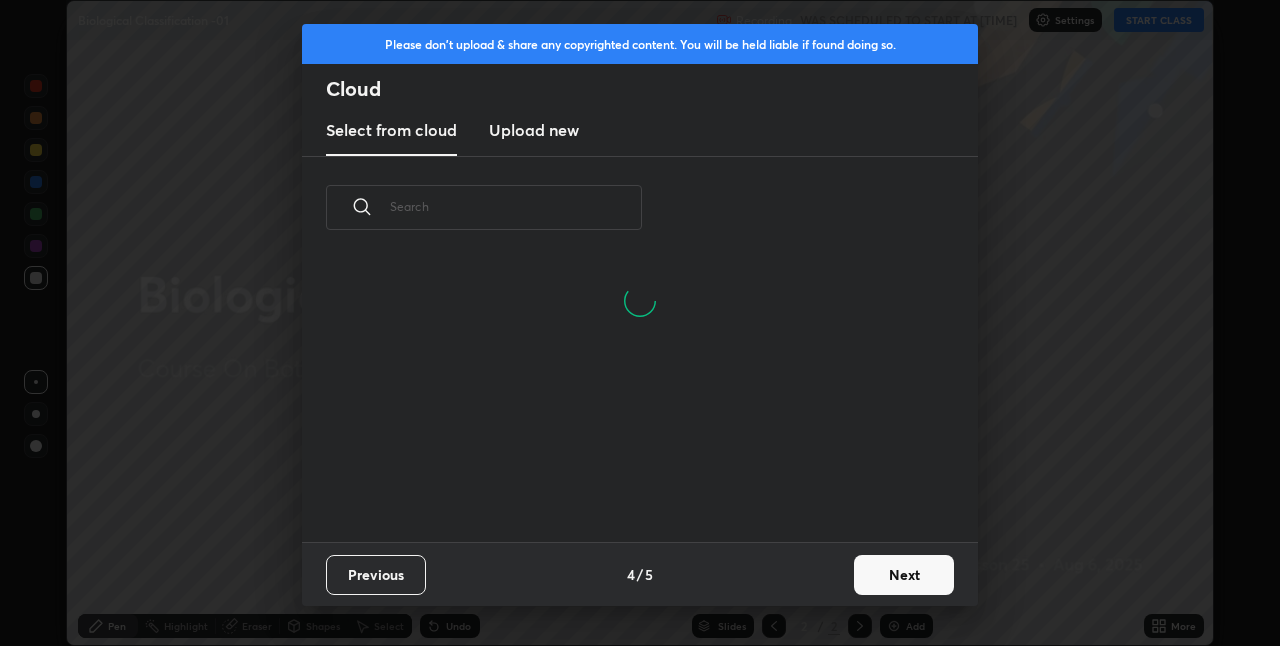 click on "Next" at bounding box center (904, 575) 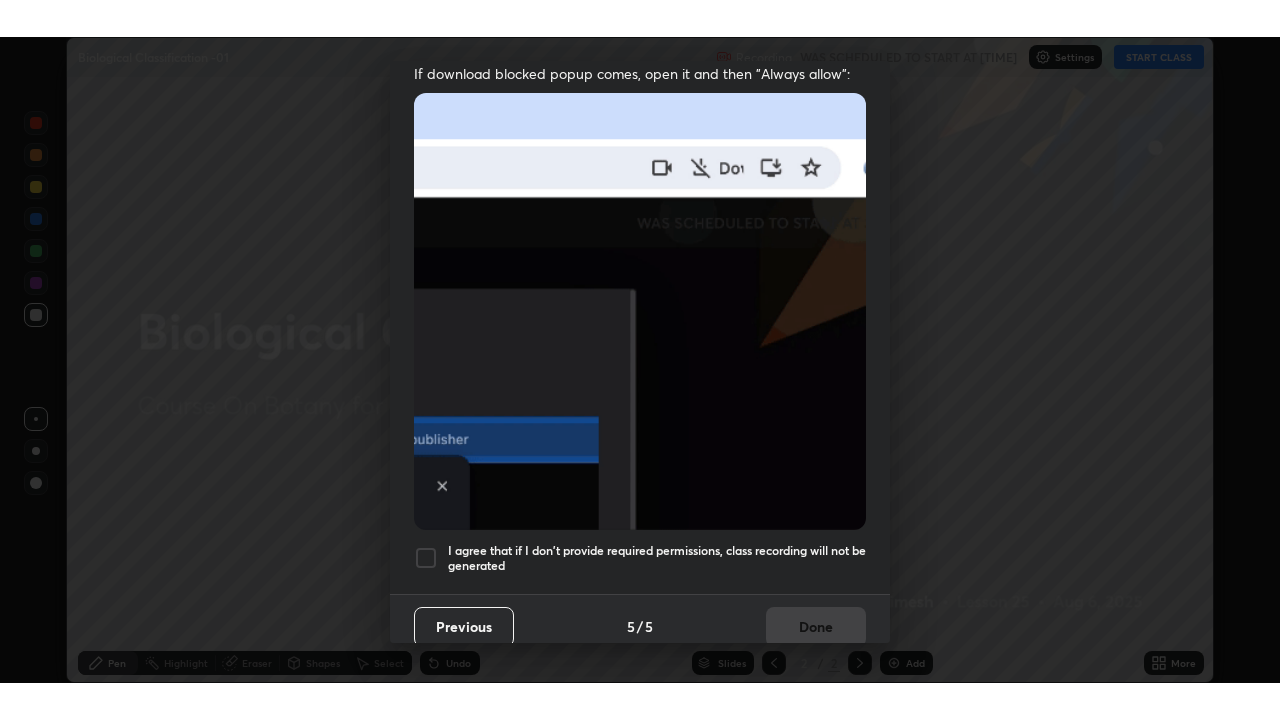 scroll, scrollTop: 418, scrollLeft: 0, axis: vertical 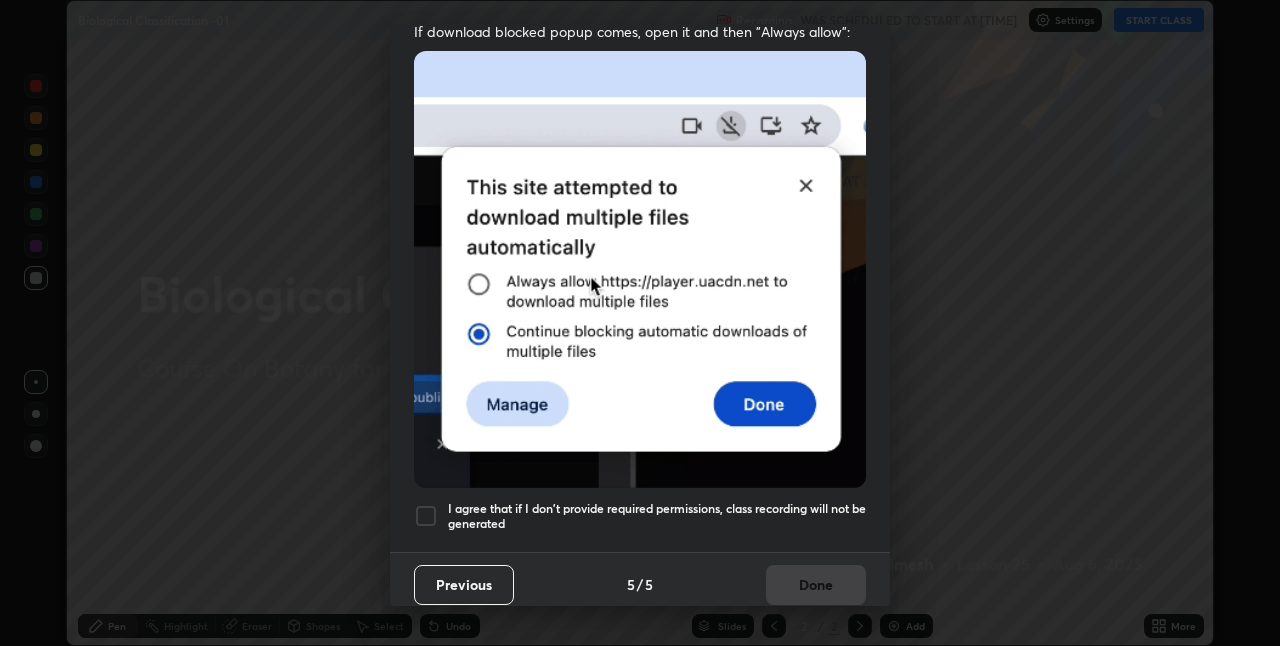 click at bounding box center [426, 516] 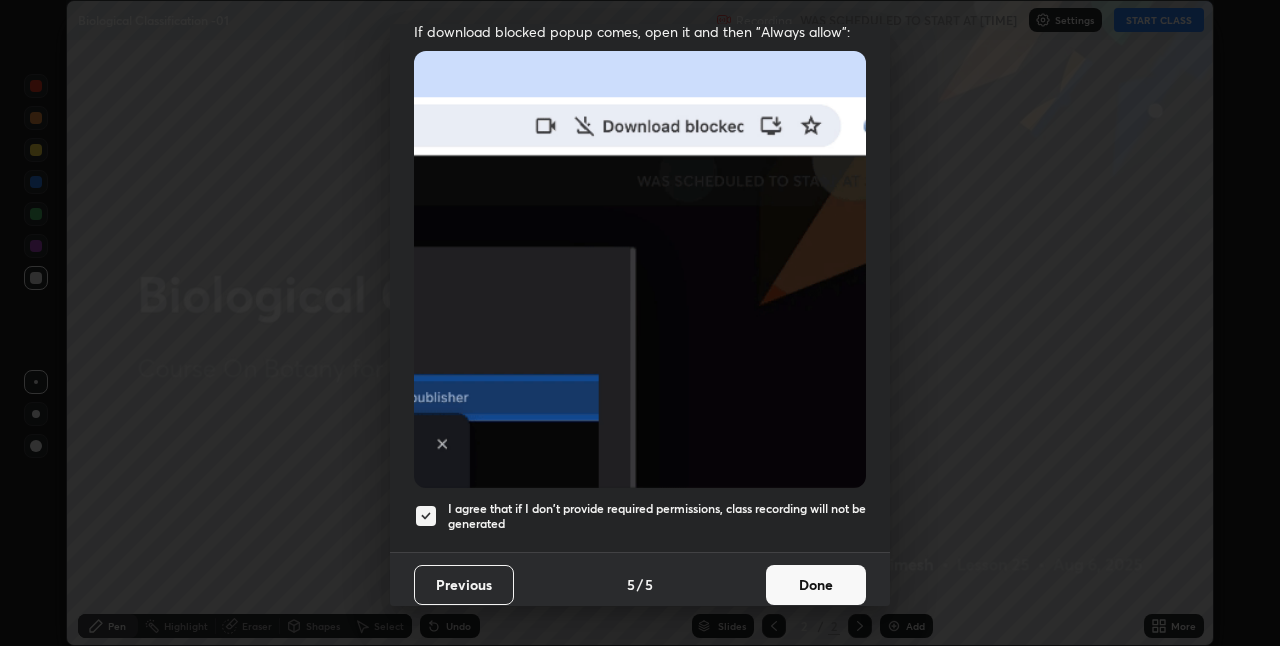 click on "Done" at bounding box center (816, 585) 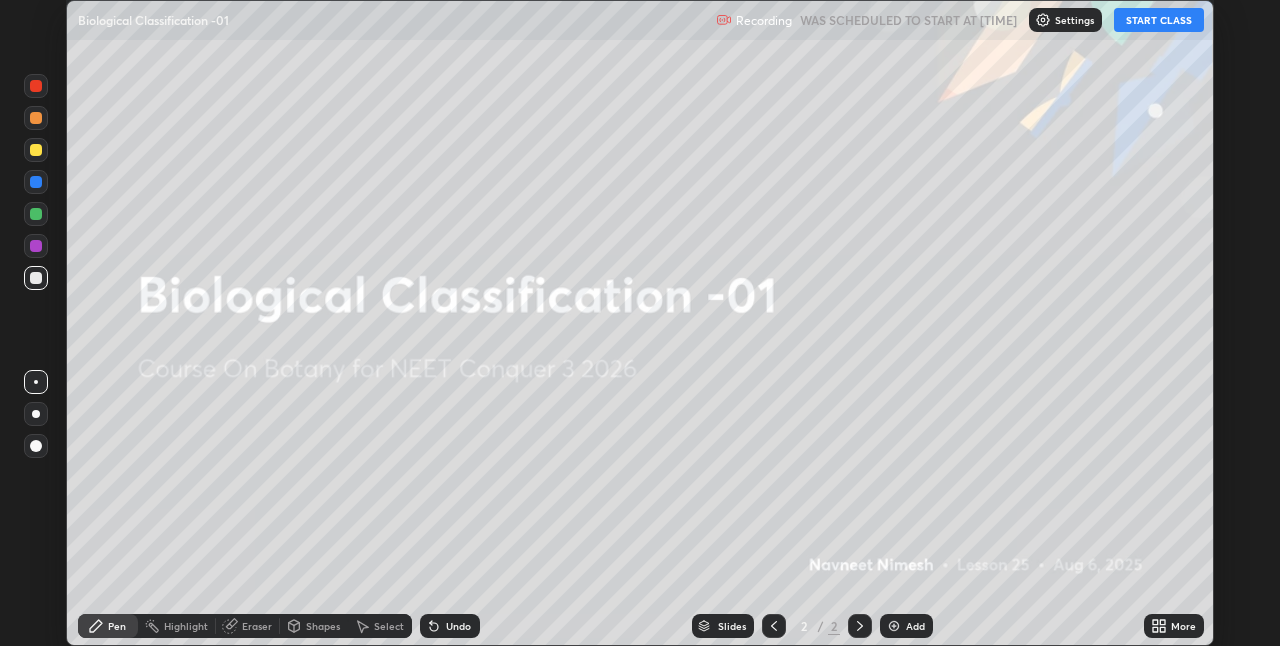 click 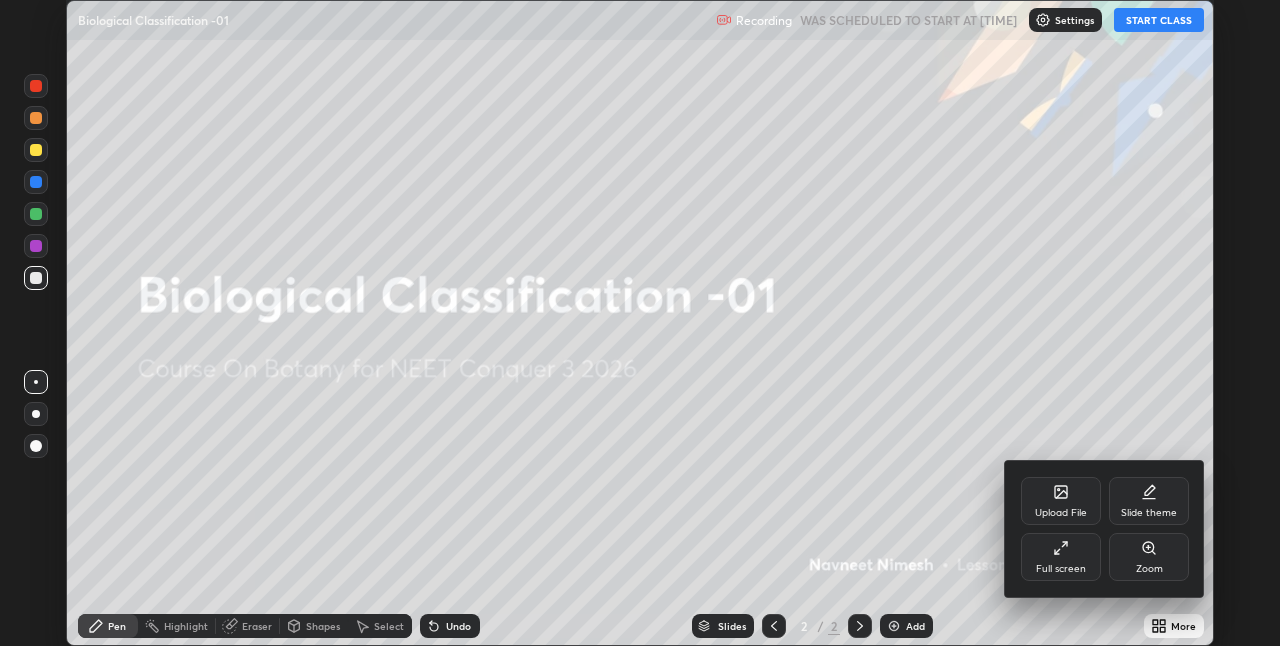 click 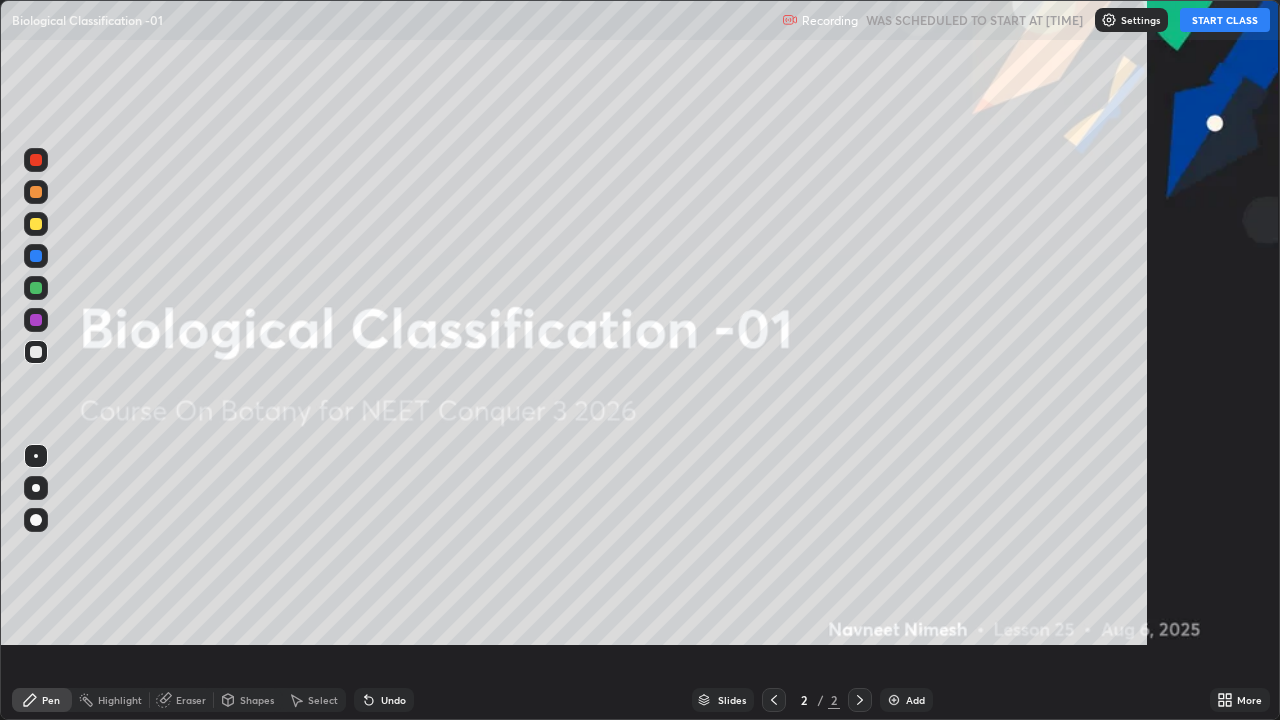 scroll, scrollTop: 99280, scrollLeft: 98720, axis: both 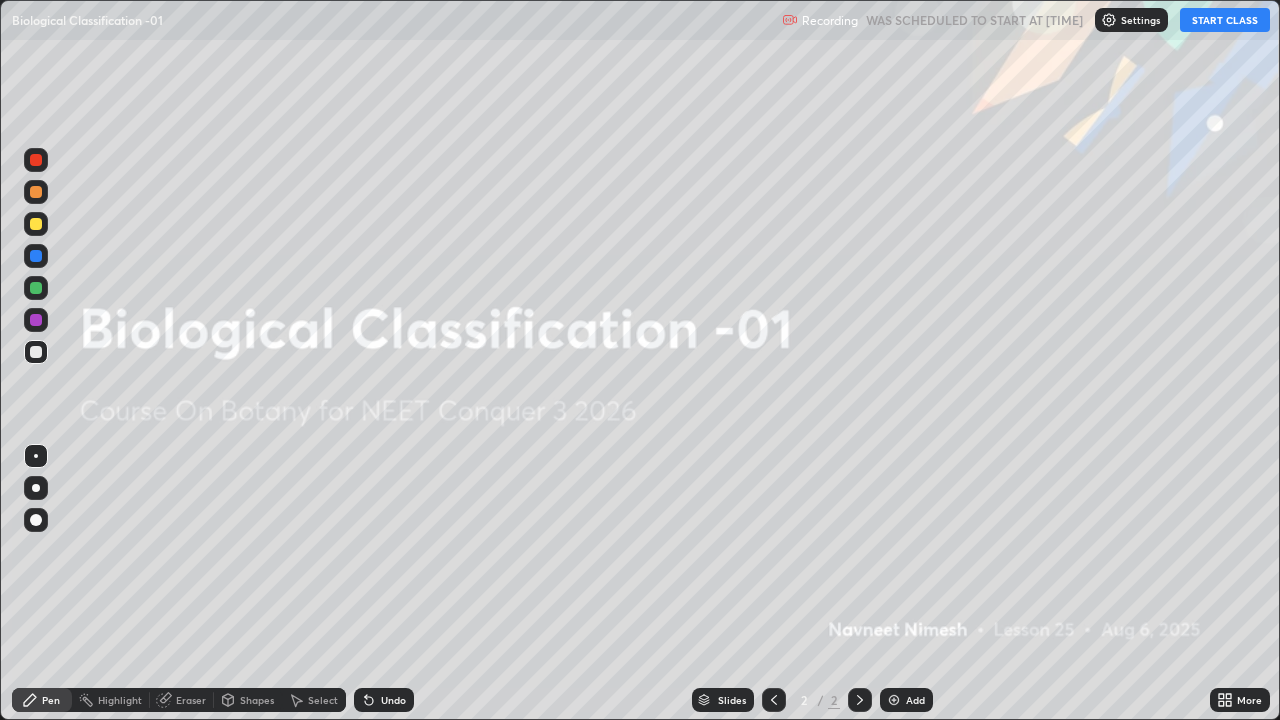 click on "START CLASS" at bounding box center (1225, 20) 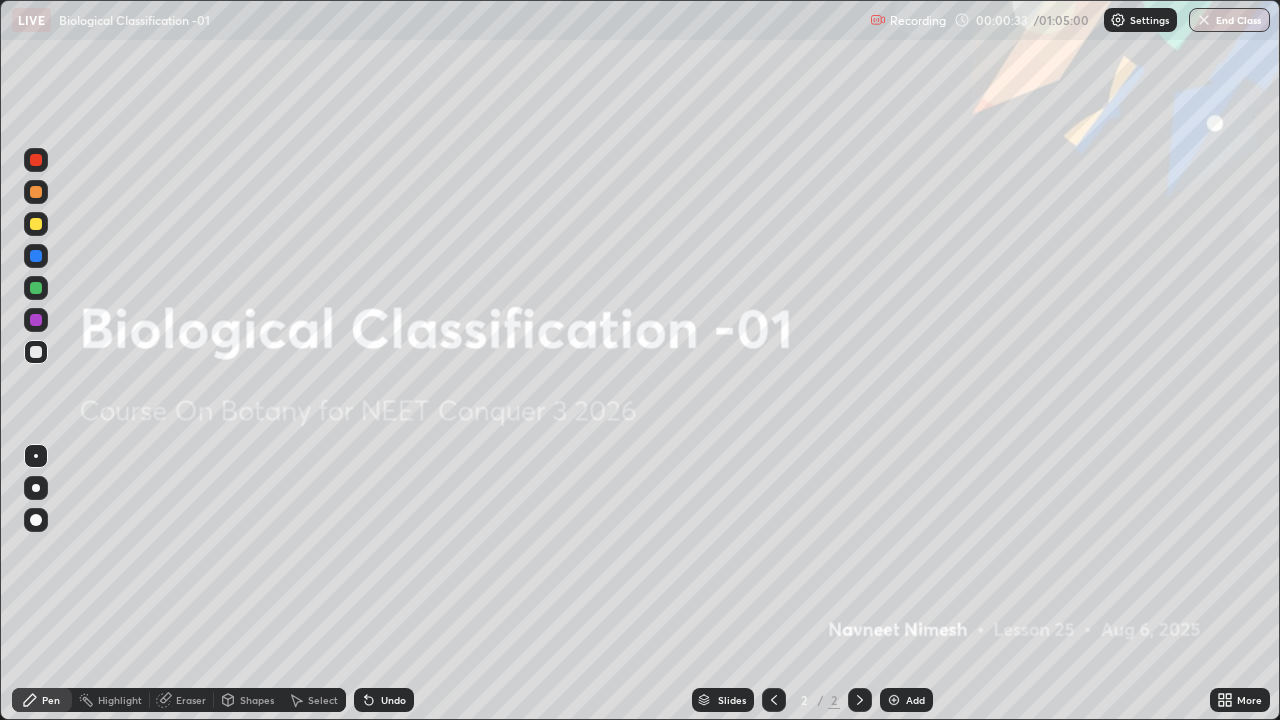 click on "Add" at bounding box center (915, 700) 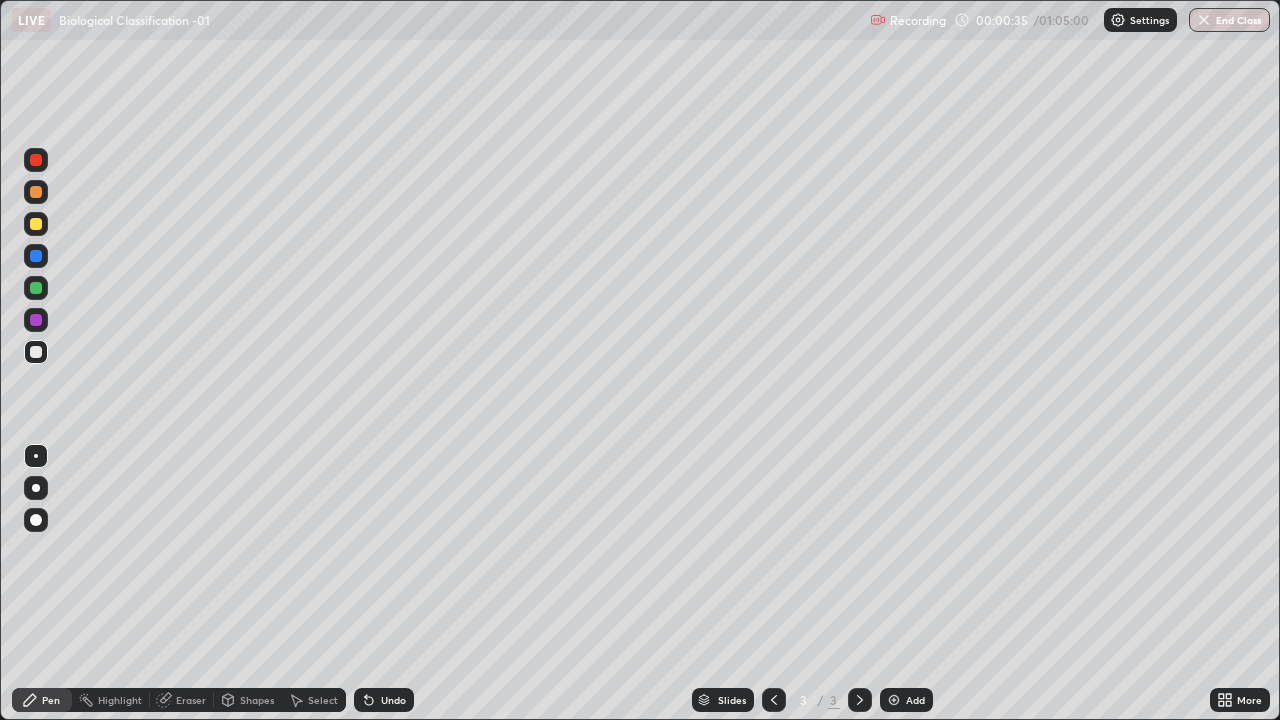 click at bounding box center [36, 192] 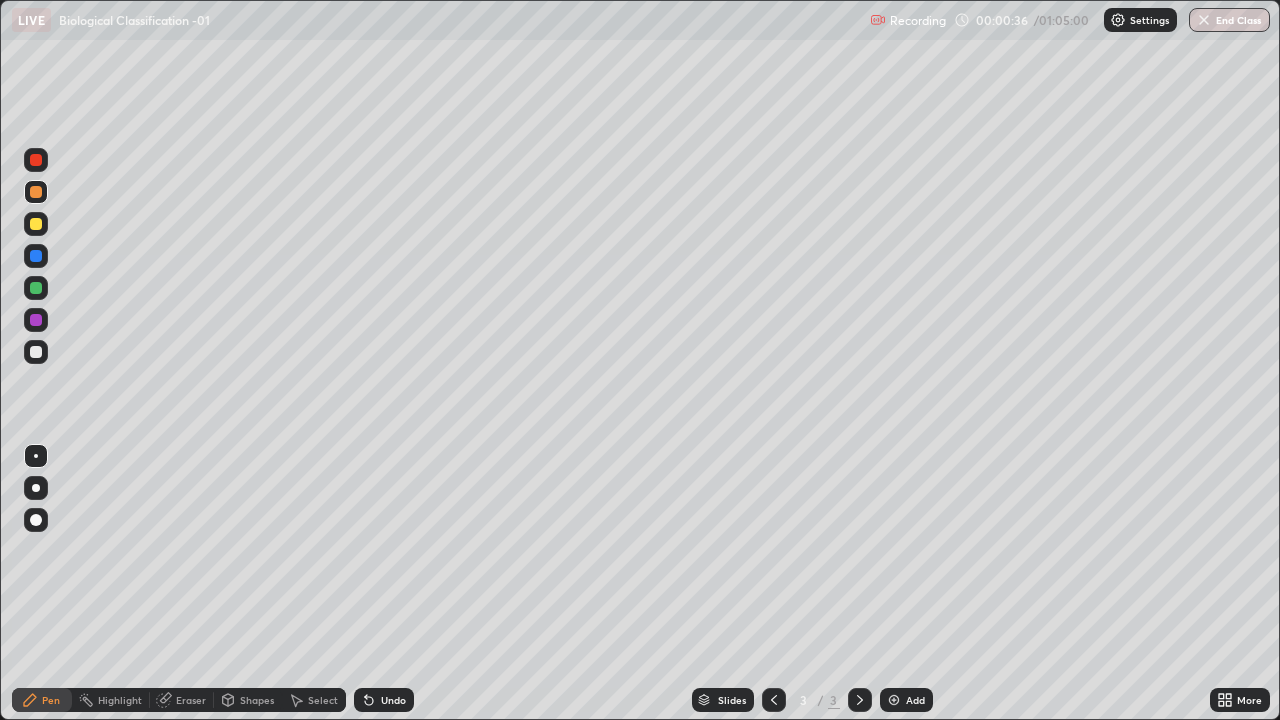 click at bounding box center (36, 520) 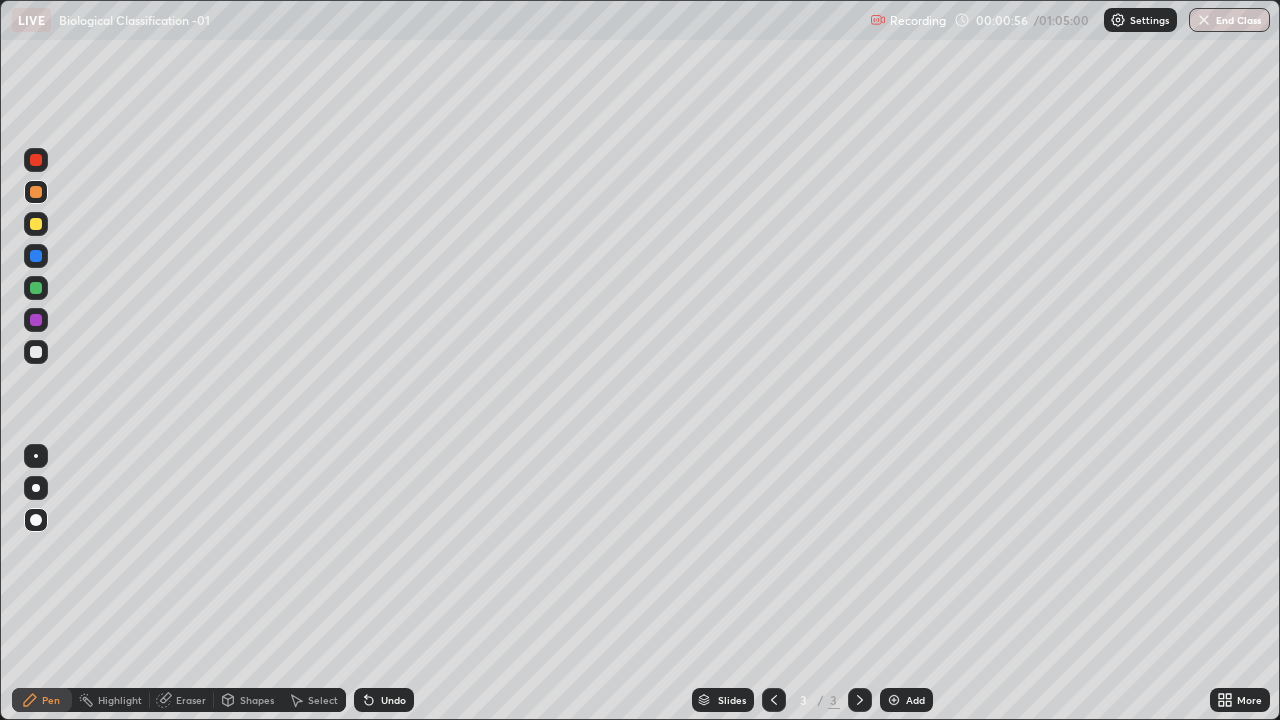 click on "Shapes" at bounding box center [257, 700] 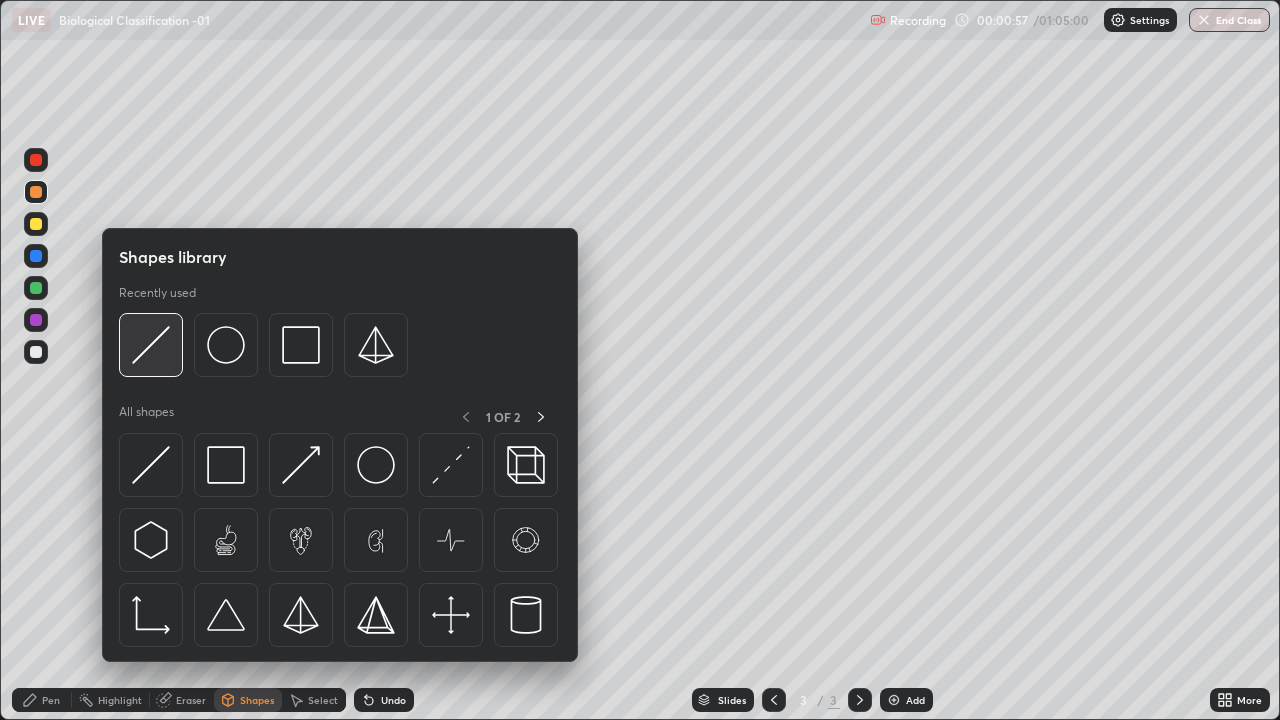 click at bounding box center [151, 345] 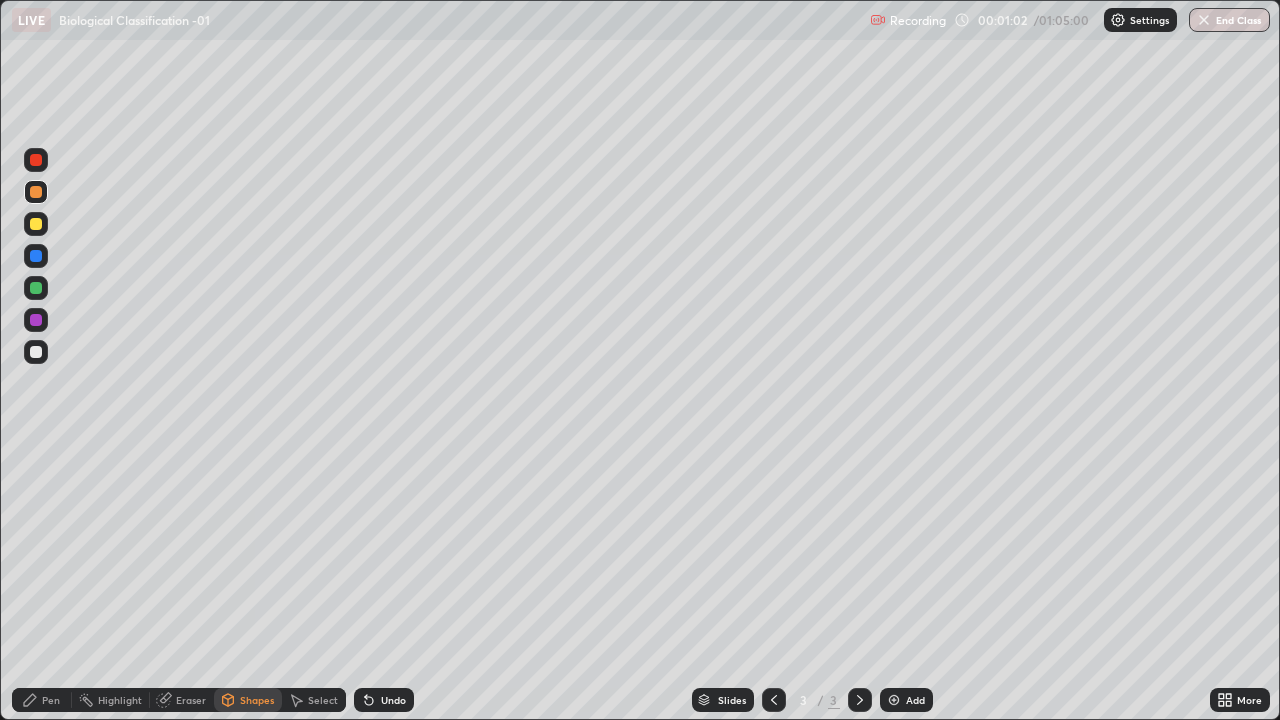 click 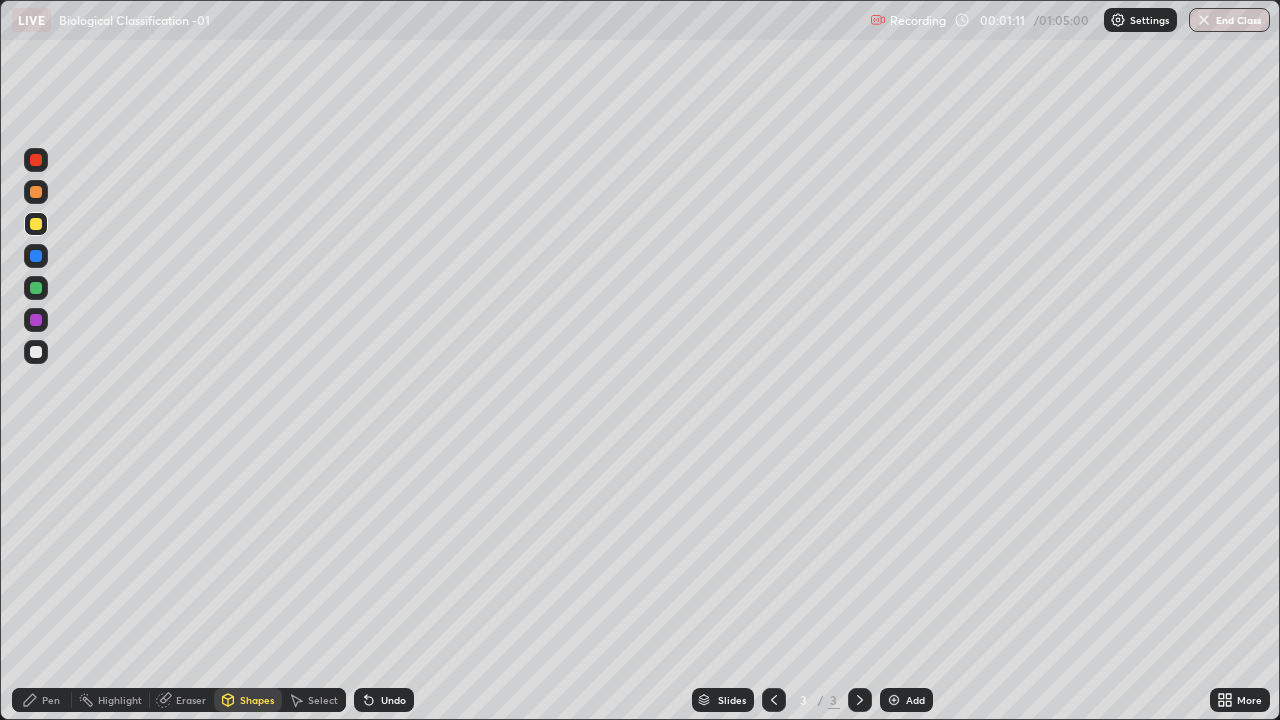 click on "Pen" at bounding box center (42, 700) 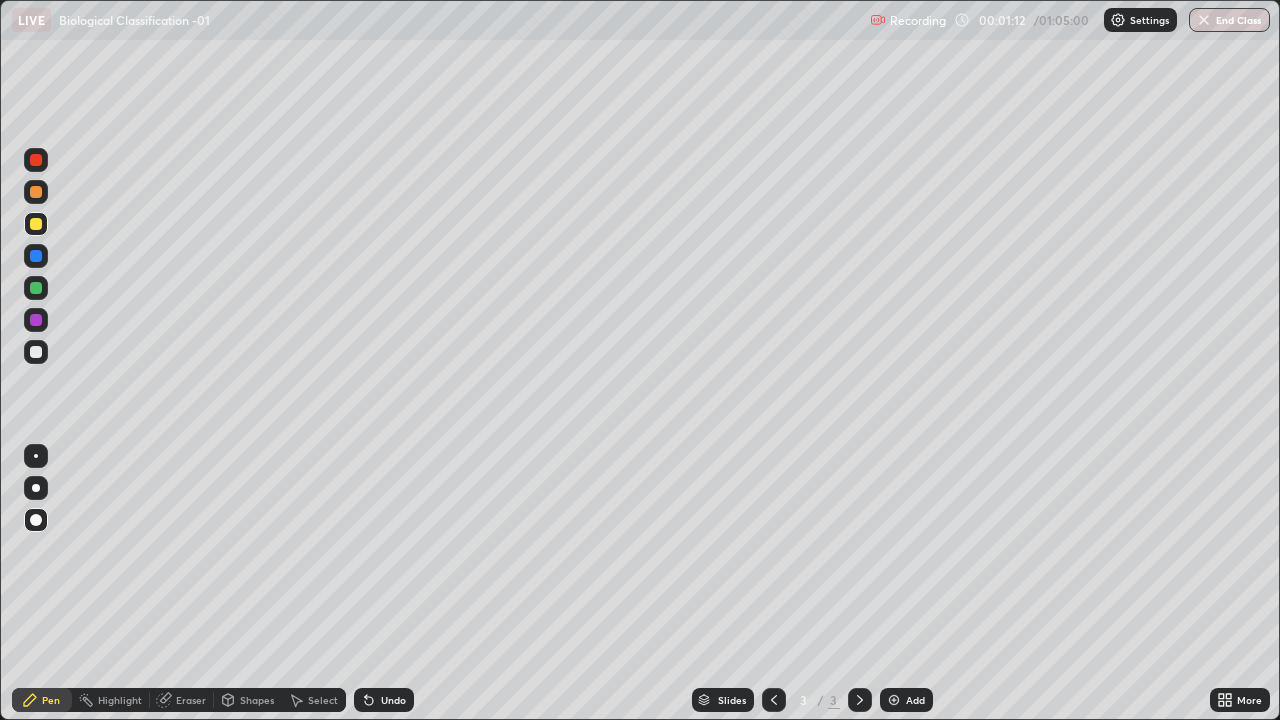 click at bounding box center [36, 288] 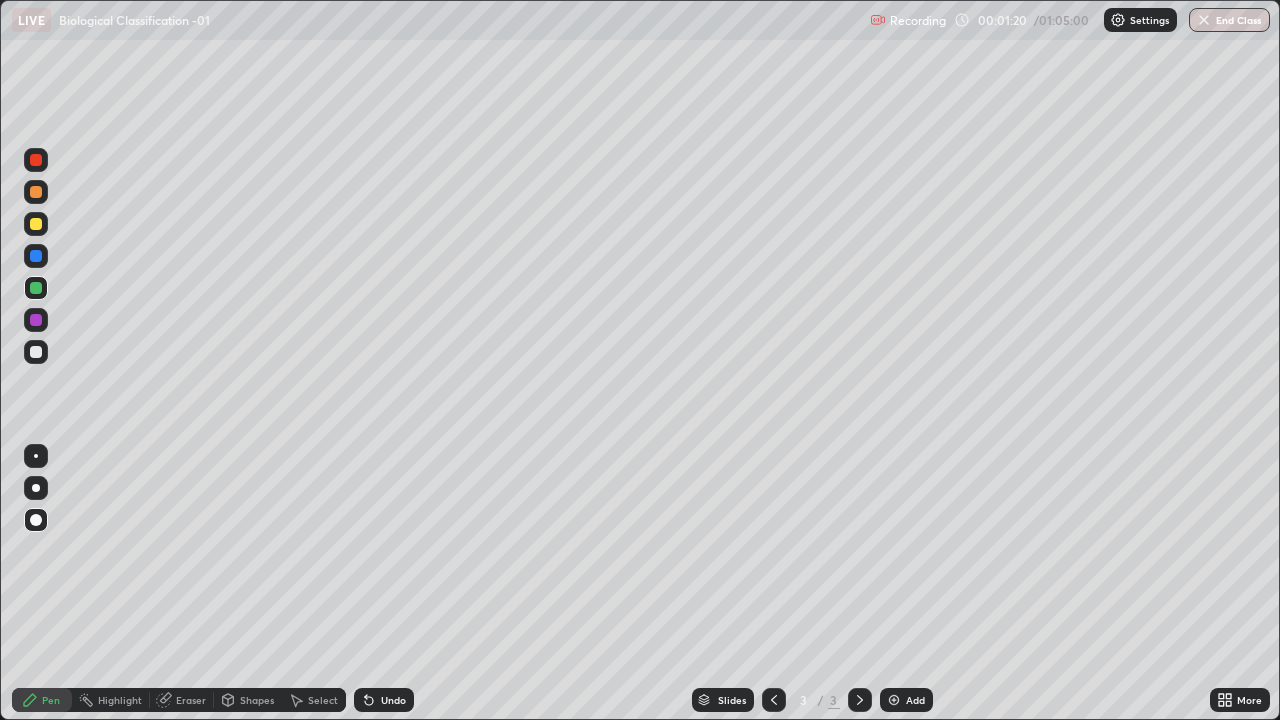click at bounding box center (36, 256) 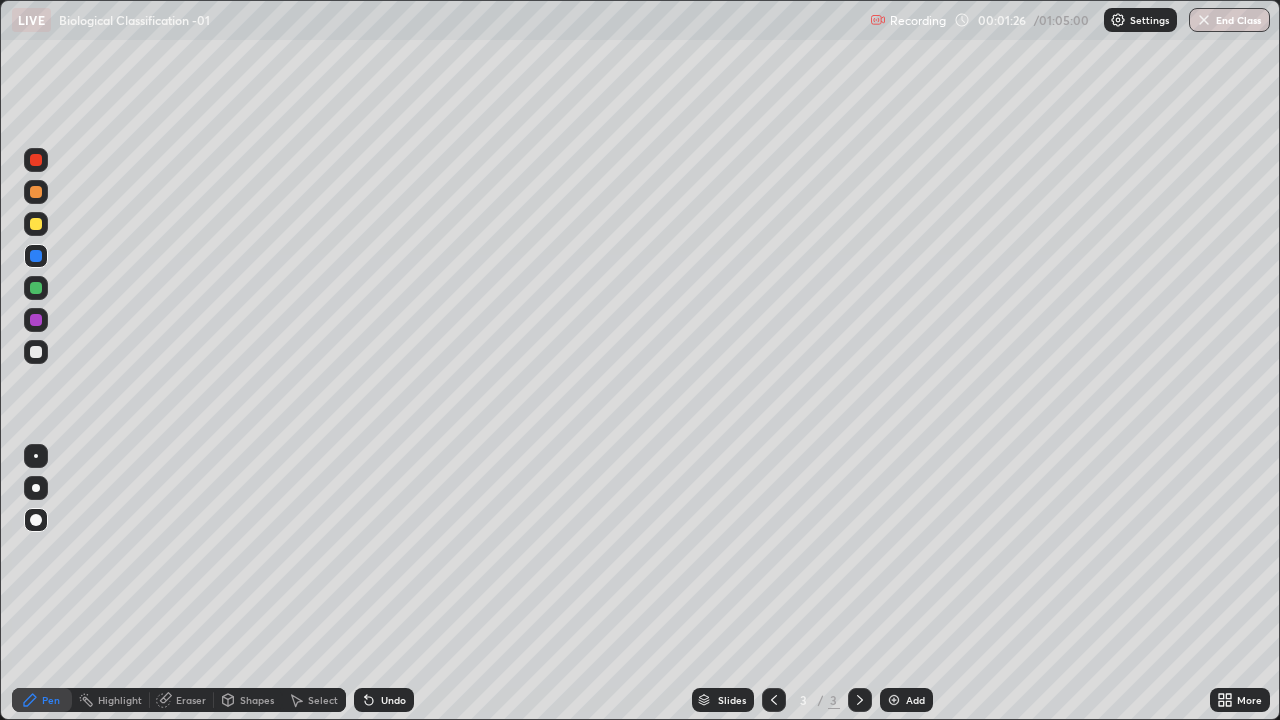 click on "Undo" at bounding box center [384, 700] 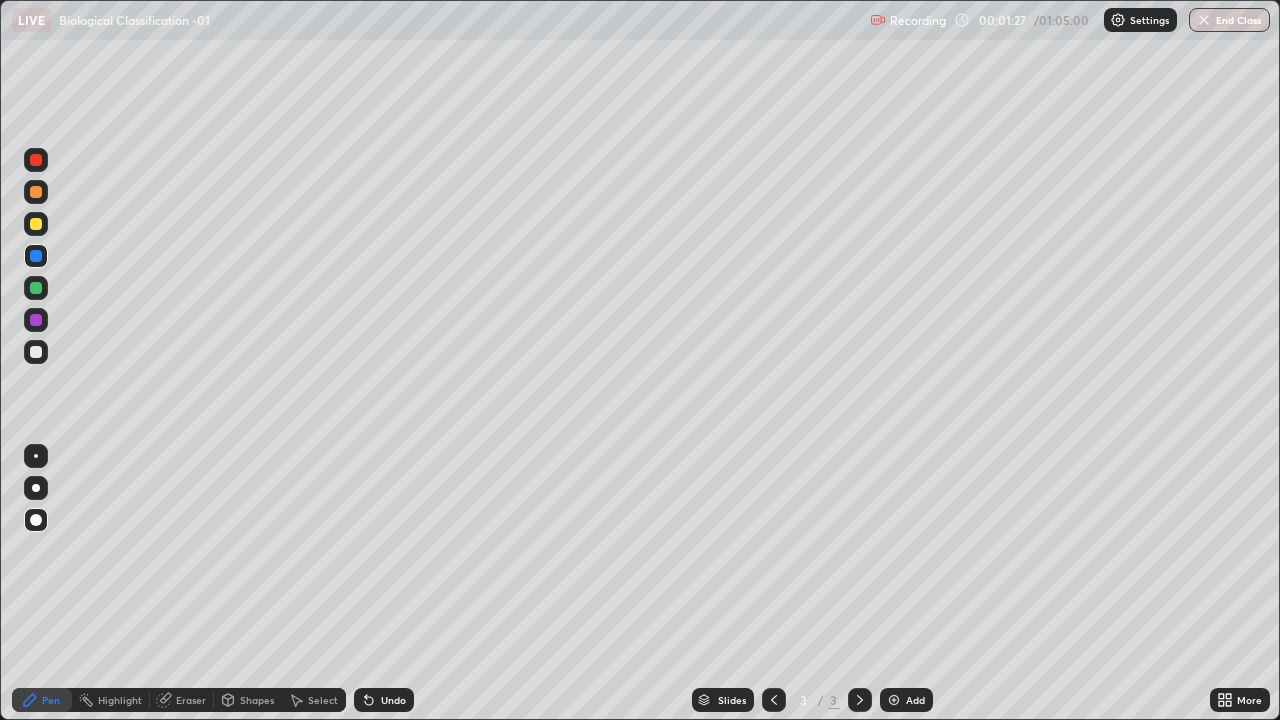 click on "Undo" at bounding box center (393, 700) 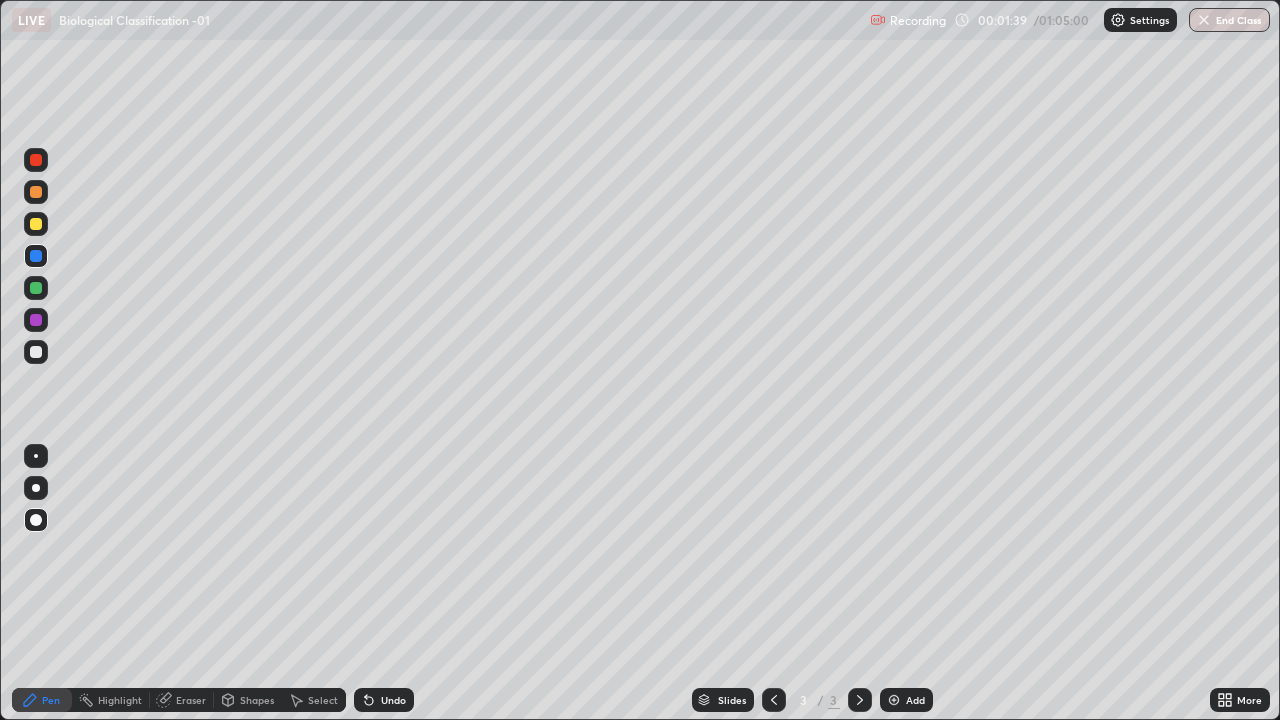 click at bounding box center [36, 352] 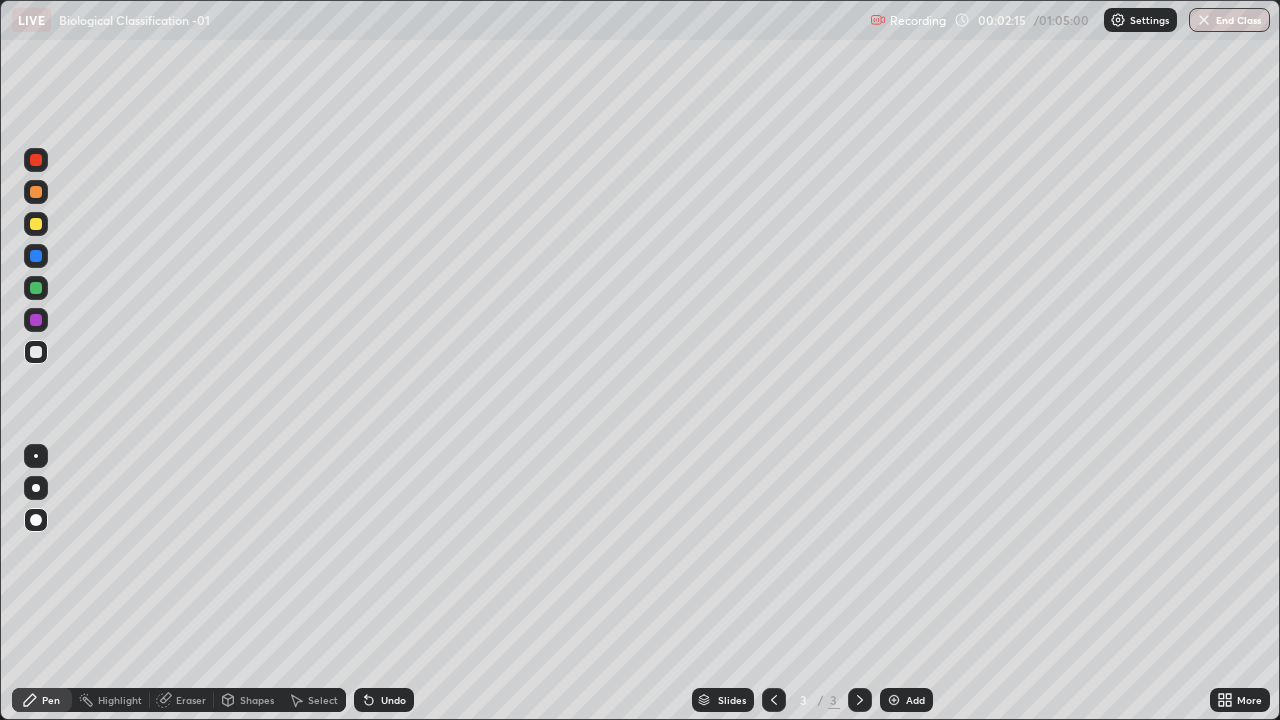 click at bounding box center (36, 224) 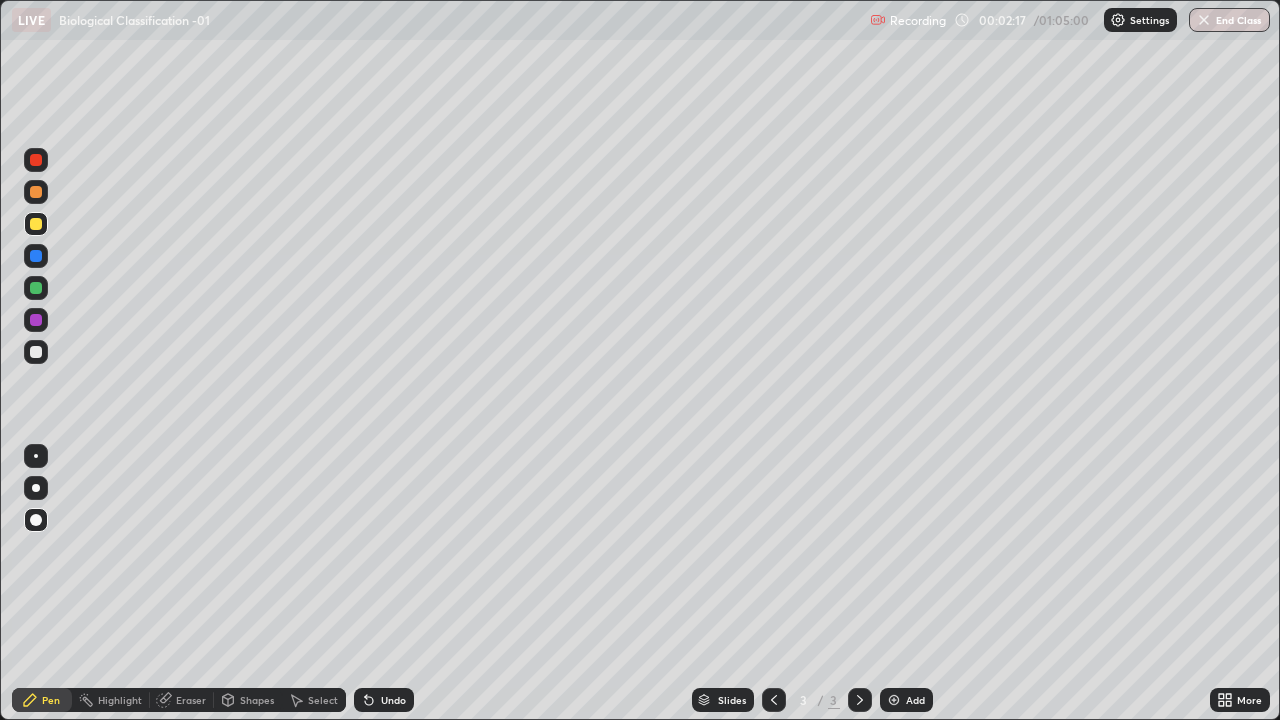 click on "Shapes" at bounding box center [257, 700] 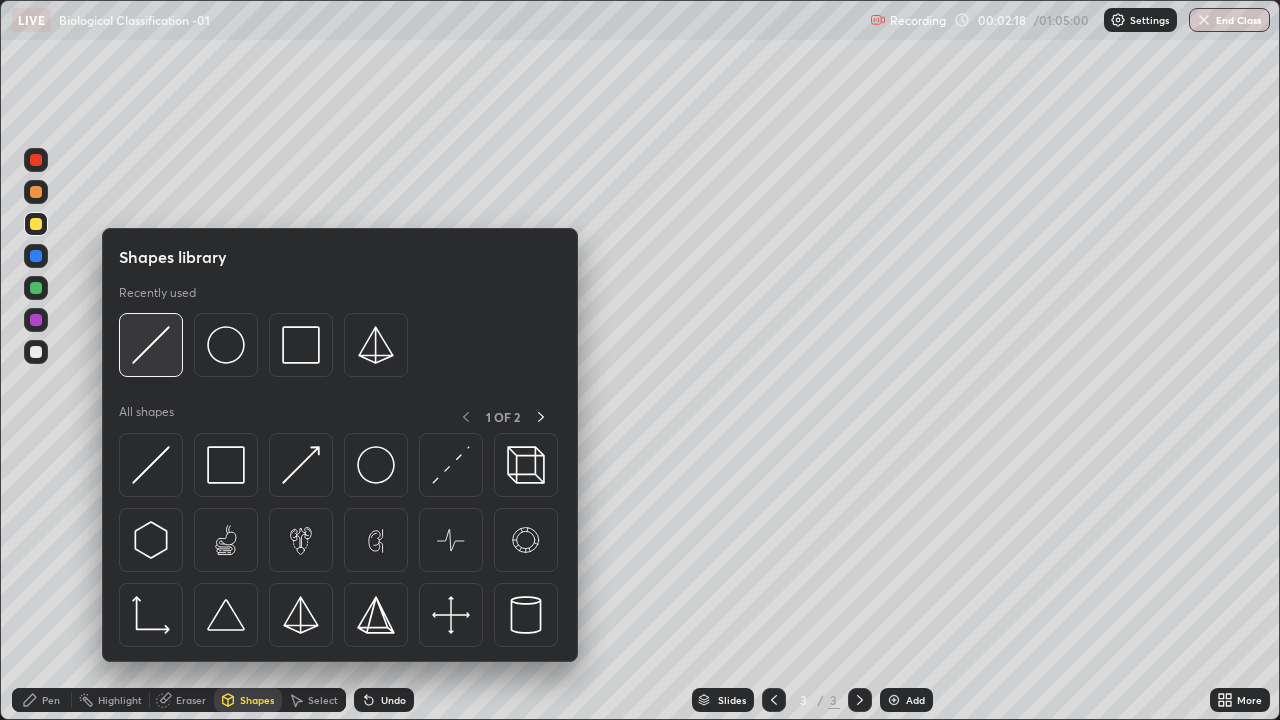 click at bounding box center (151, 345) 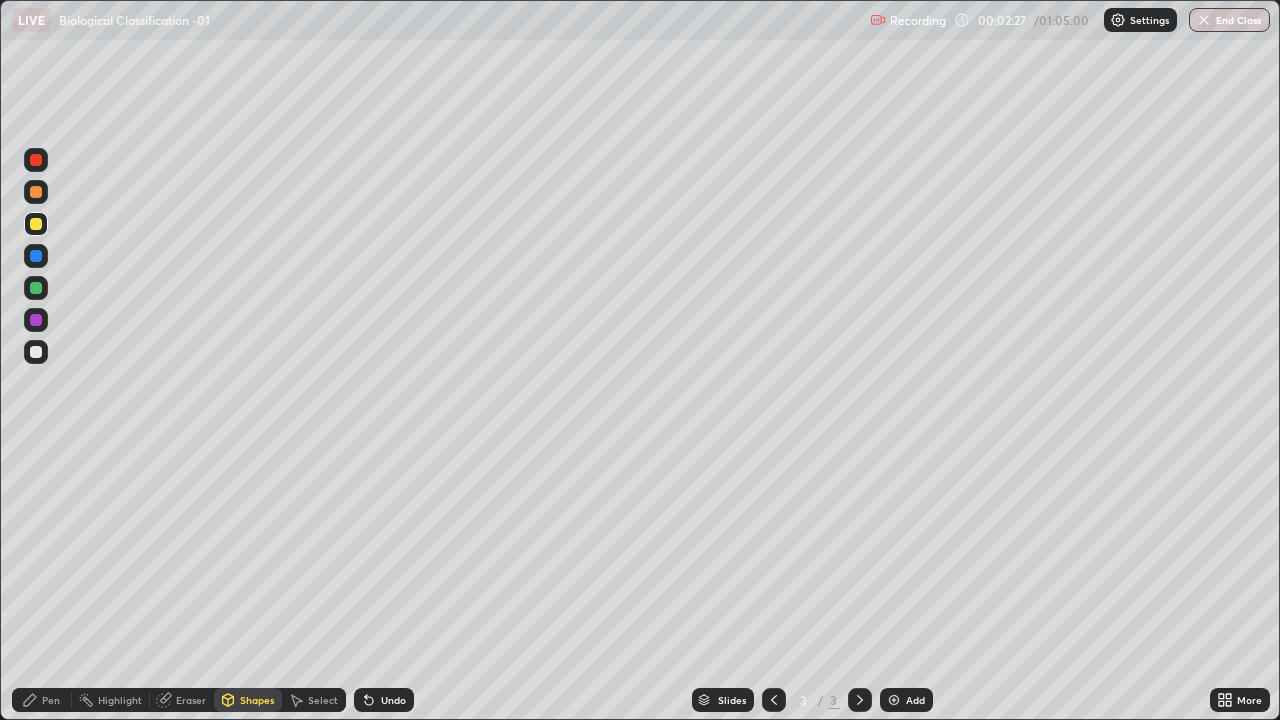click at bounding box center [36, 192] 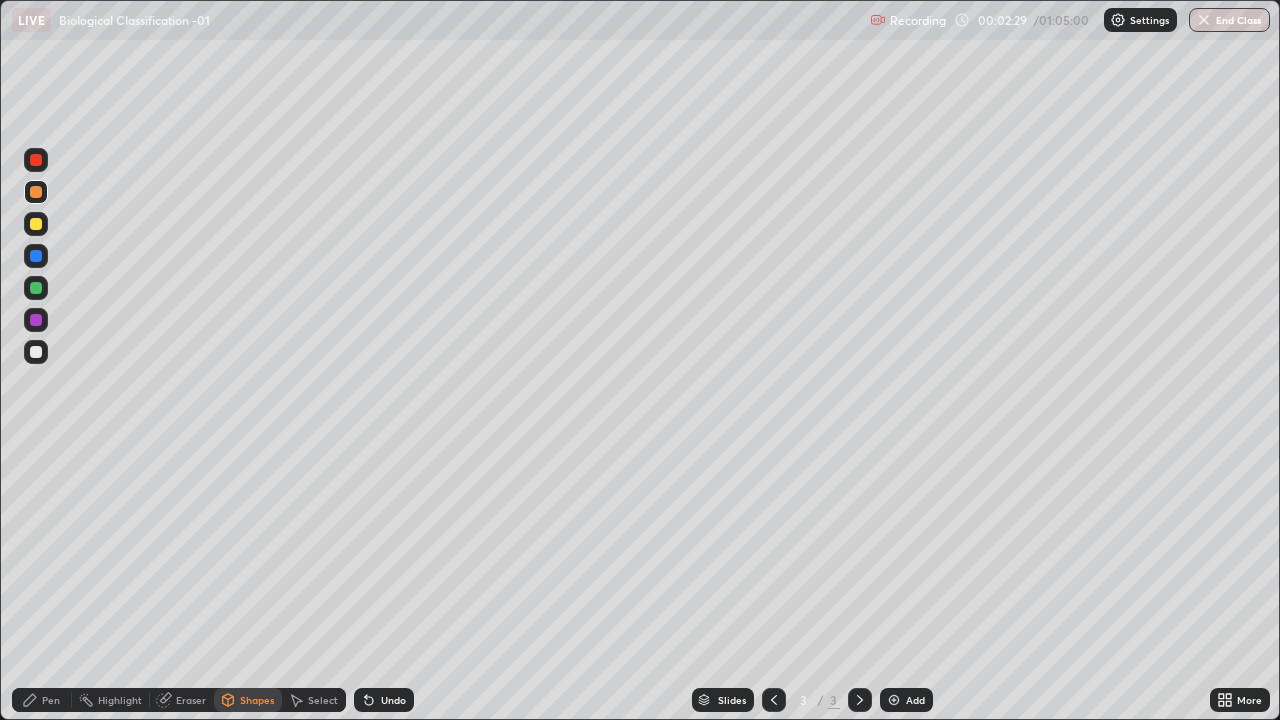 click at bounding box center [36, 224] 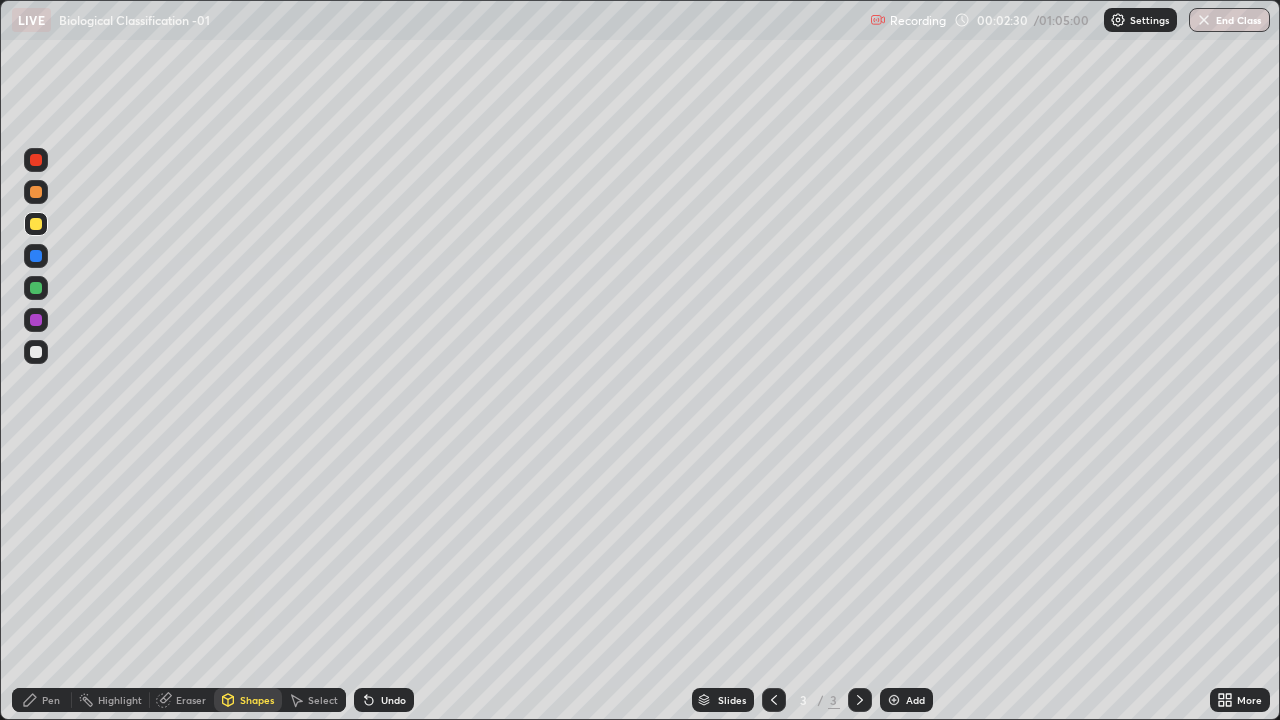 click on "Pen" at bounding box center (51, 700) 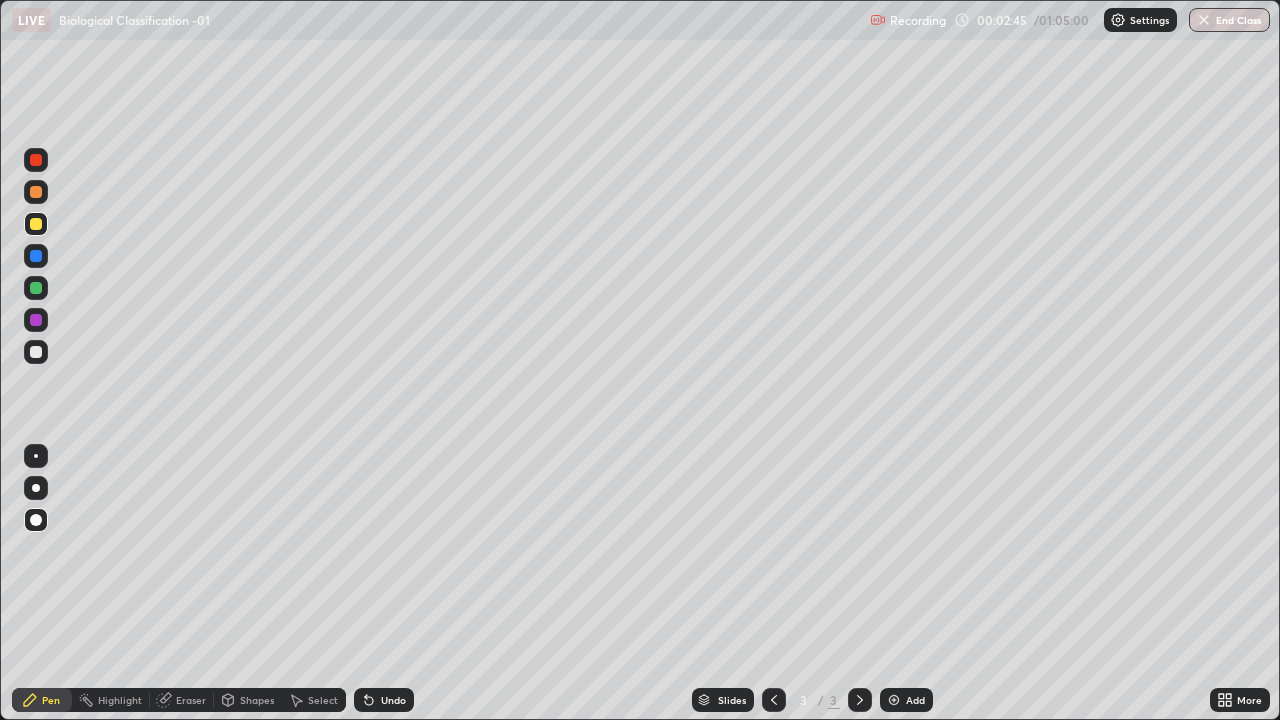 click 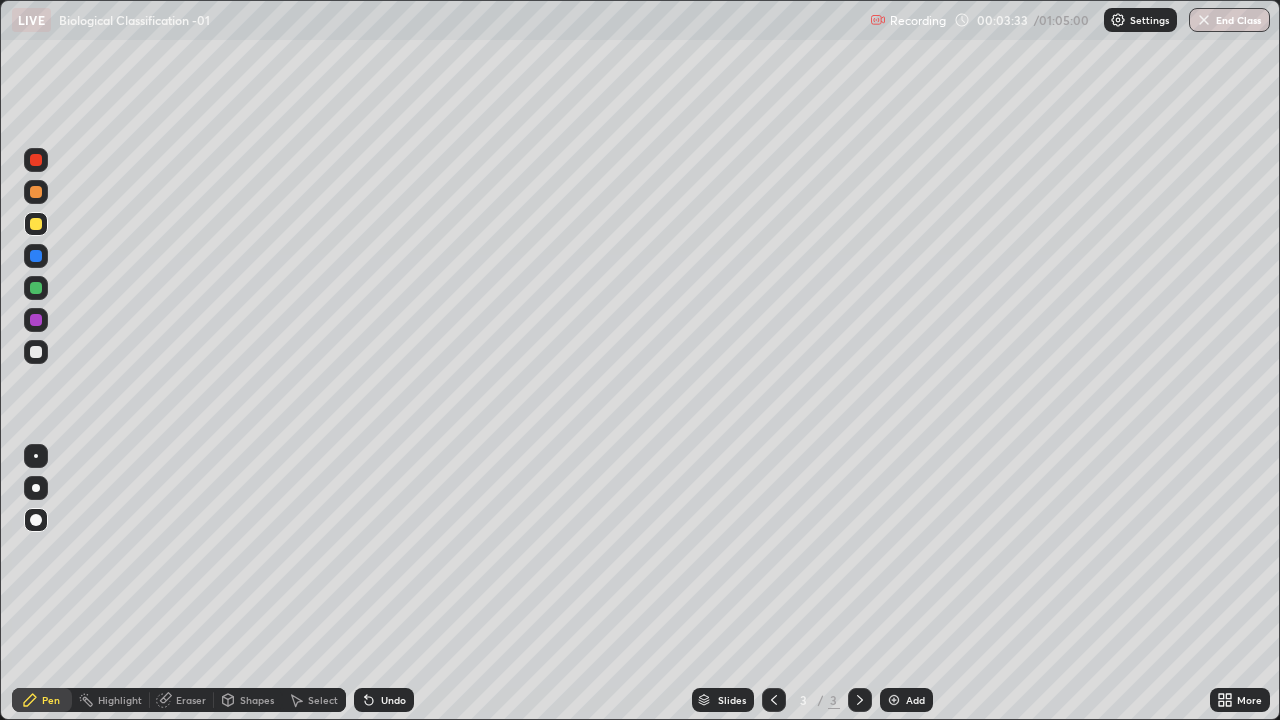 click at bounding box center (36, 256) 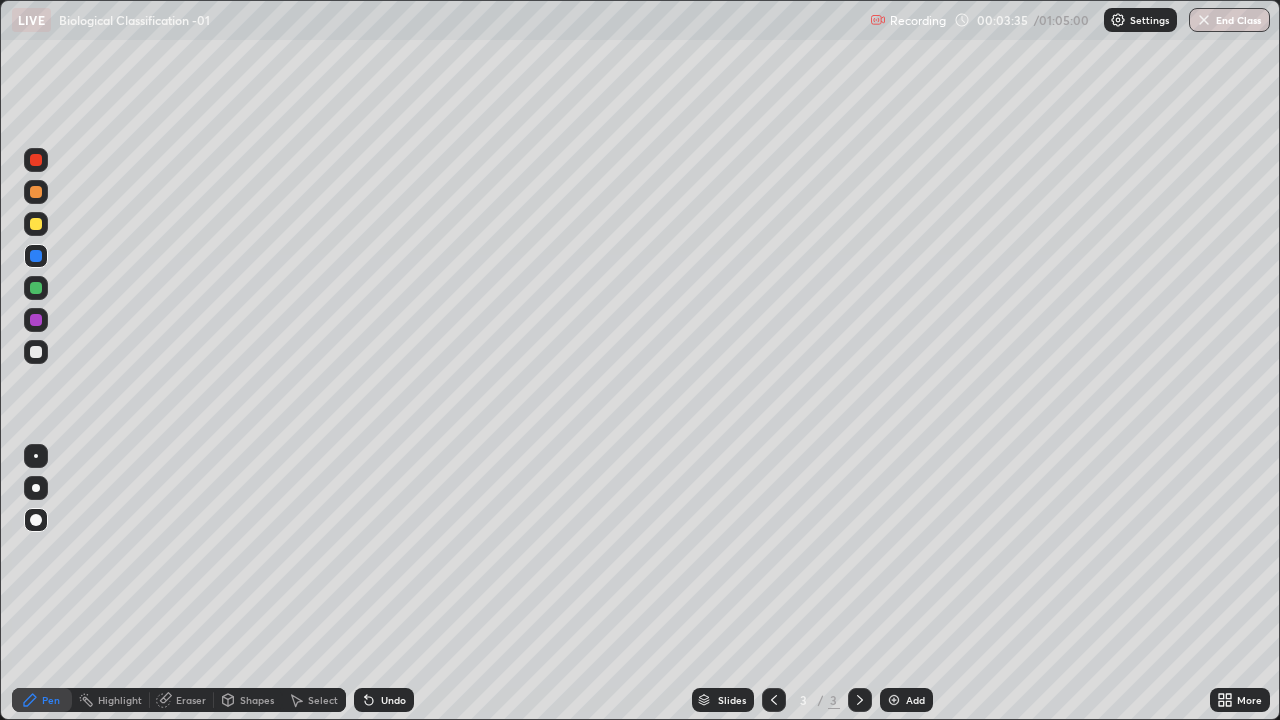 click at bounding box center (36, 320) 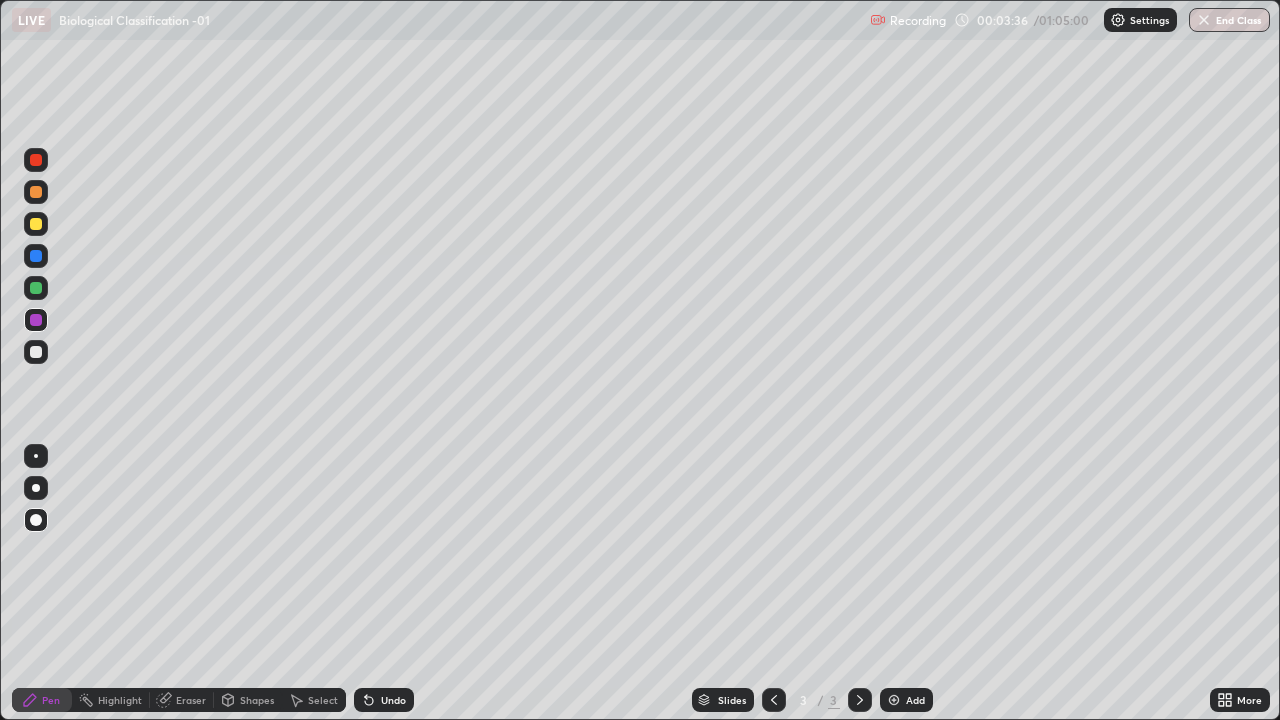 click on "Shapes" at bounding box center (257, 700) 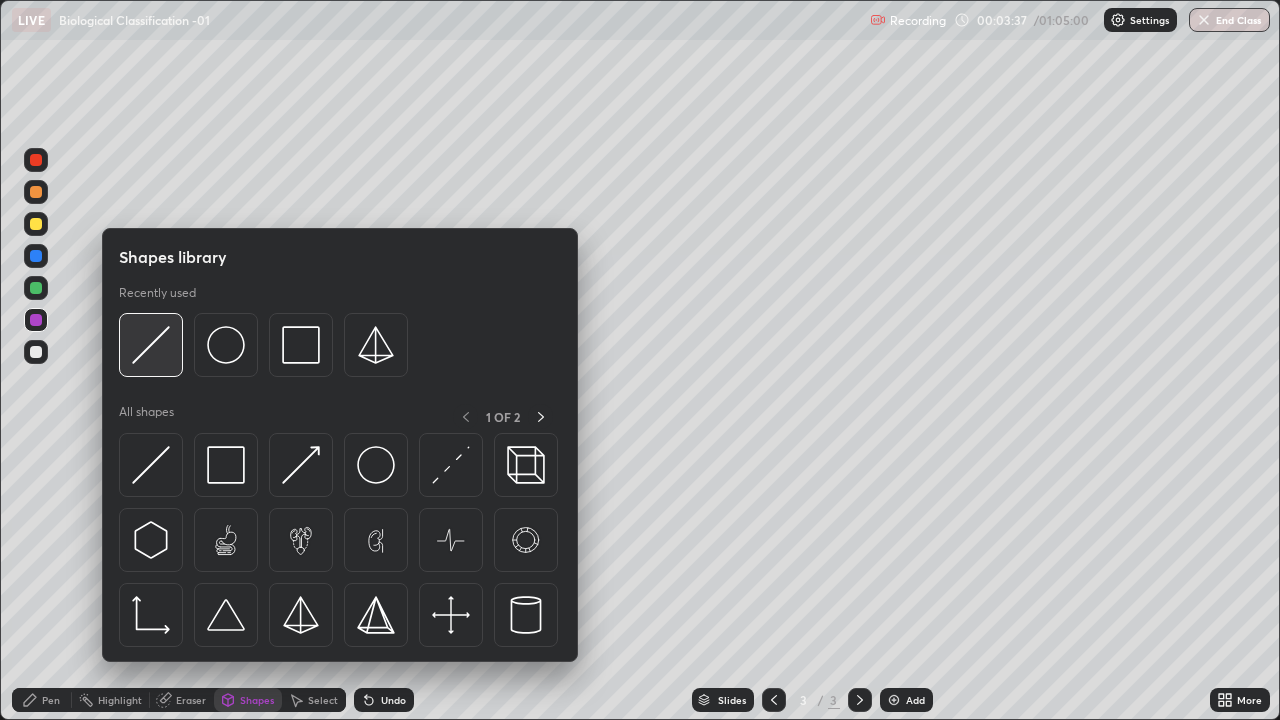 click at bounding box center (151, 345) 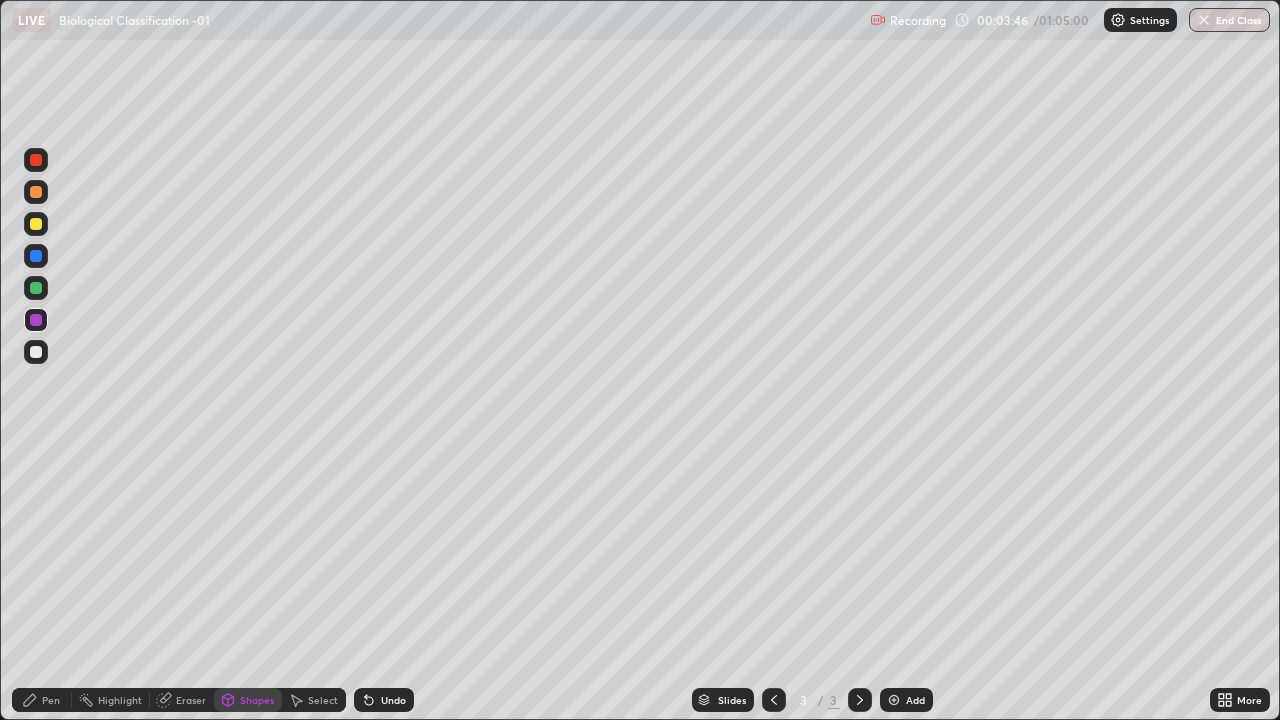 click on "Pen" at bounding box center [51, 700] 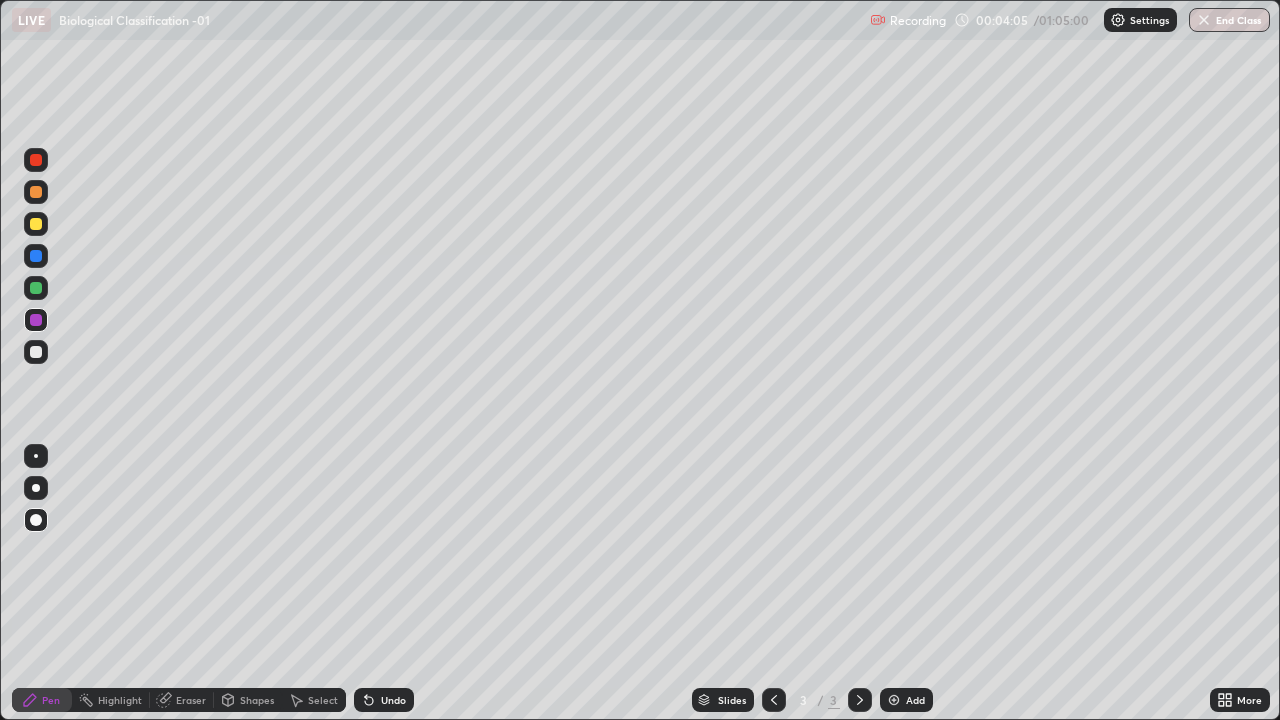 click at bounding box center (36, 352) 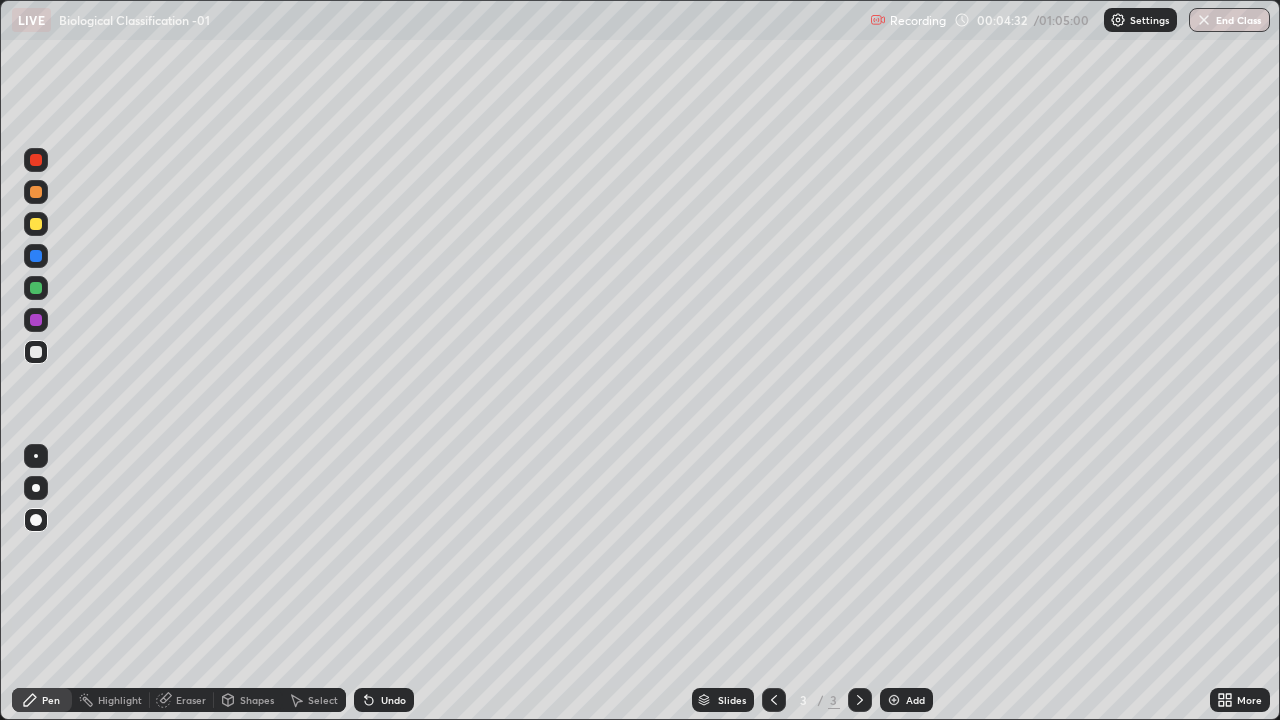 click on "Undo" at bounding box center [384, 700] 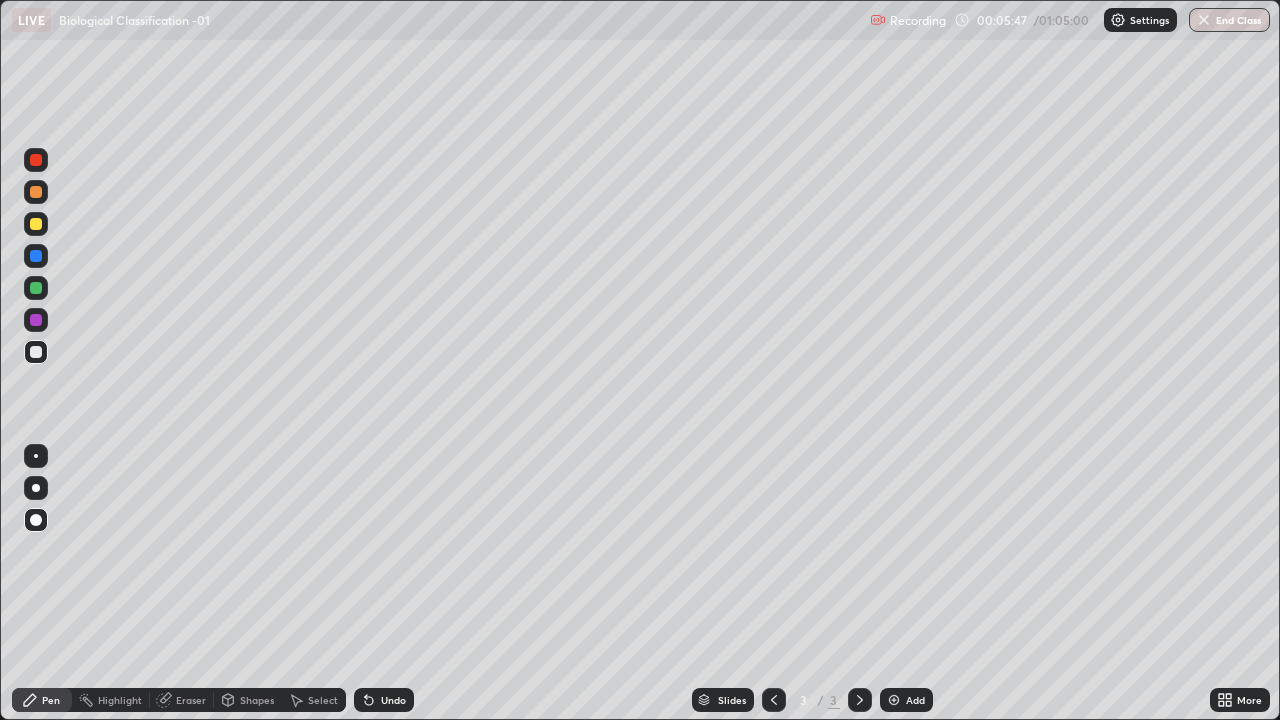 click at bounding box center (894, 700) 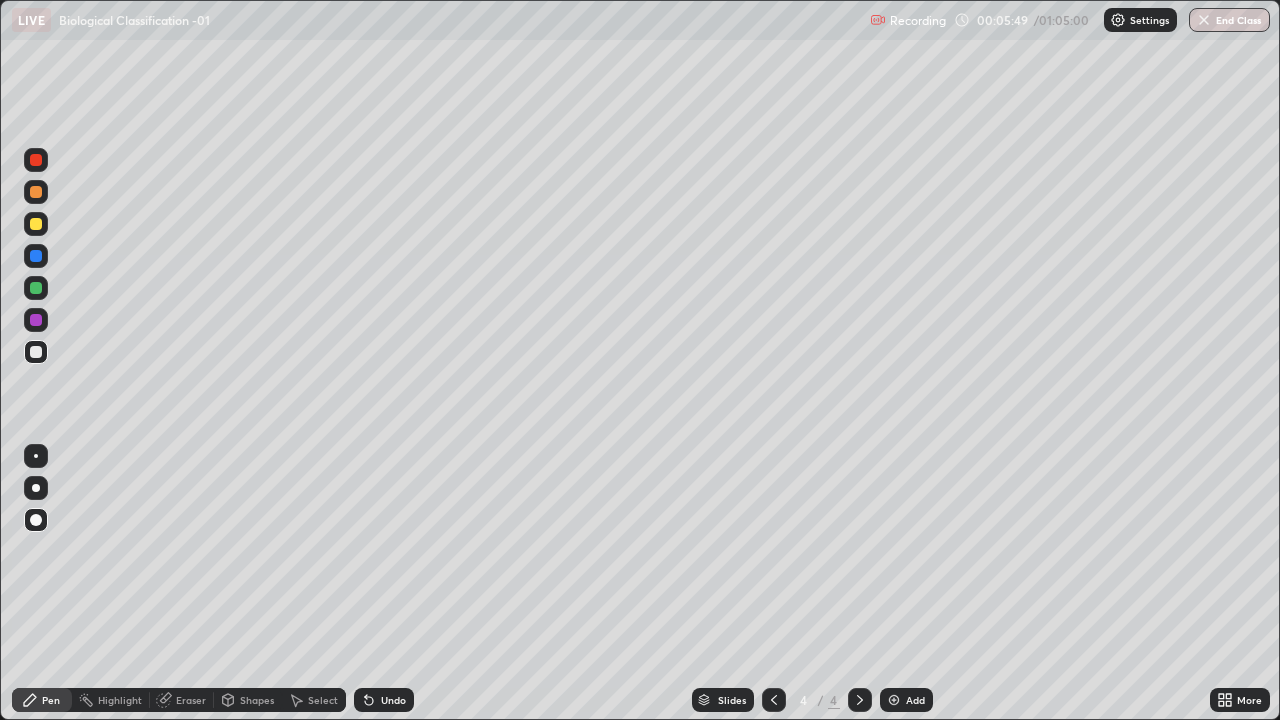 click at bounding box center (36, 288) 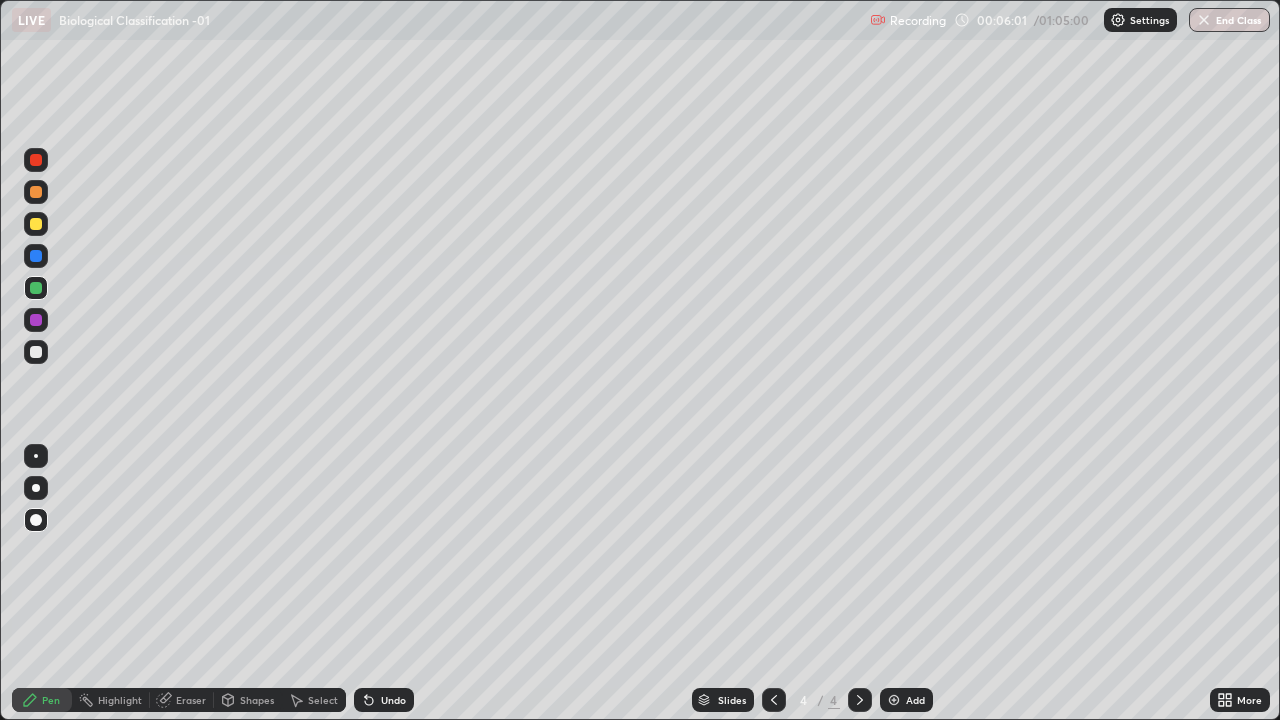 click at bounding box center (36, 224) 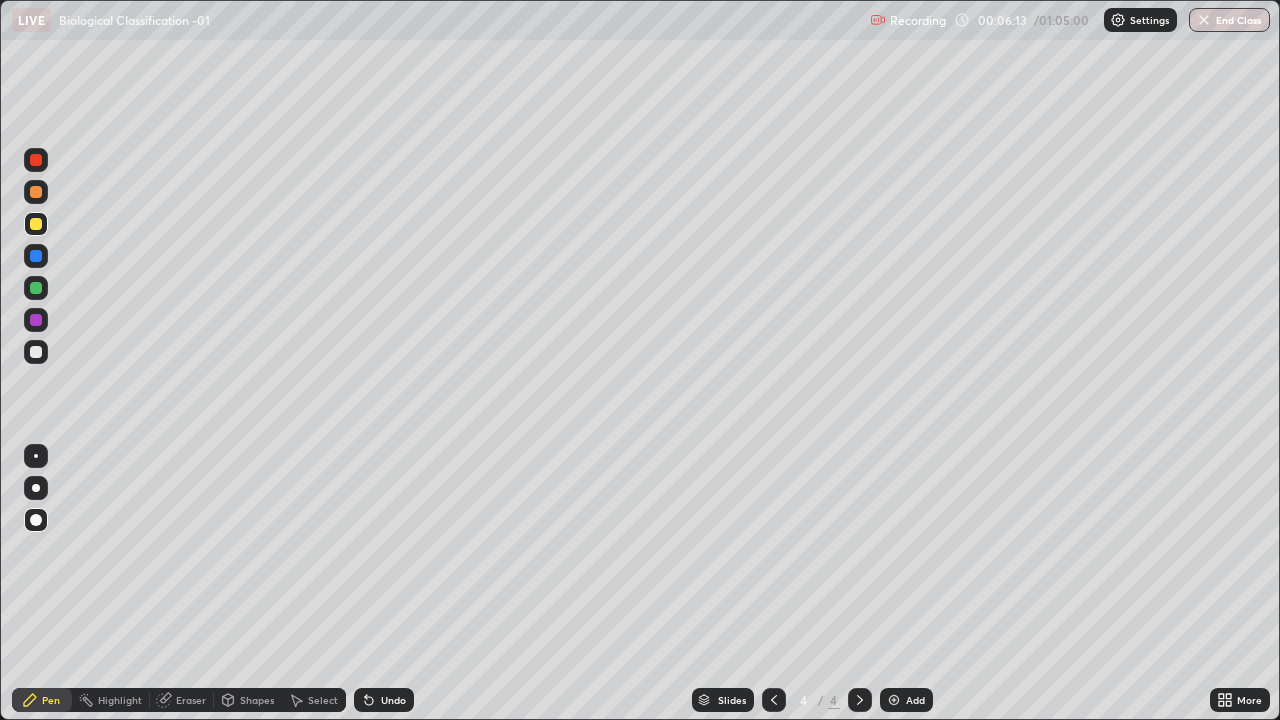 click at bounding box center (36, 352) 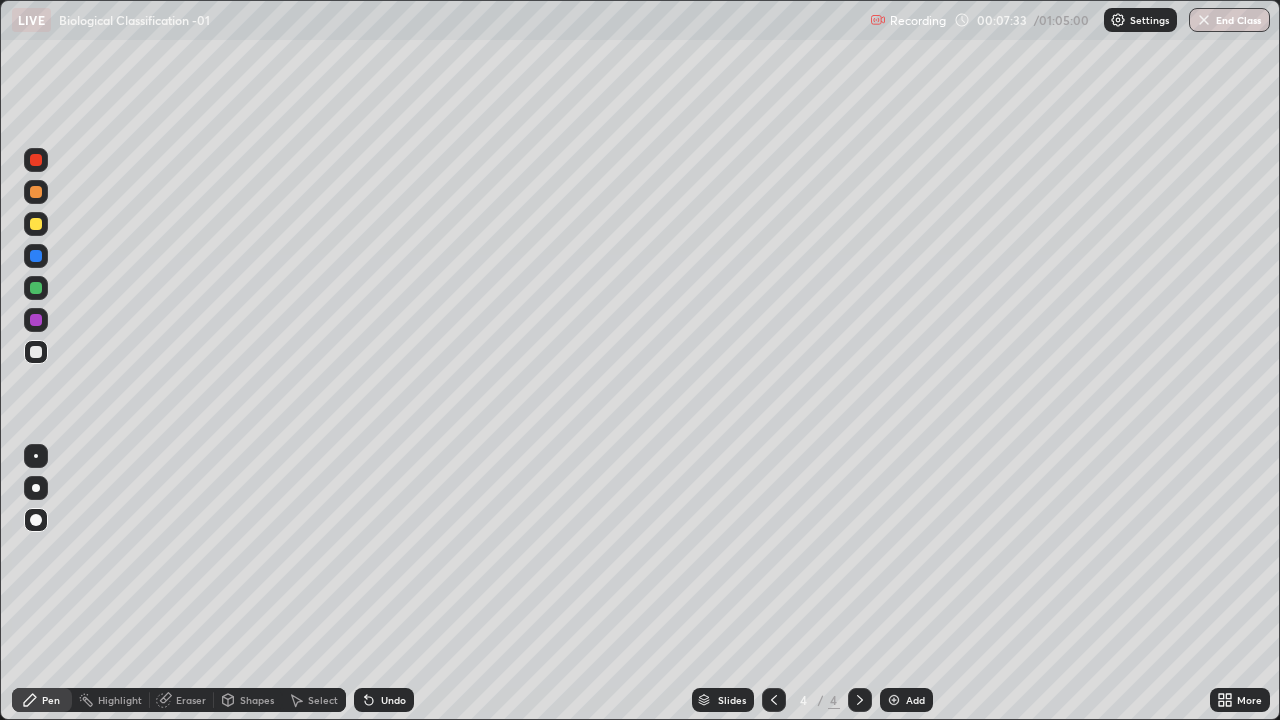 click at bounding box center [36, 224] 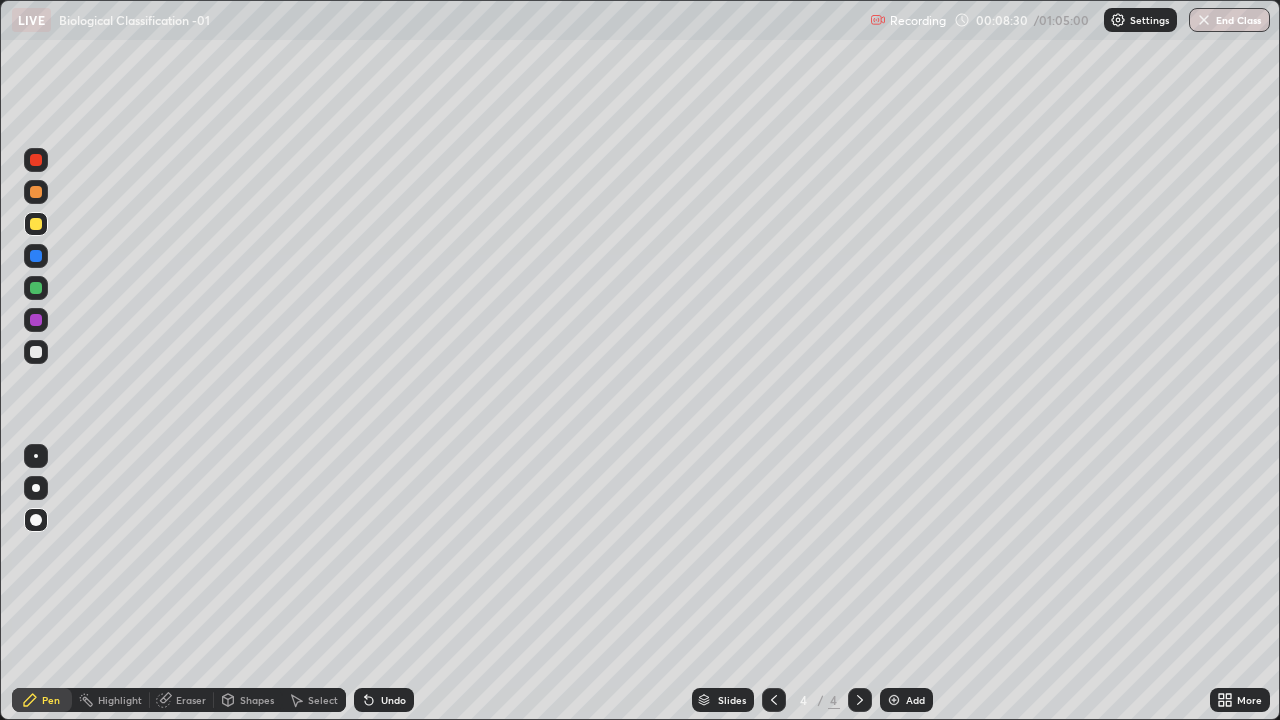 click at bounding box center (36, 352) 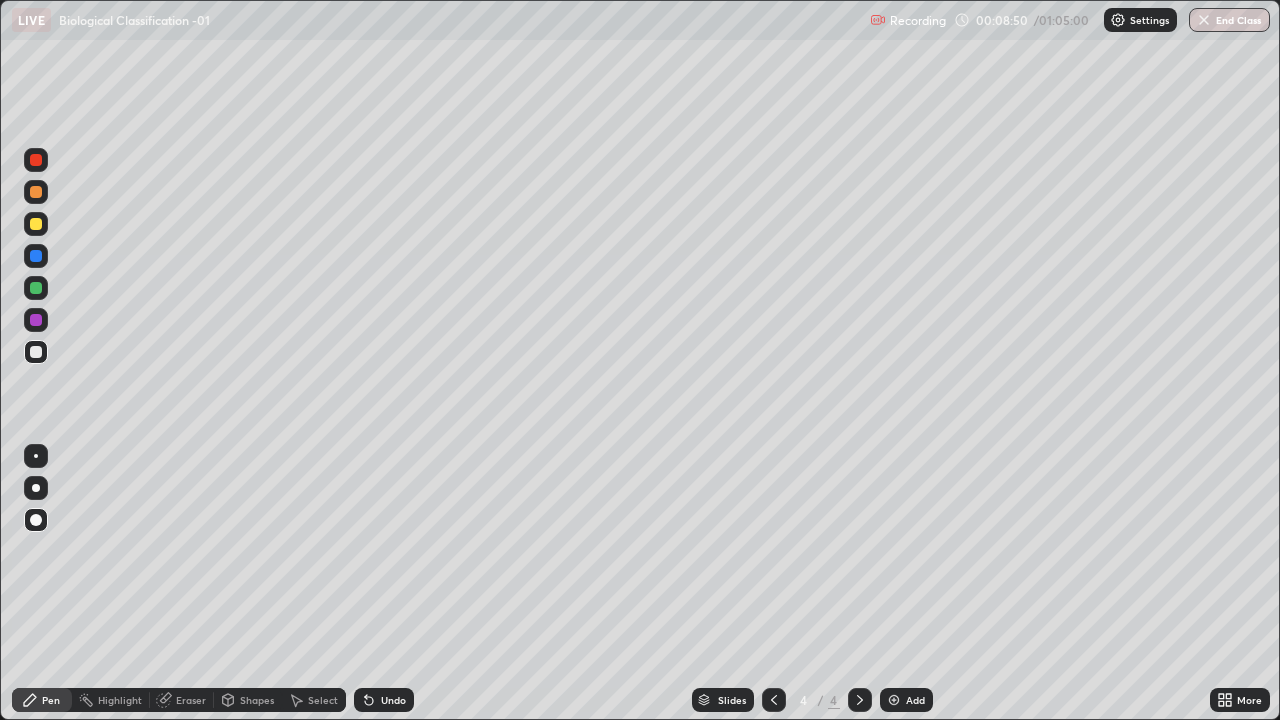 click at bounding box center [36, 192] 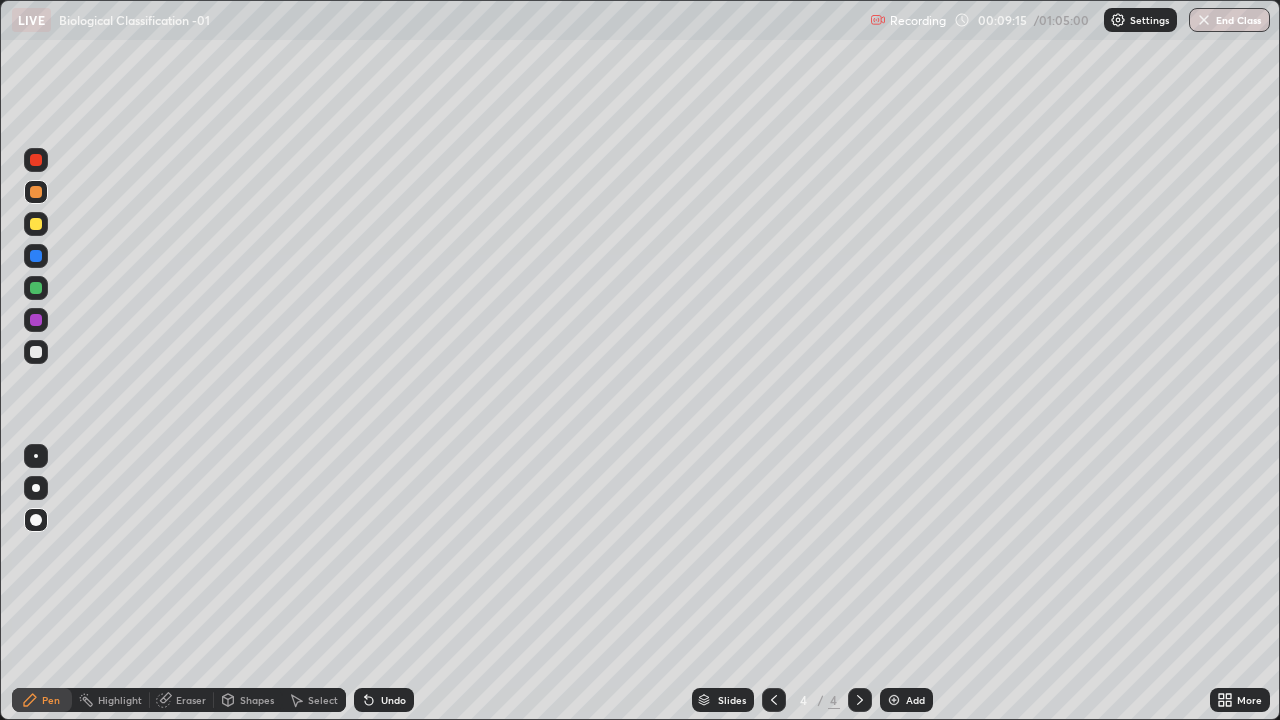 click at bounding box center [36, 288] 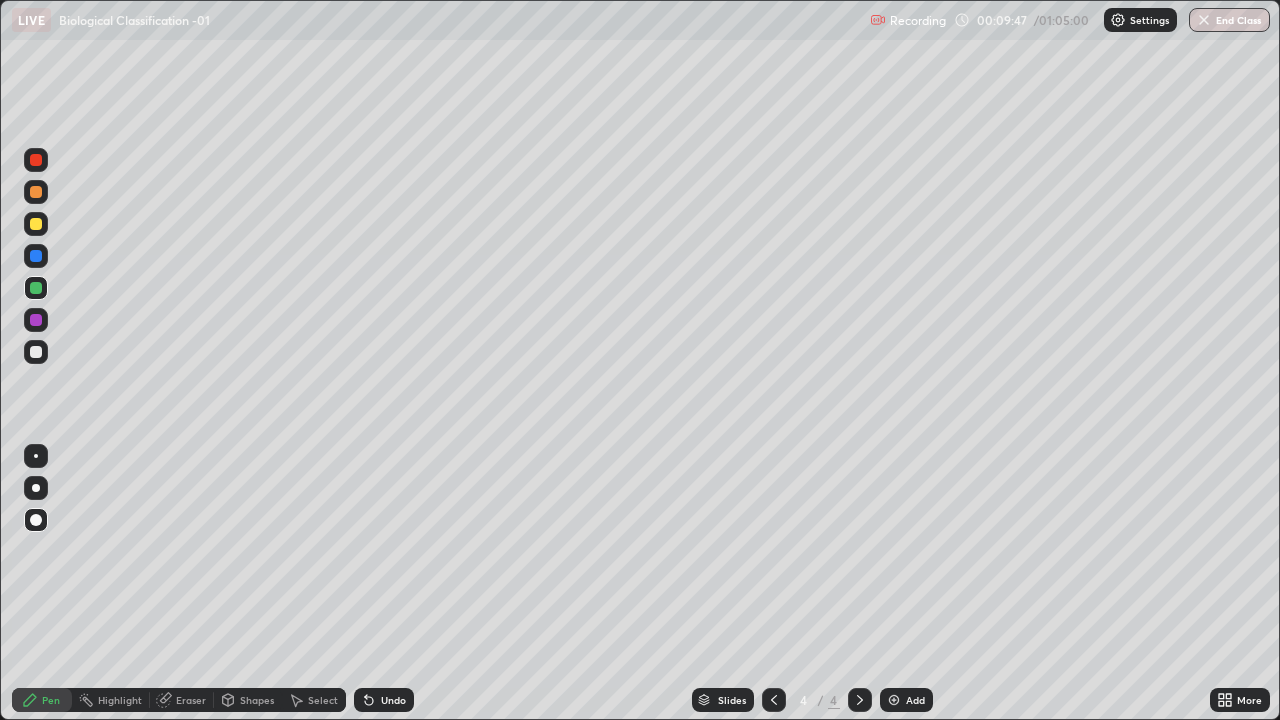 click at bounding box center [36, 256] 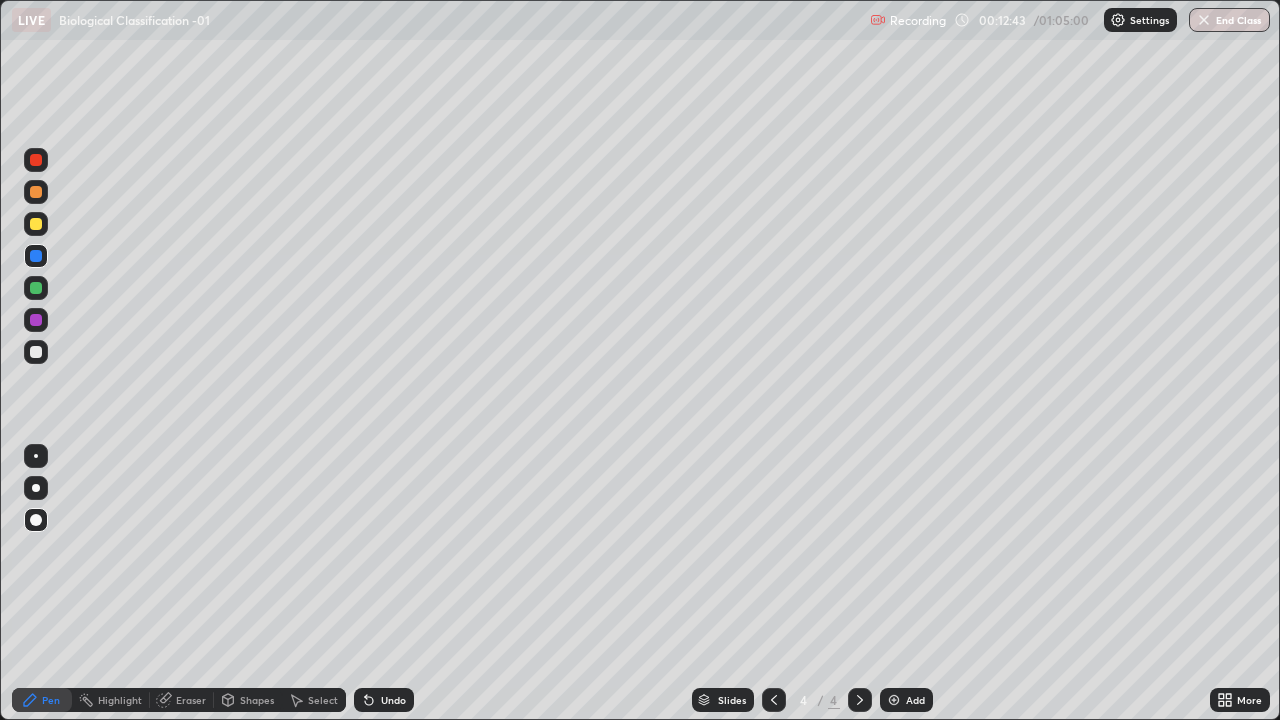 click on "Eraser" at bounding box center [191, 700] 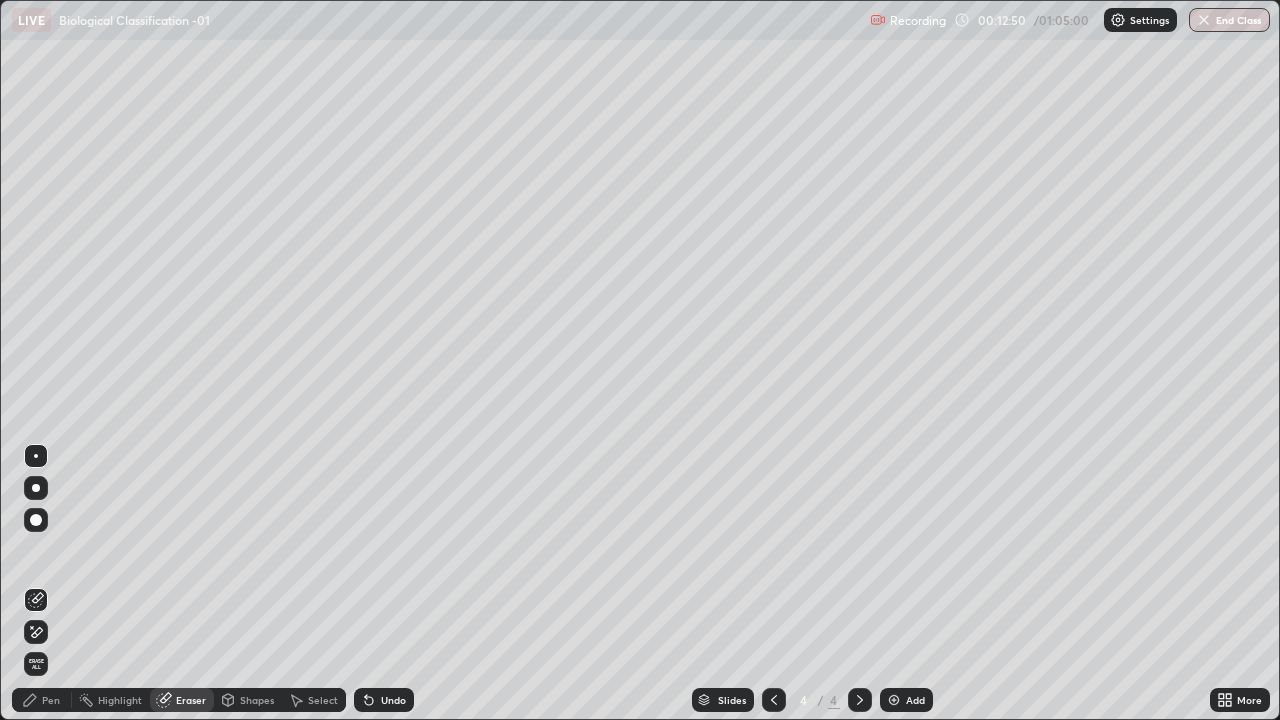 click 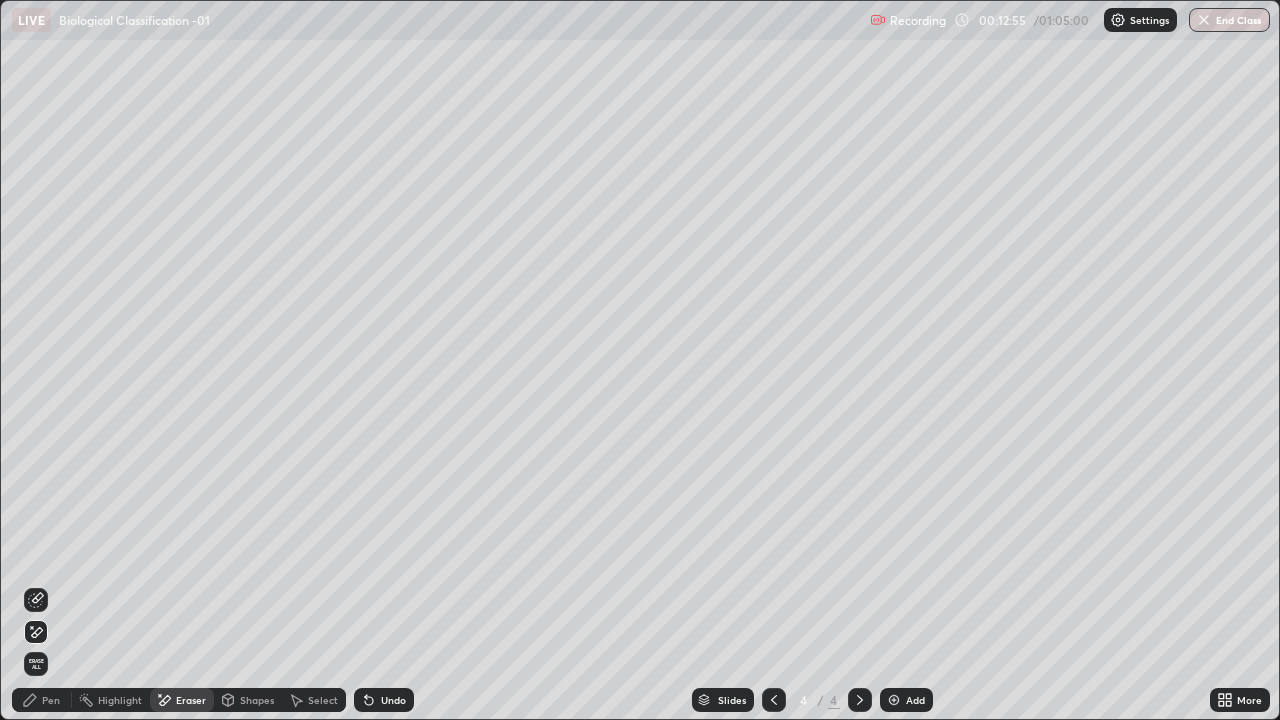 click on "Add" at bounding box center (906, 700) 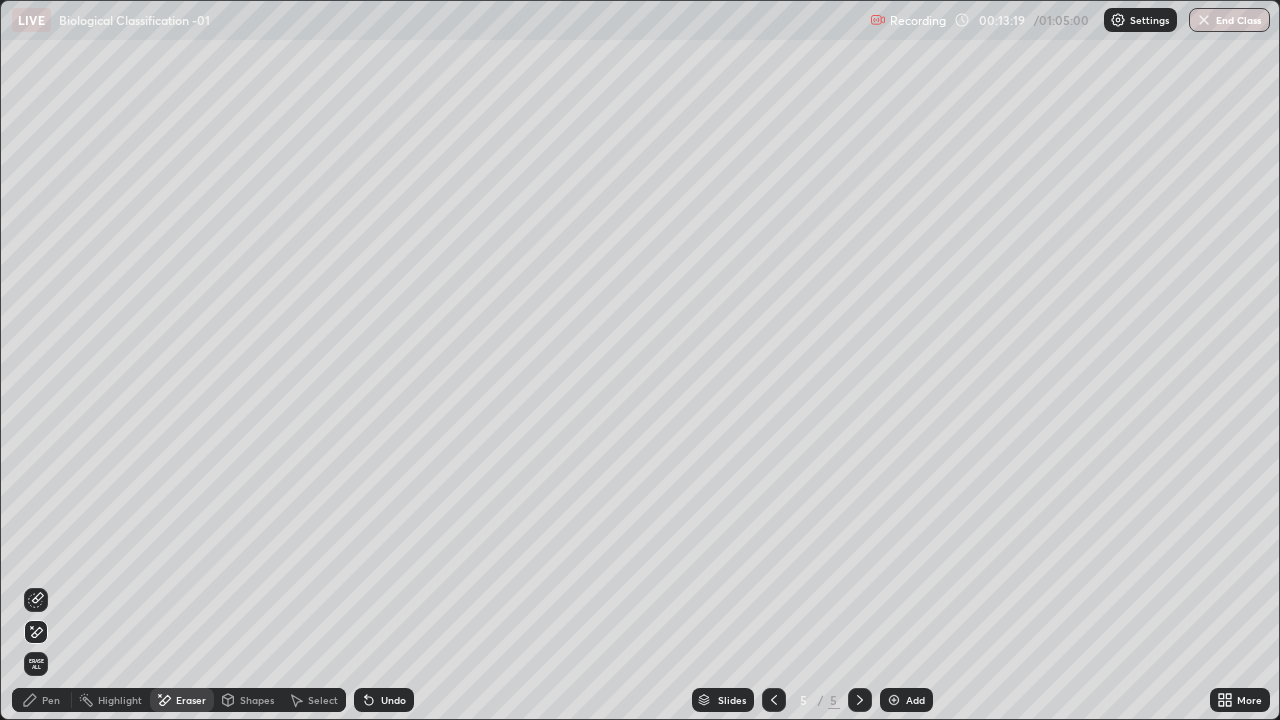 click on "Pen" at bounding box center (51, 700) 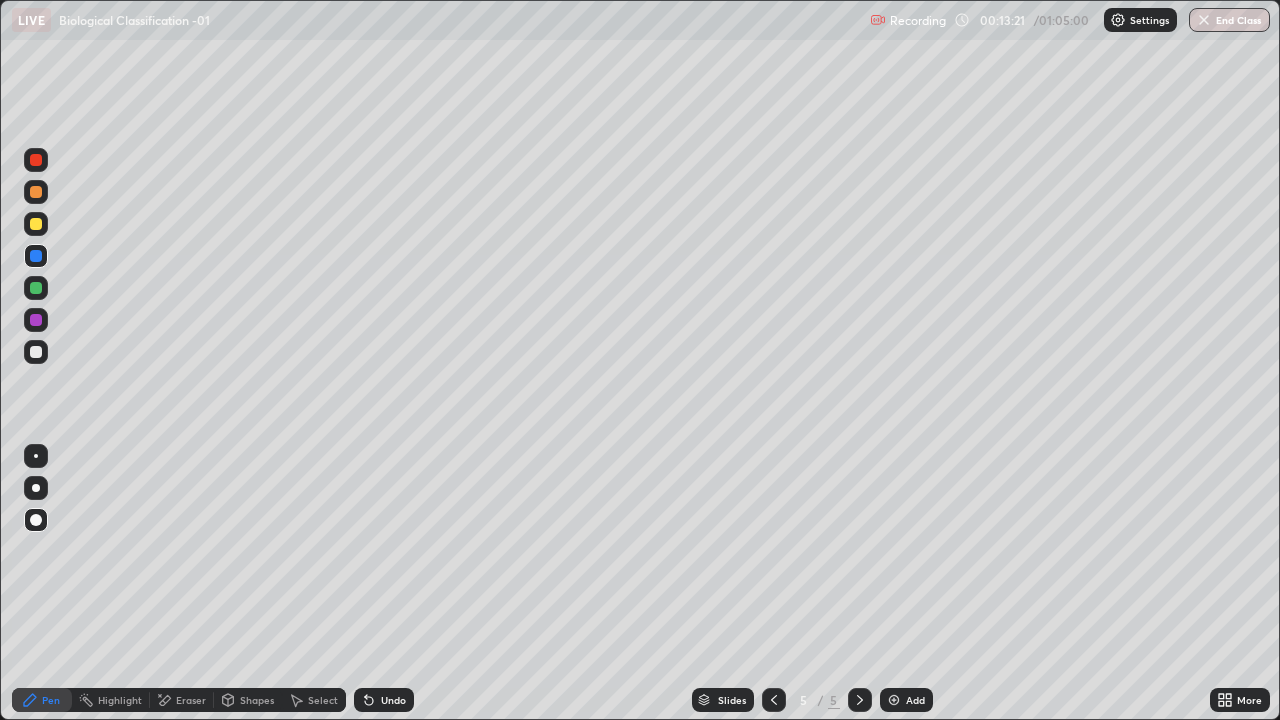 click at bounding box center [36, 192] 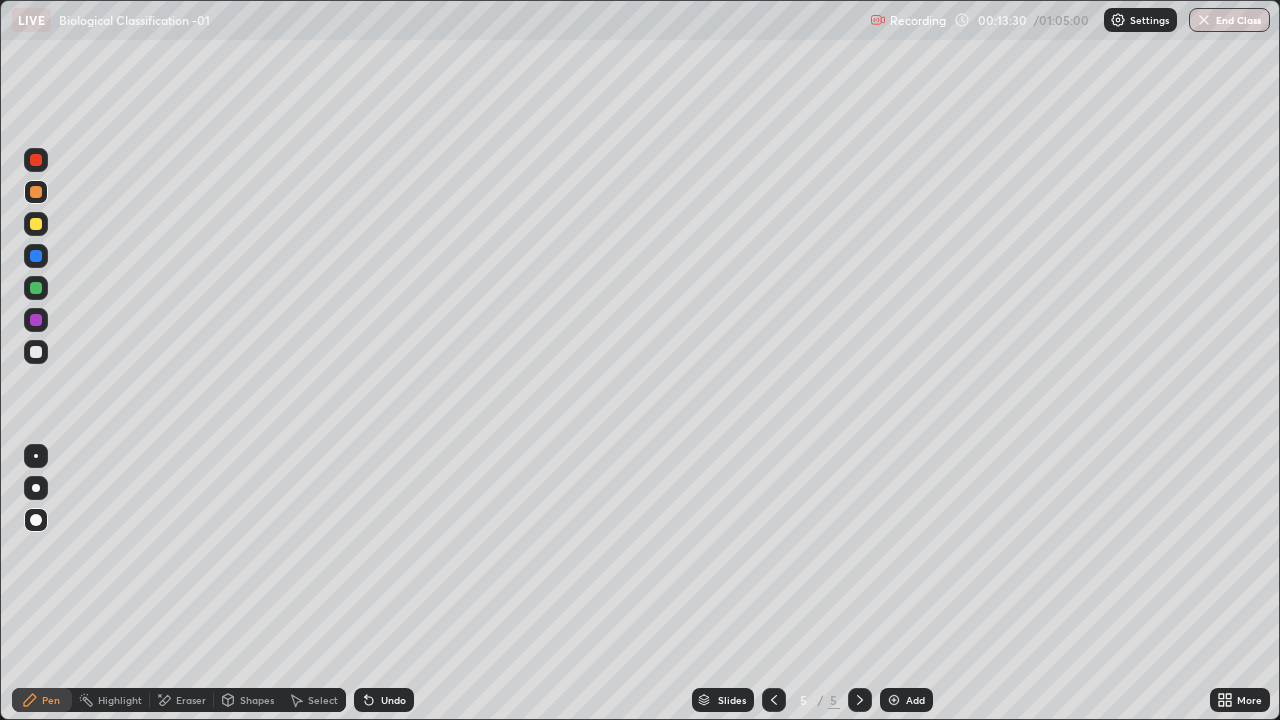 click on "Shapes" at bounding box center (257, 700) 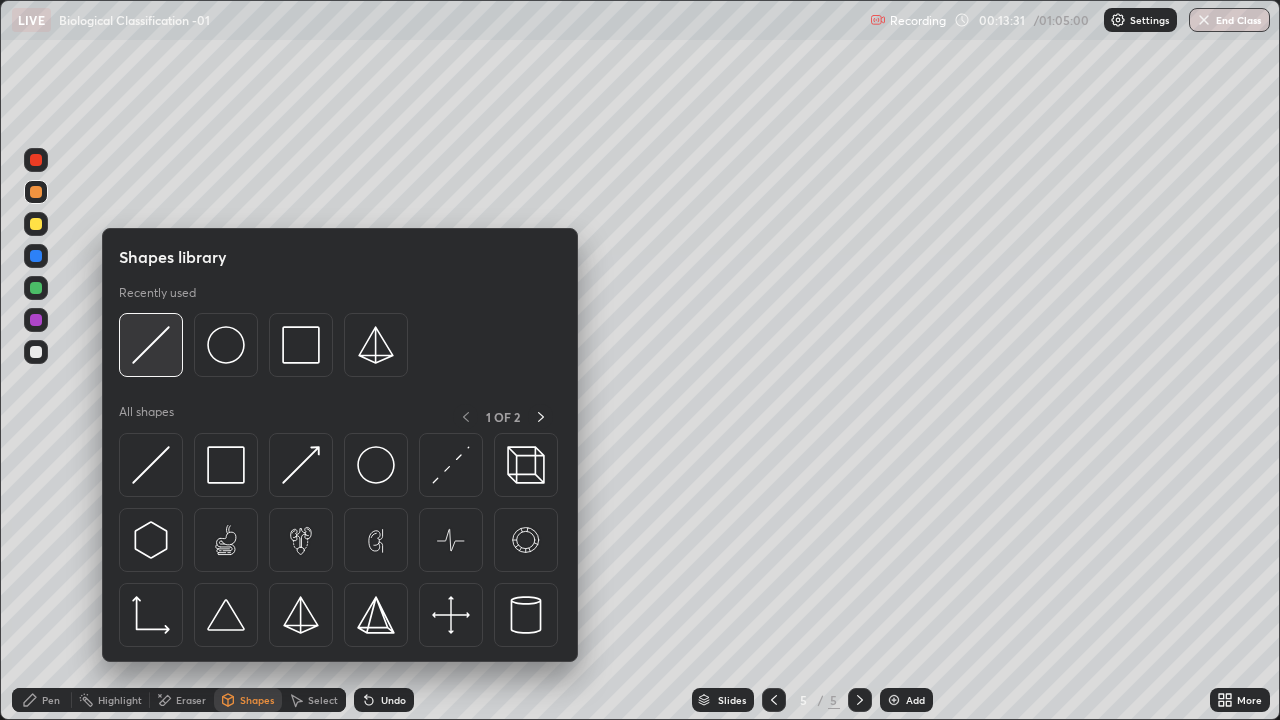click at bounding box center (151, 345) 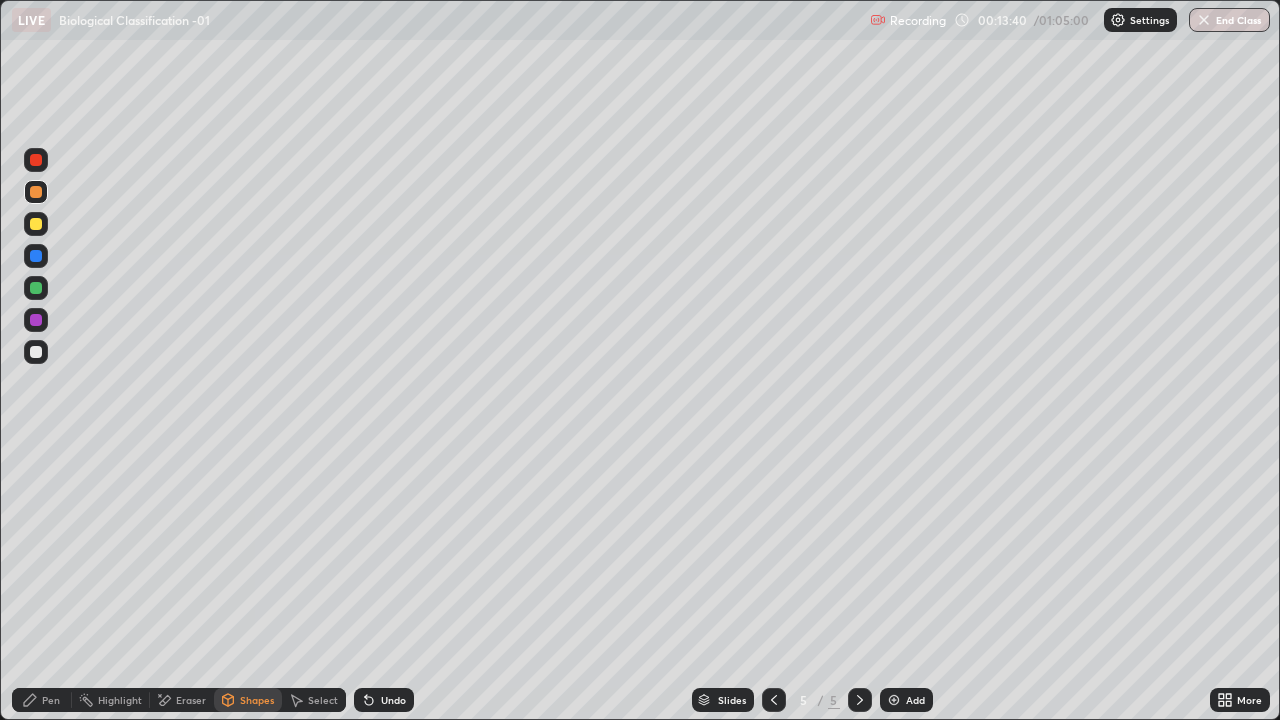 click at bounding box center [36, 224] 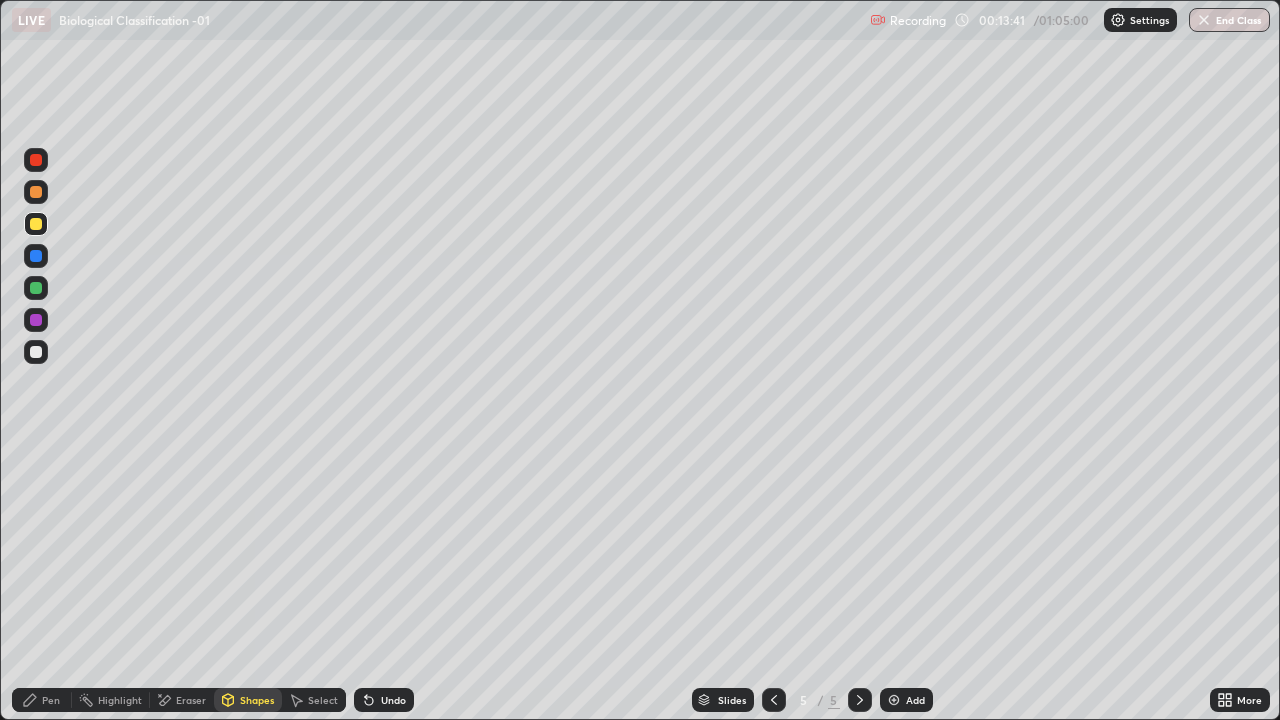 click on "Pen" at bounding box center (51, 700) 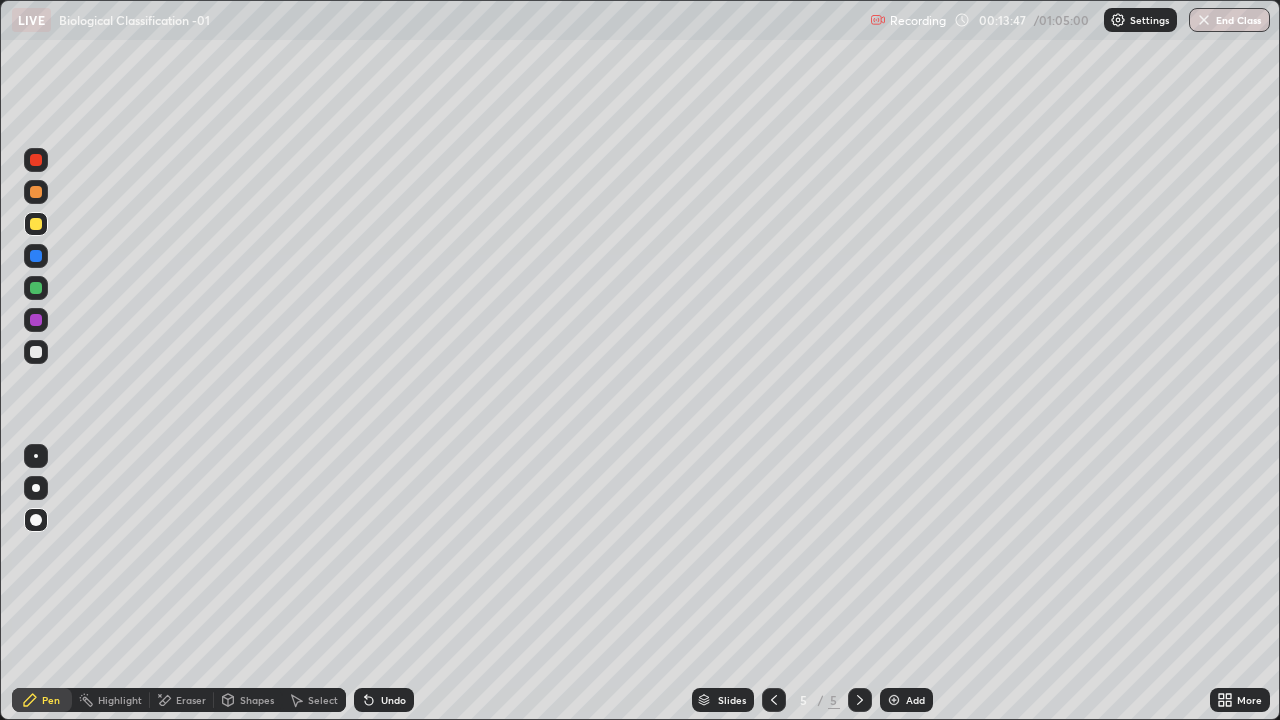 click at bounding box center [36, 256] 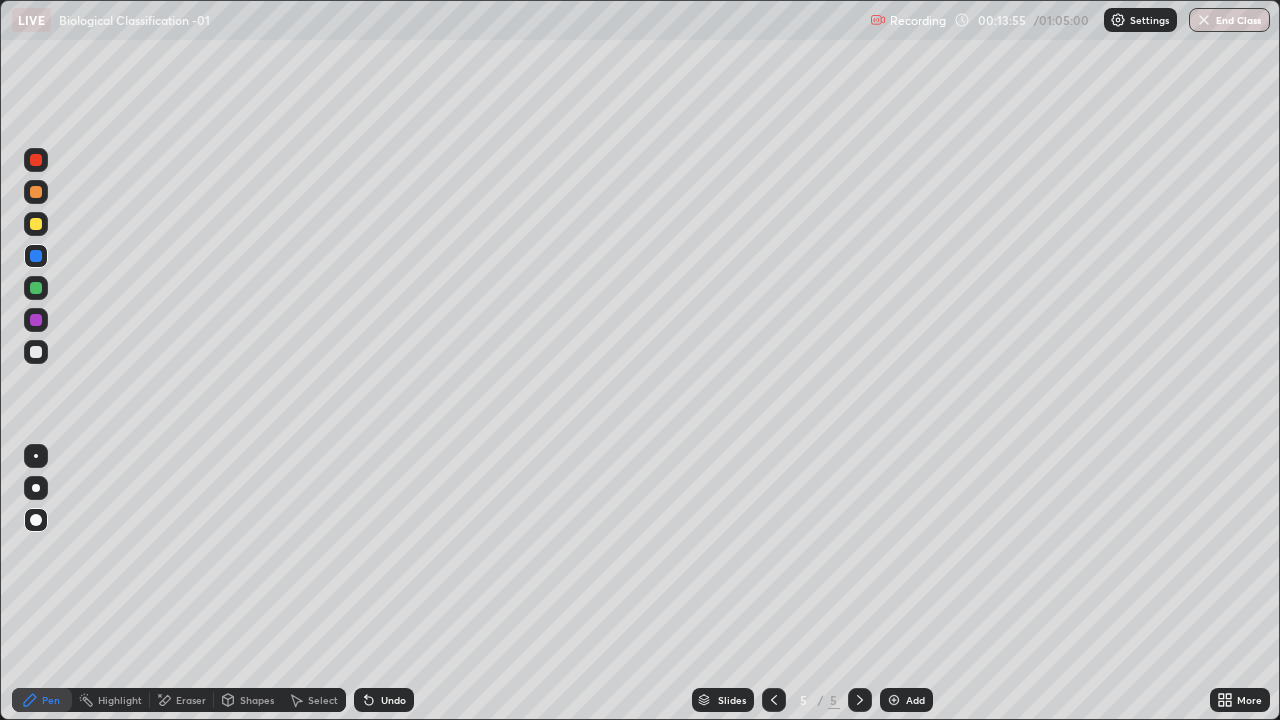 click at bounding box center [36, 352] 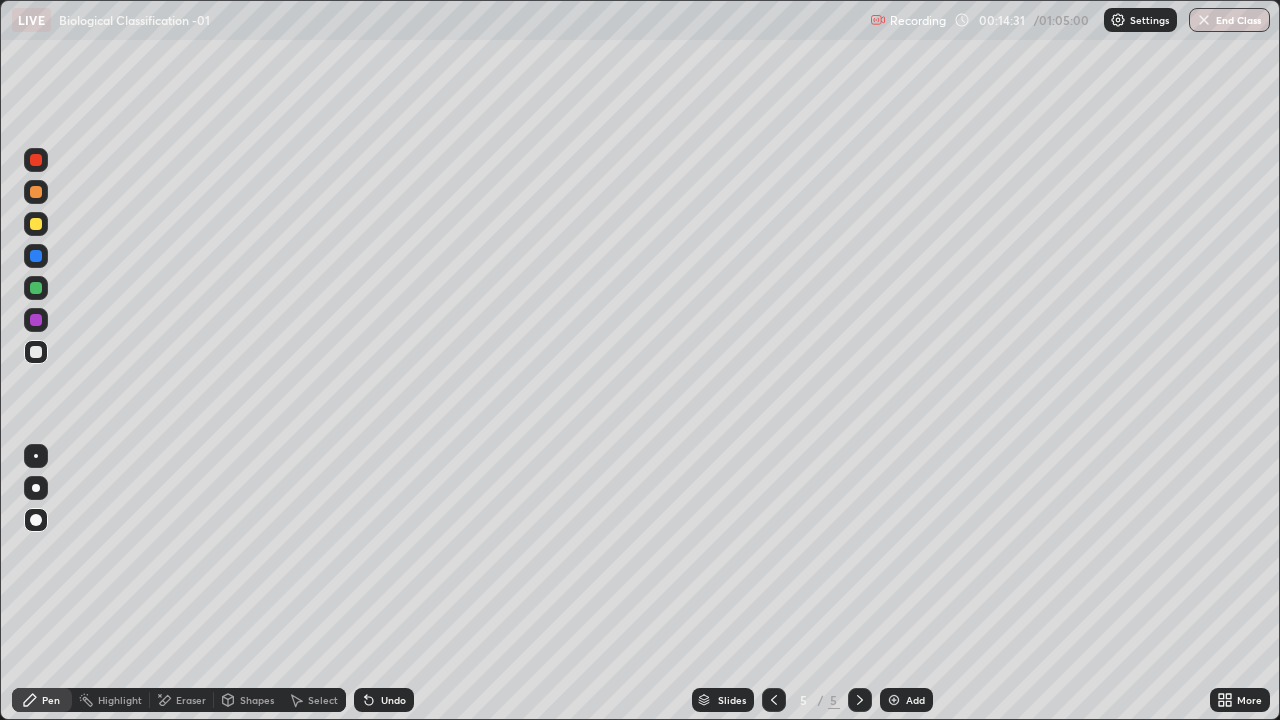 click at bounding box center (36, 320) 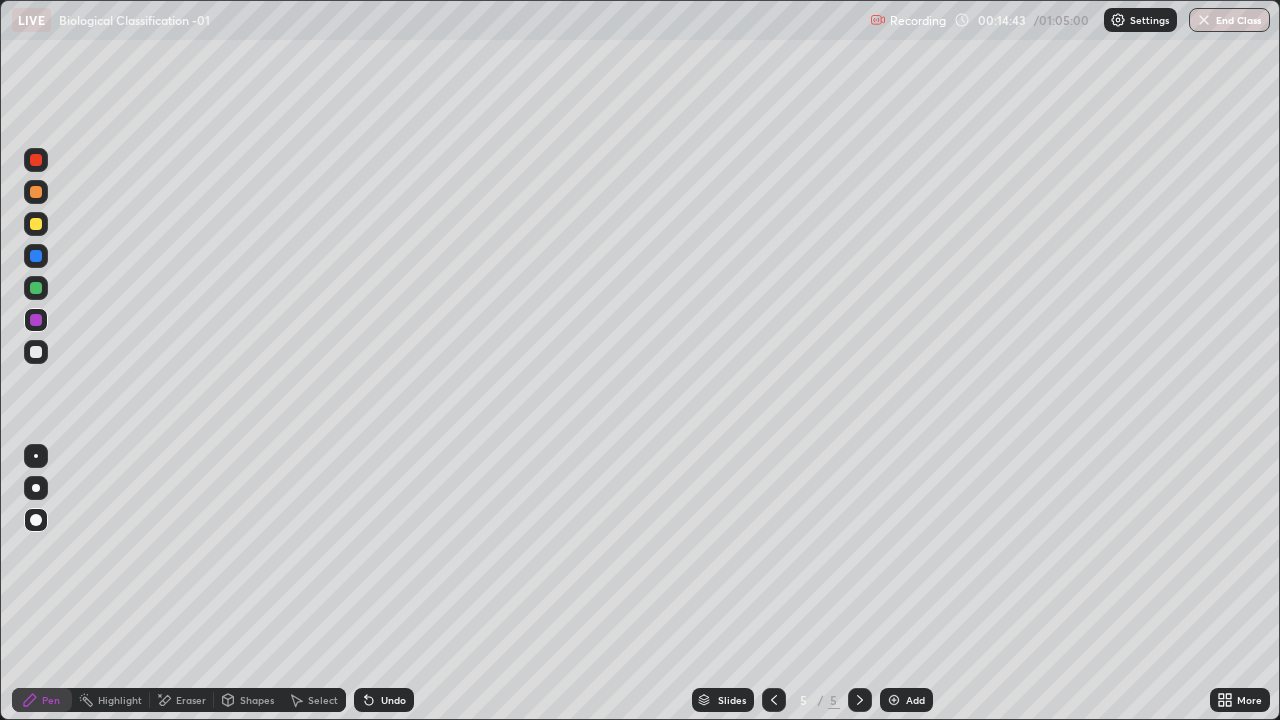 click on "Shapes" at bounding box center [257, 700] 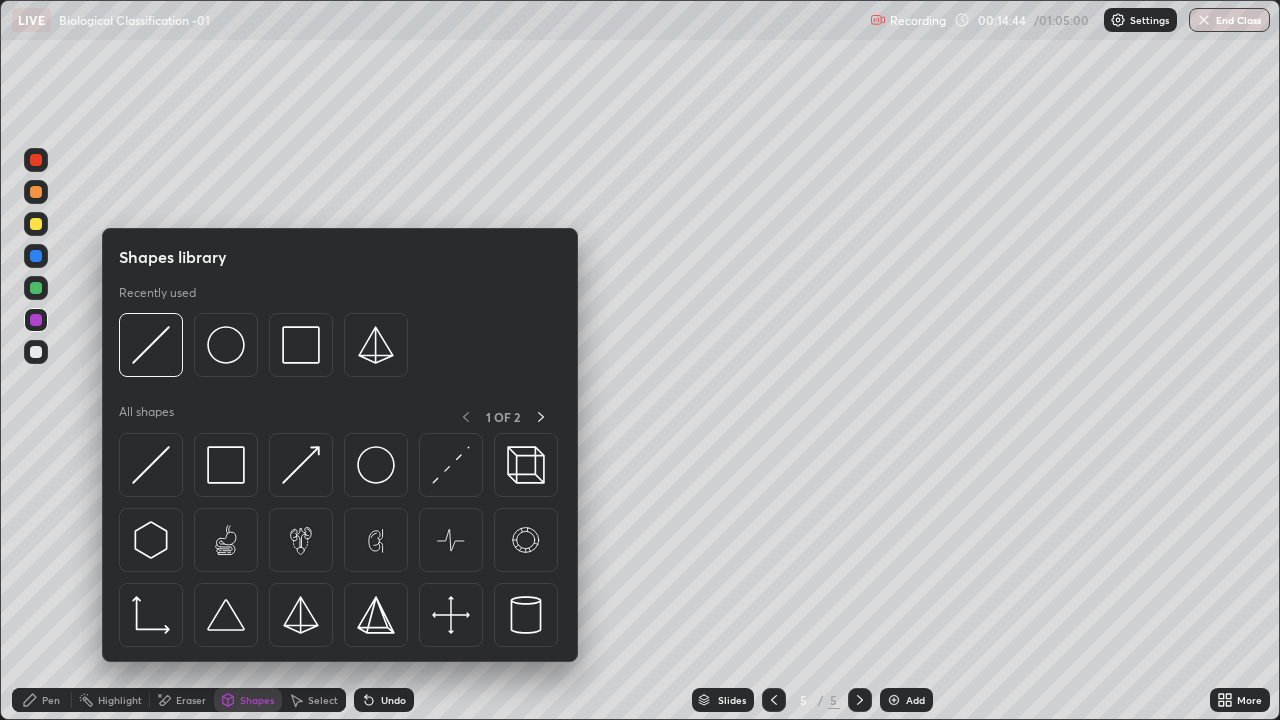 click at bounding box center [36, 352] 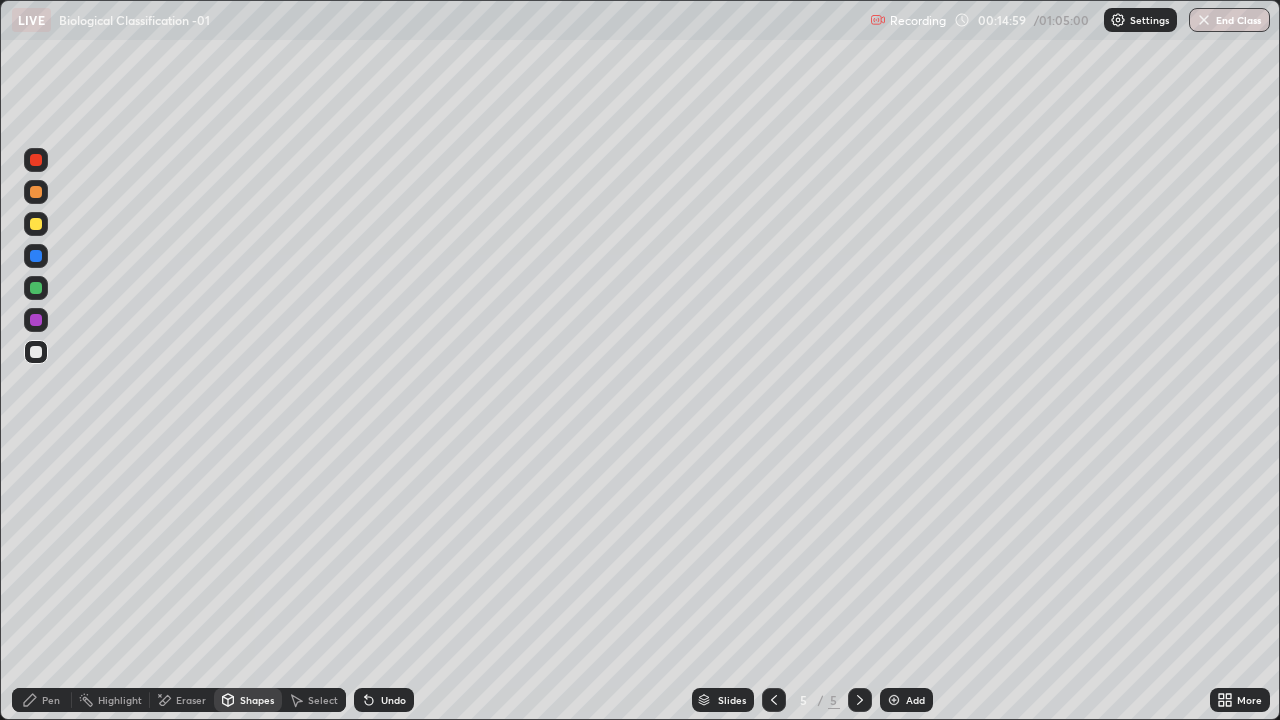 click at bounding box center (36, 192) 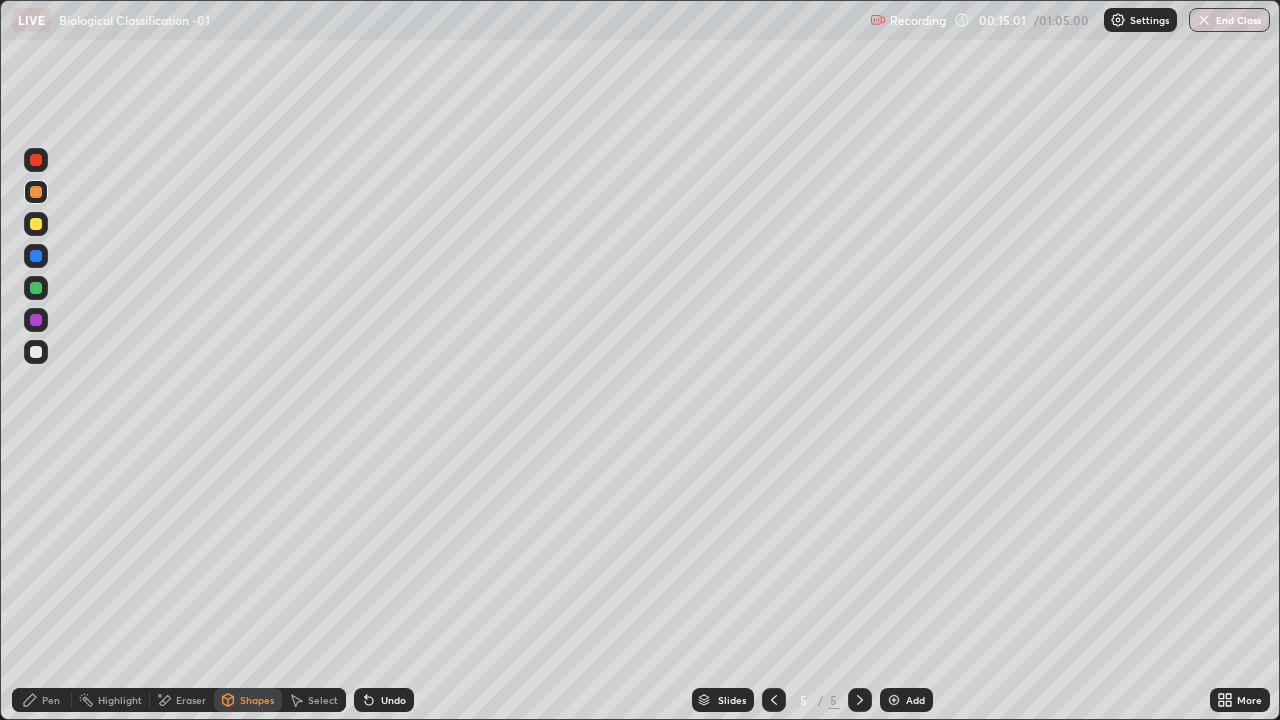 click on "Pen" at bounding box center (42, 700) 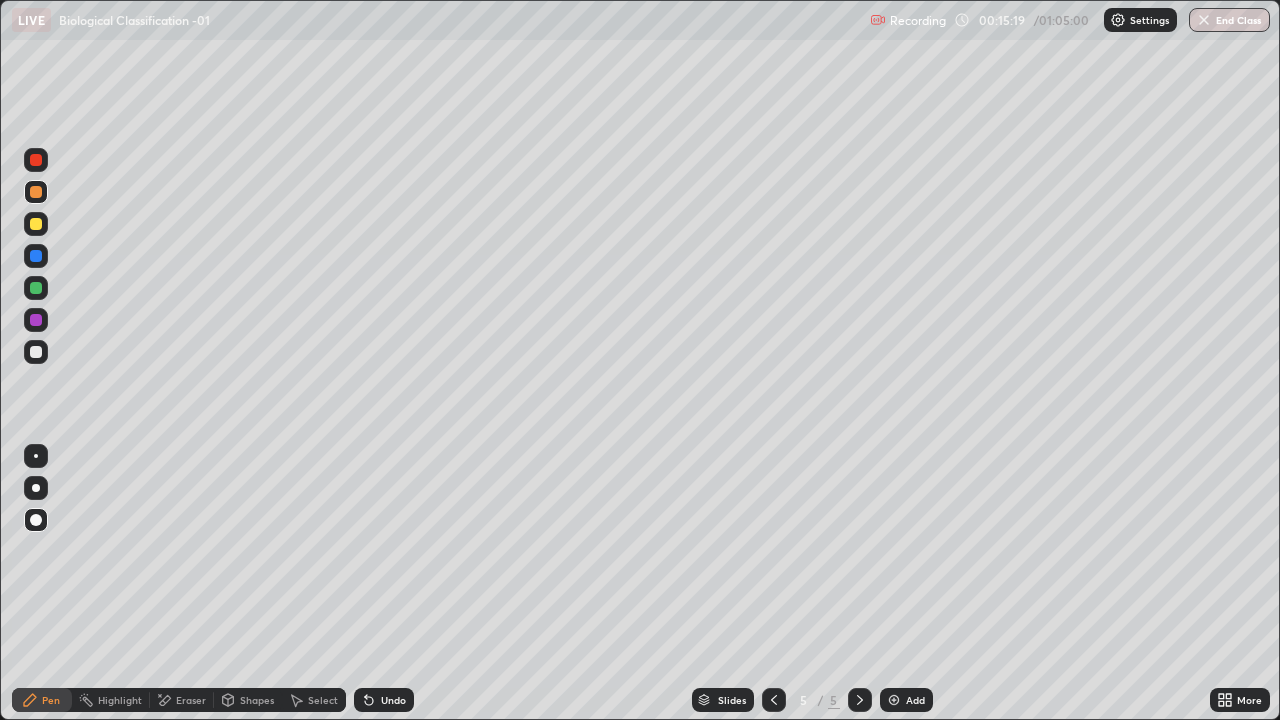 click at bounding box center (36, 288) 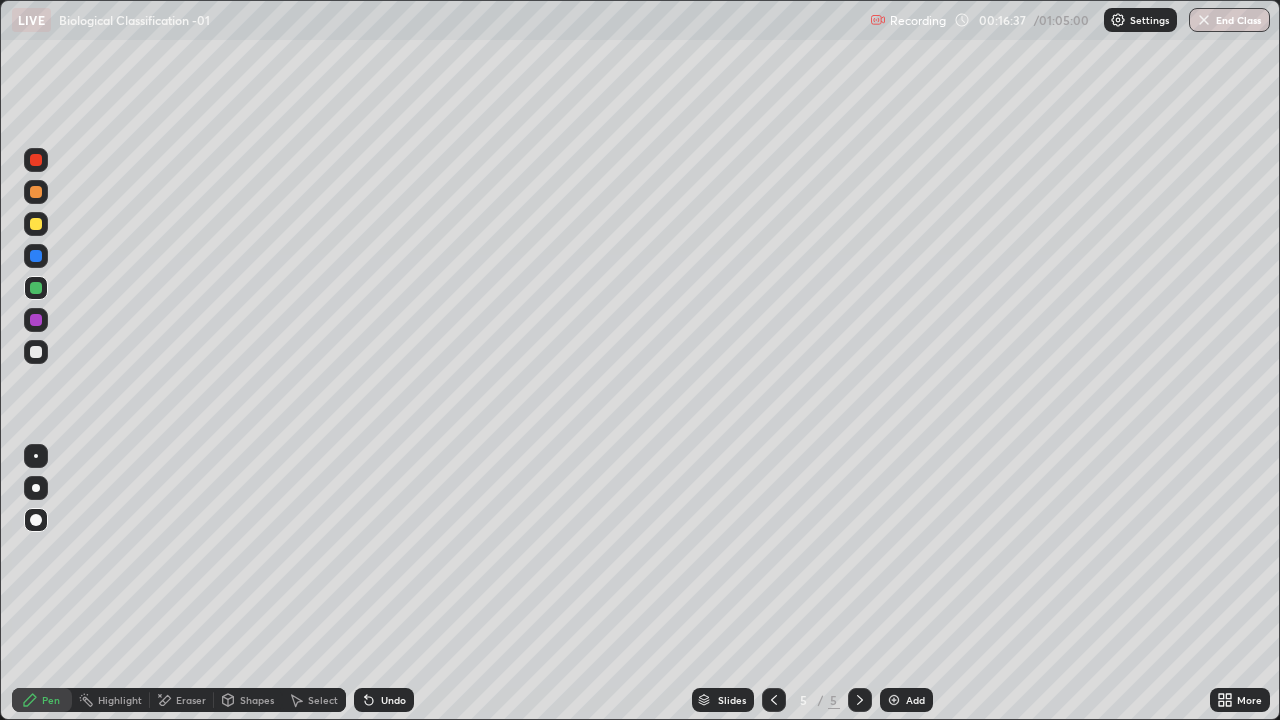 click at bounding box center [36, 352] 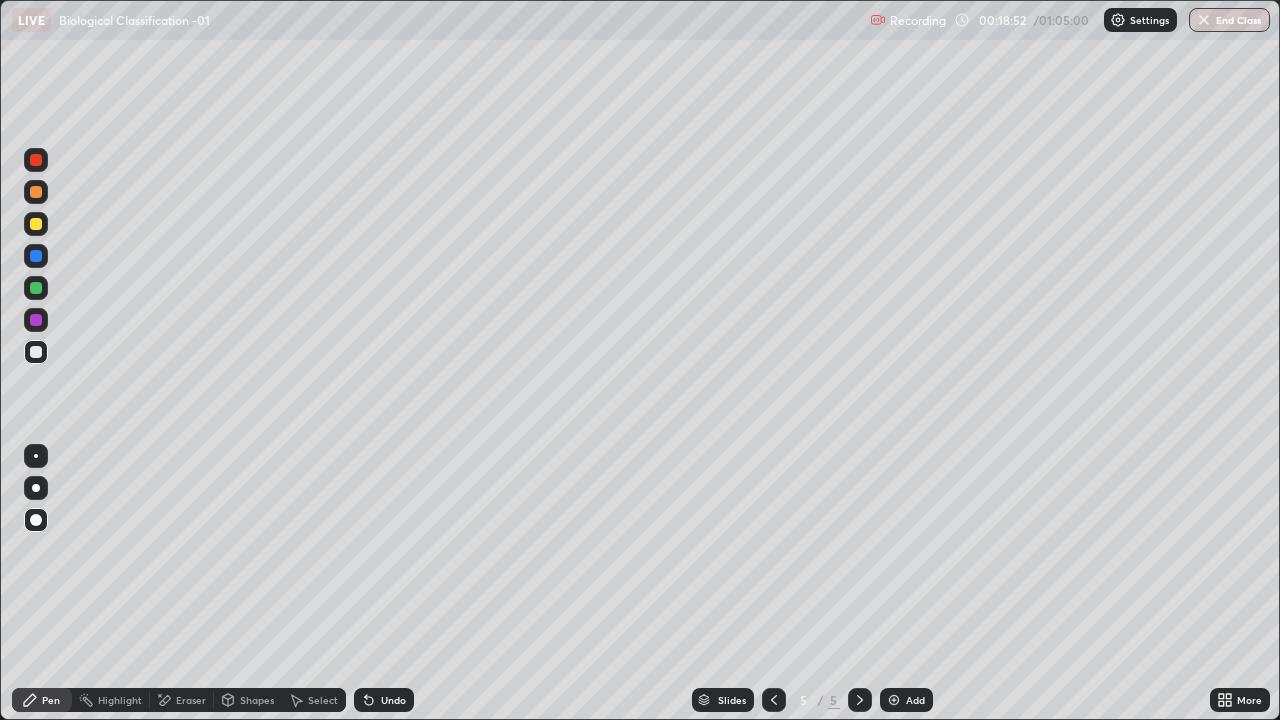 click on "Add" at bounding box center [915, 700] 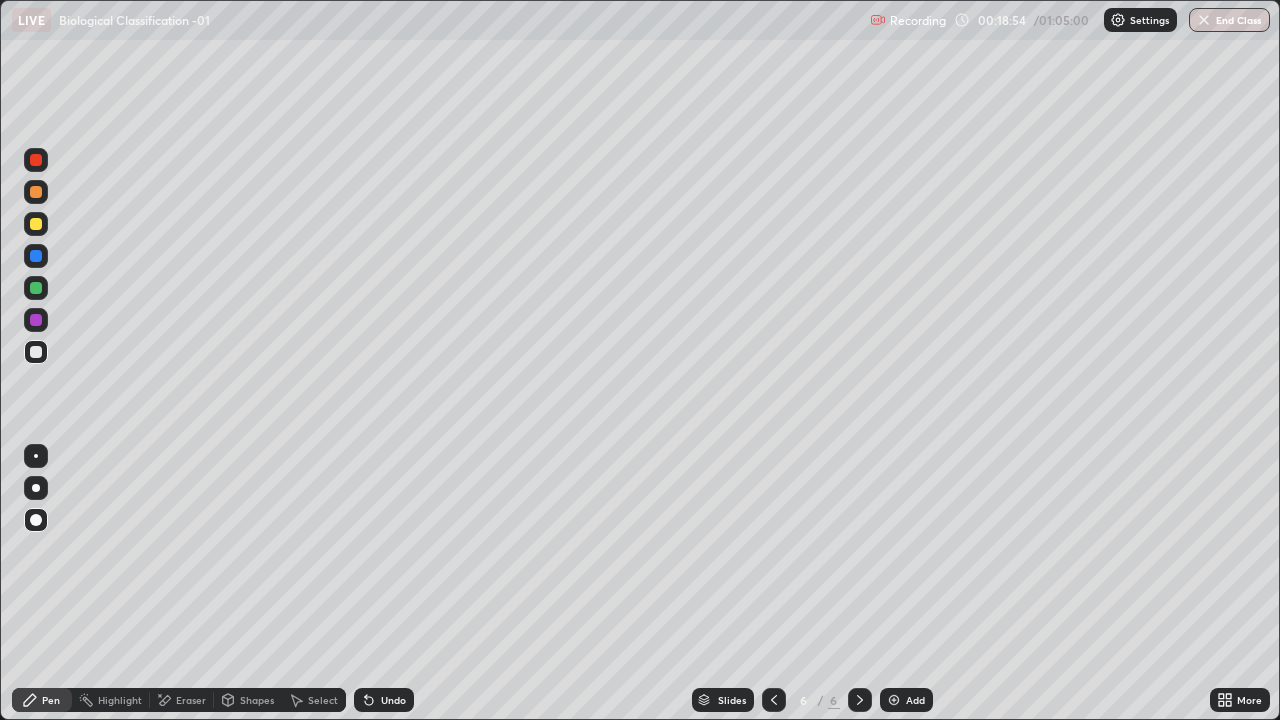click at bounding box center (36, 192) 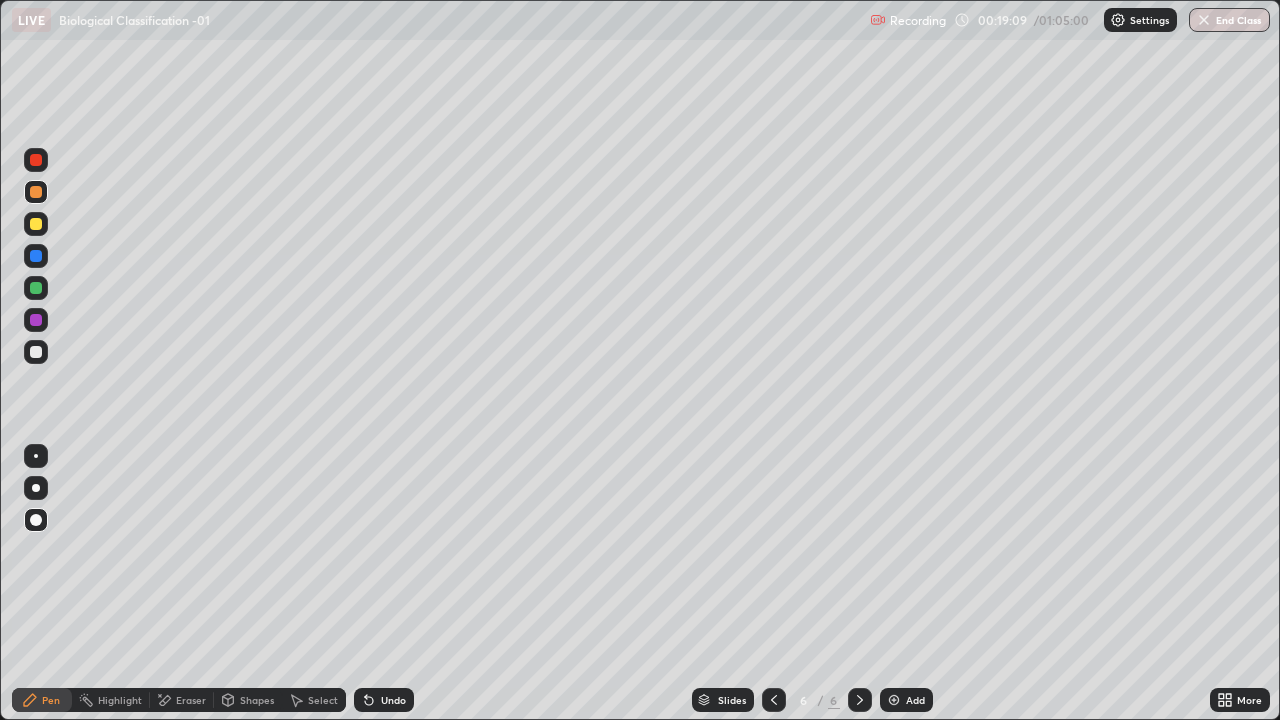 click at bounding box center [36, 224] 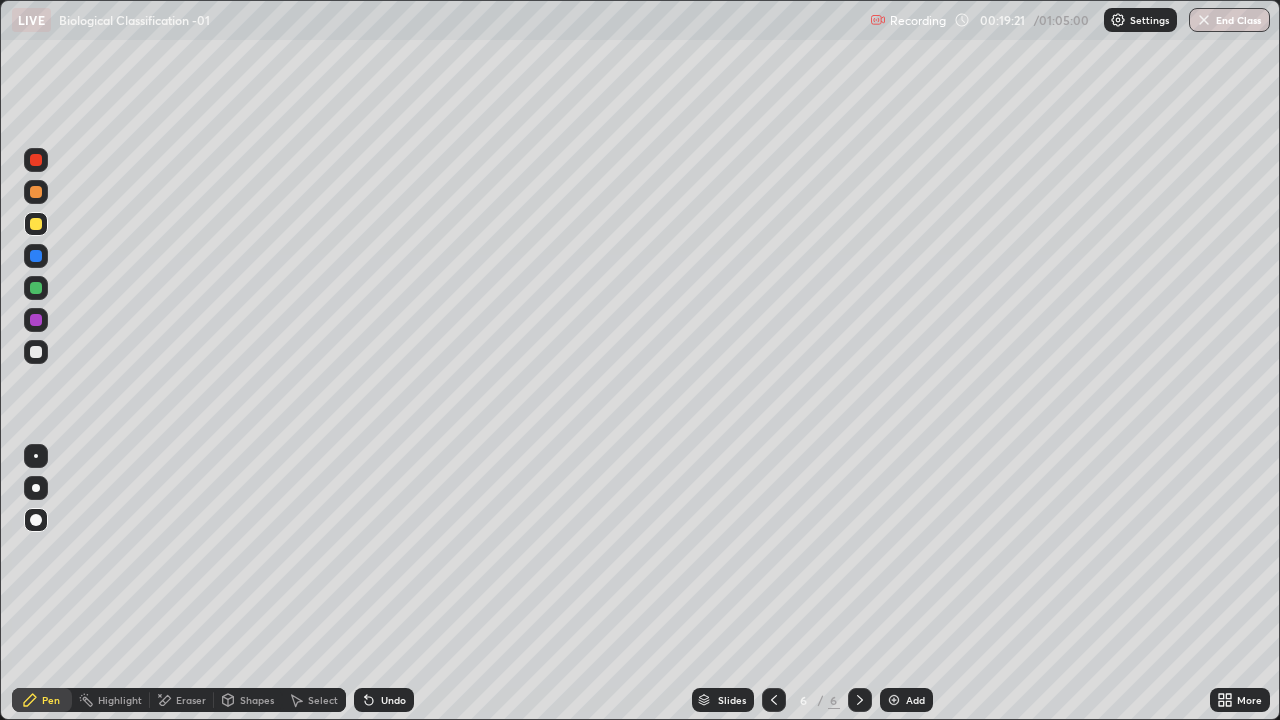 click at bounding box center (36, 352) 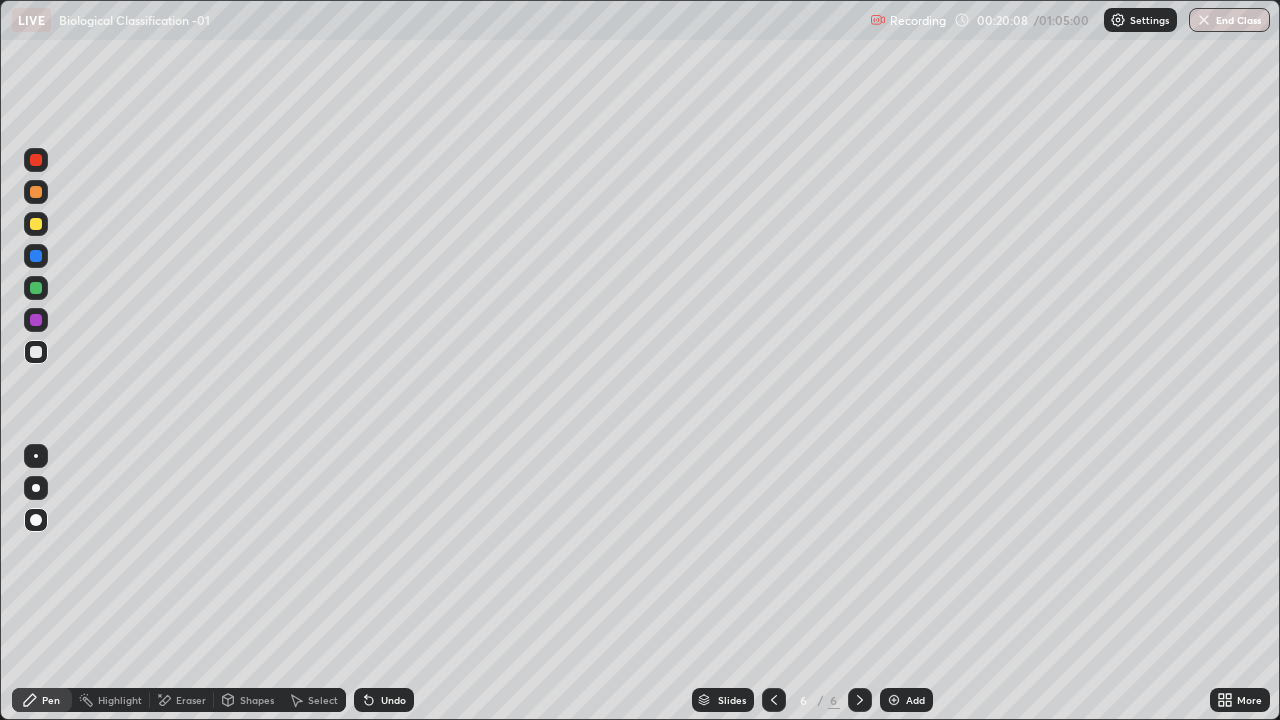 click at bounding box center [36, 224] 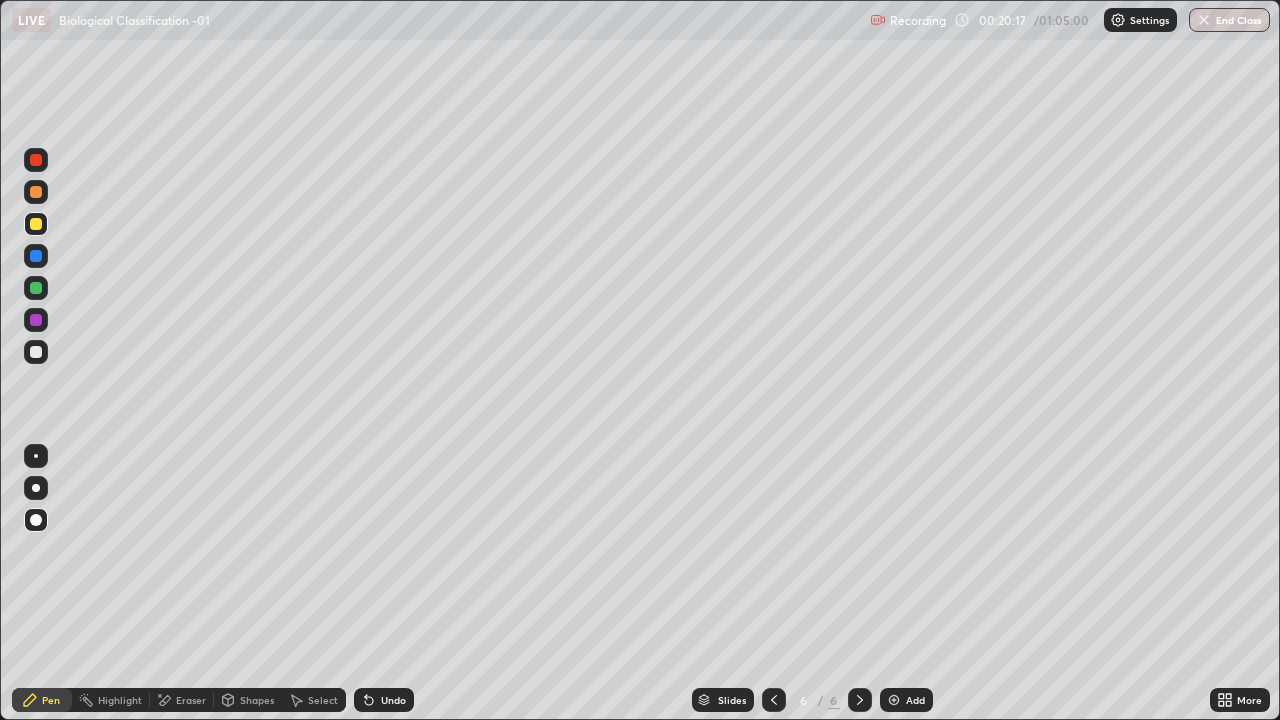 click at bounding box center (36, 320) 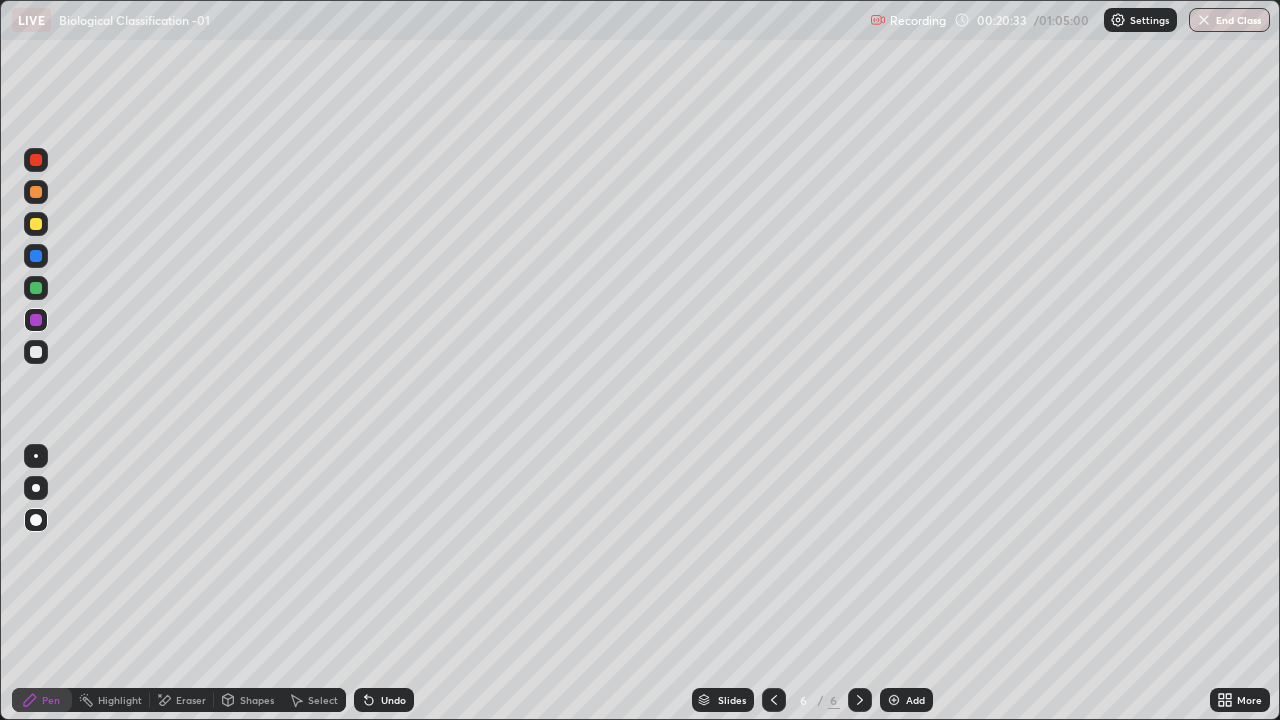 click at bounding box center (36, 352) 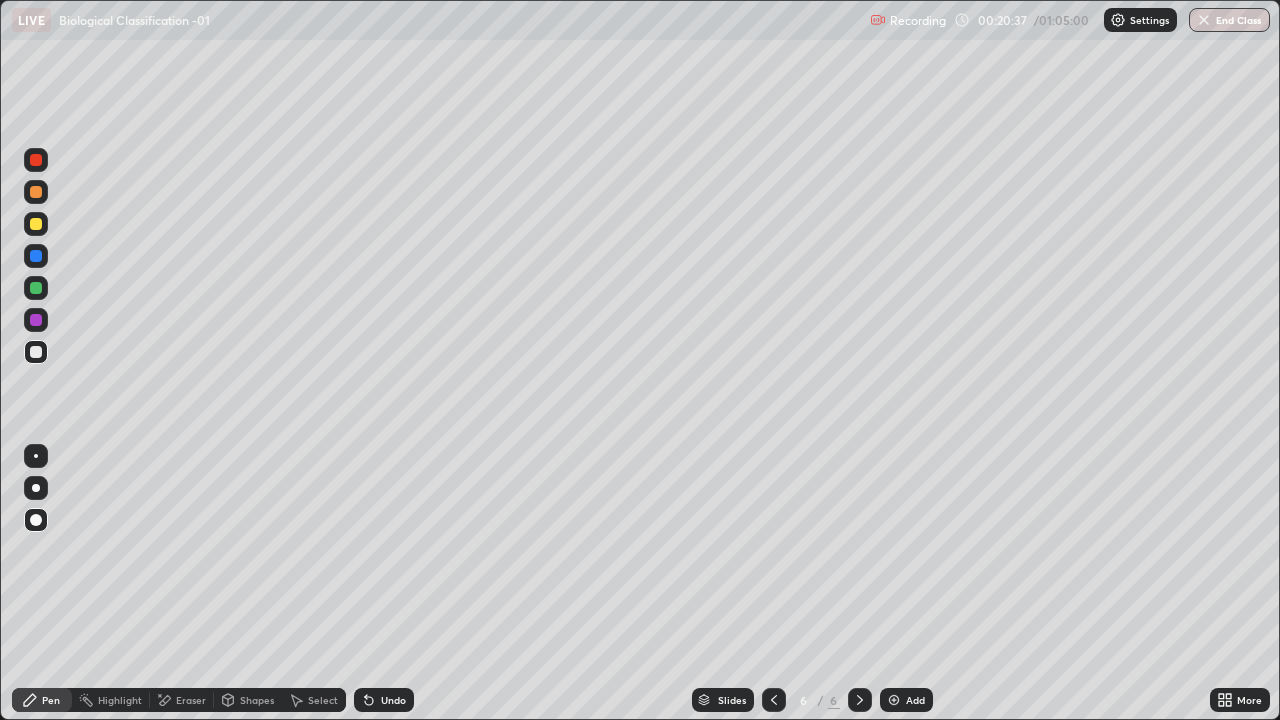 click at bounding box center [36, 224] 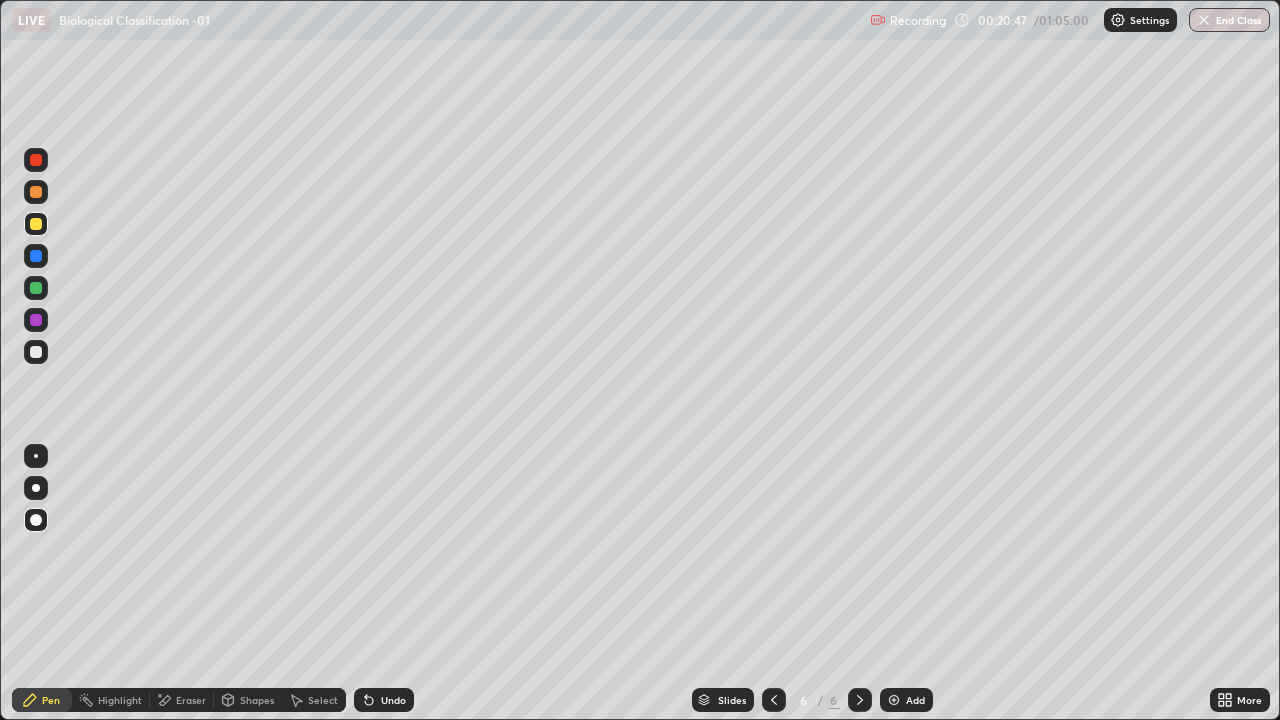 click at bounding box center (36, 320) 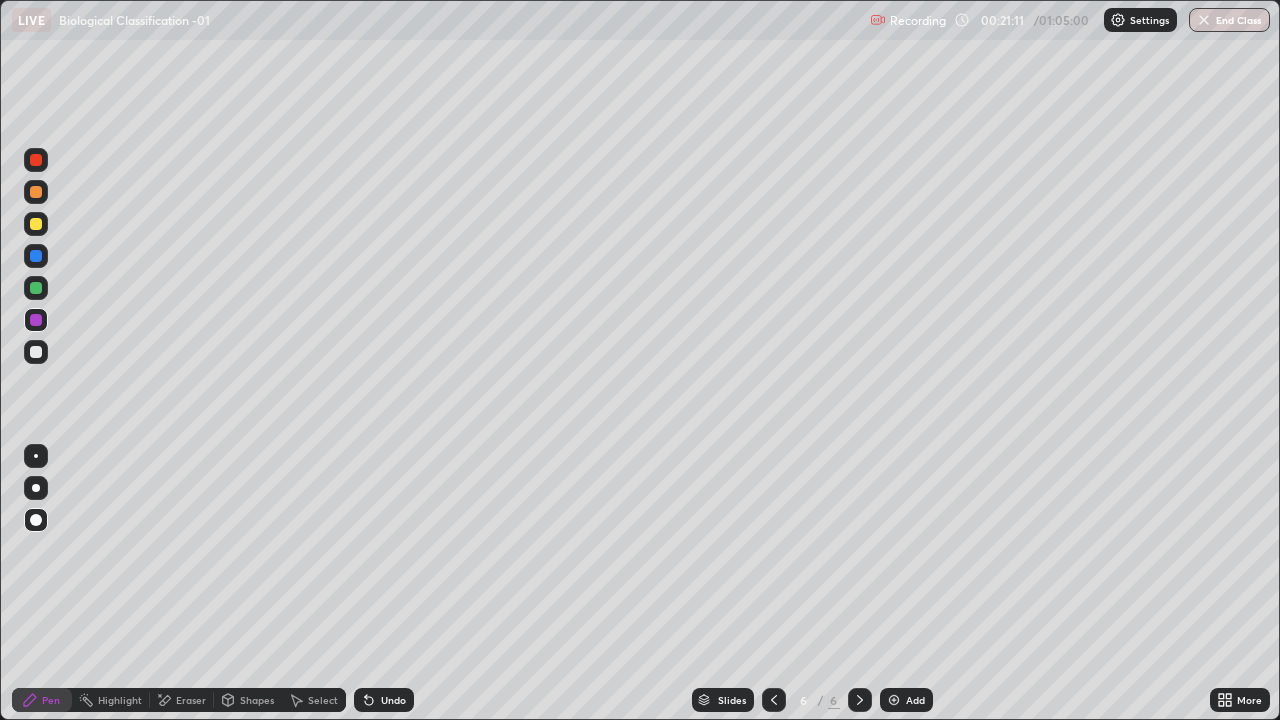 click on "Eraser" at bounding box center [191, 700] 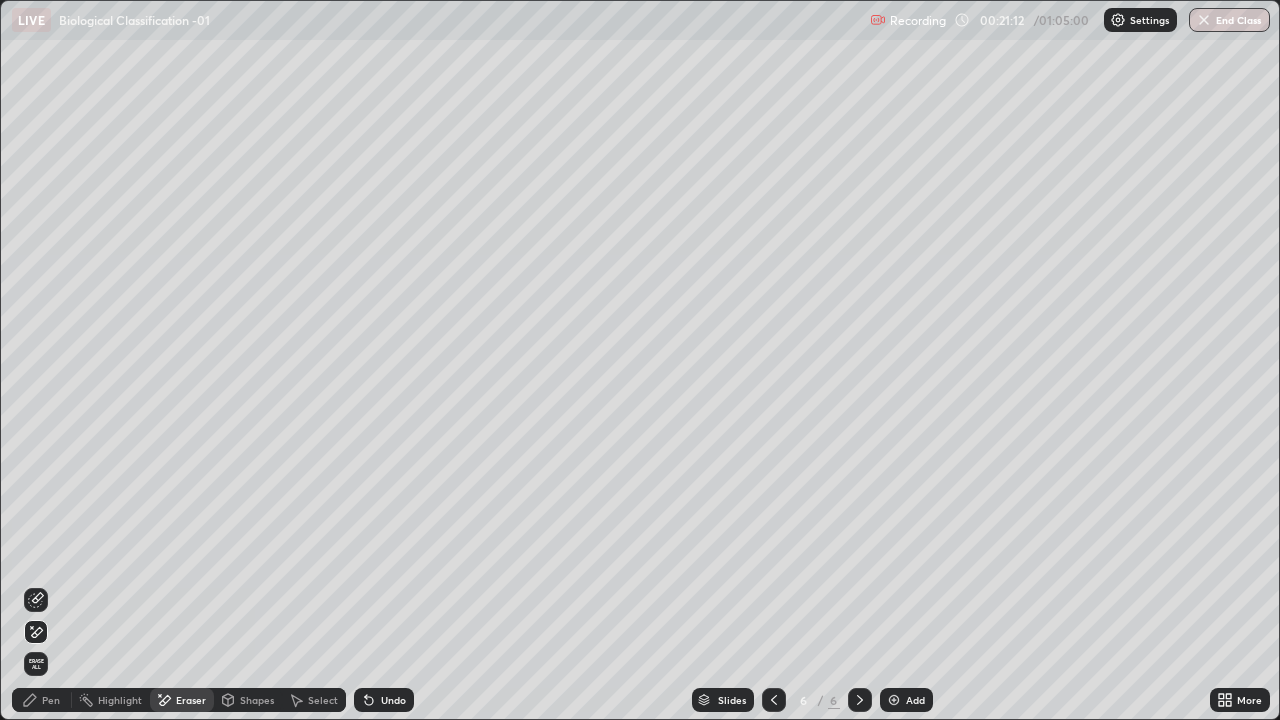 click 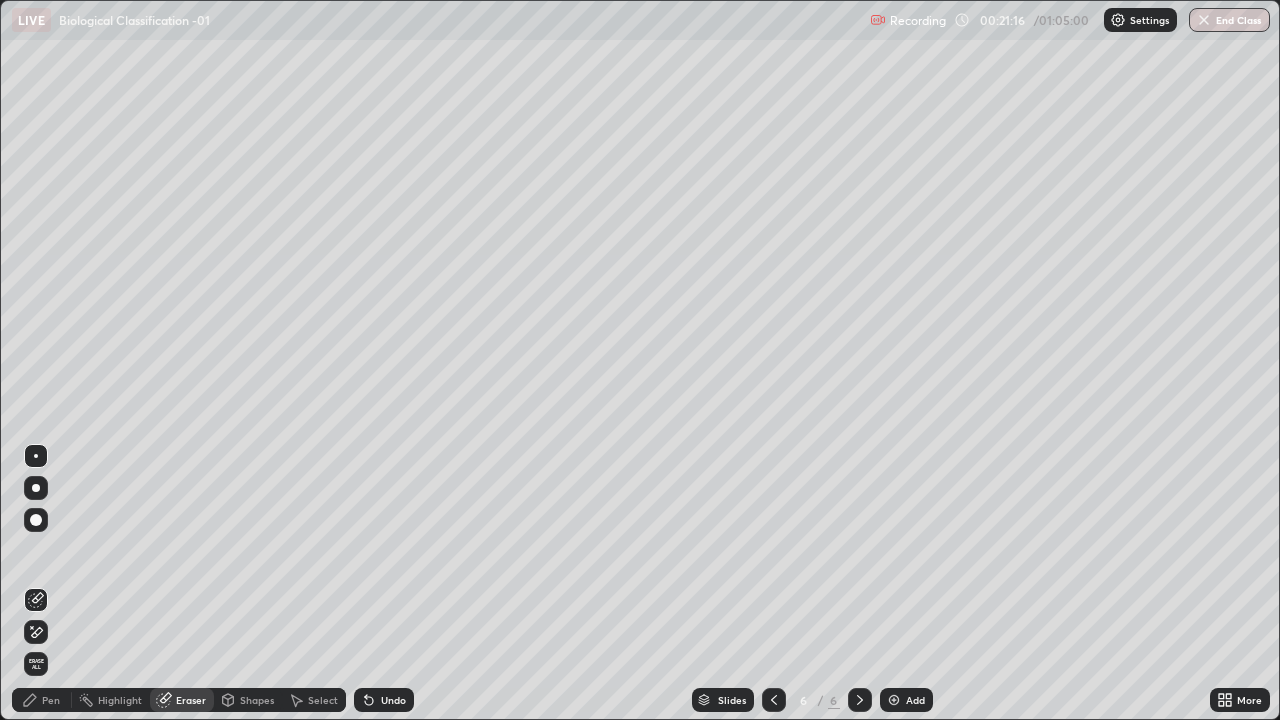 click on "Pen" at bounding box center [42, 700] 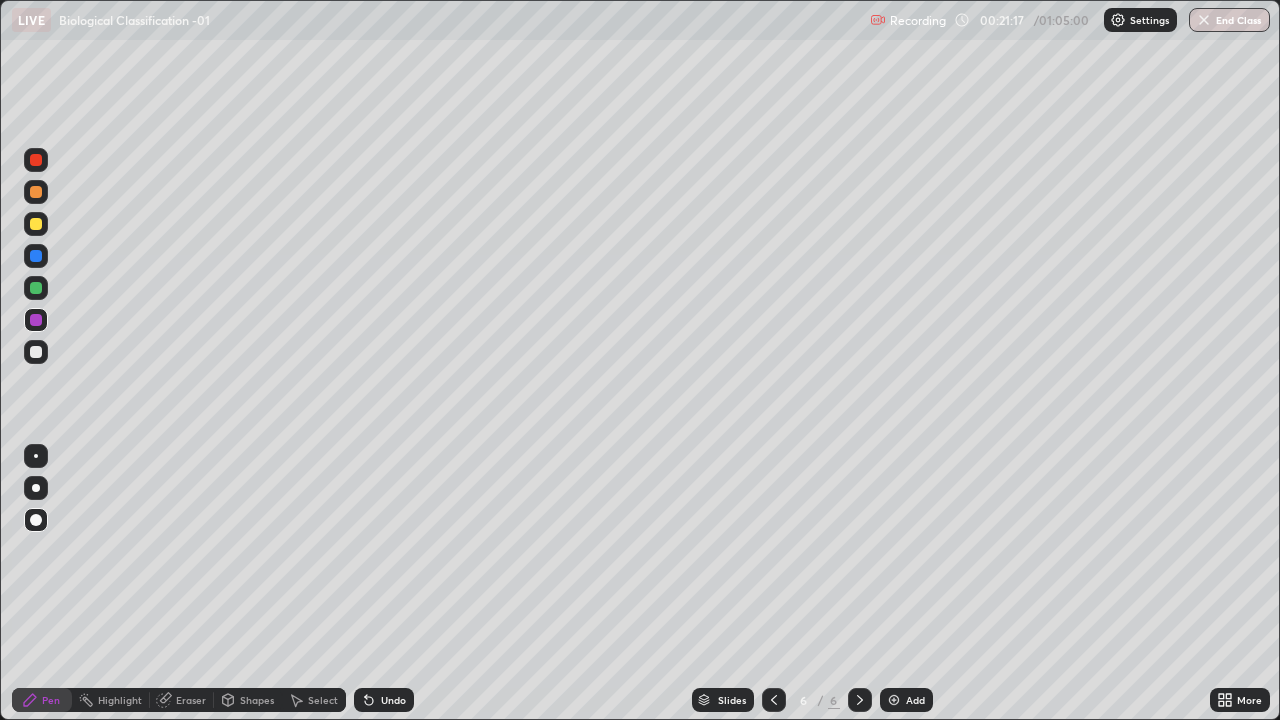 click at bounding box center (36, 224) 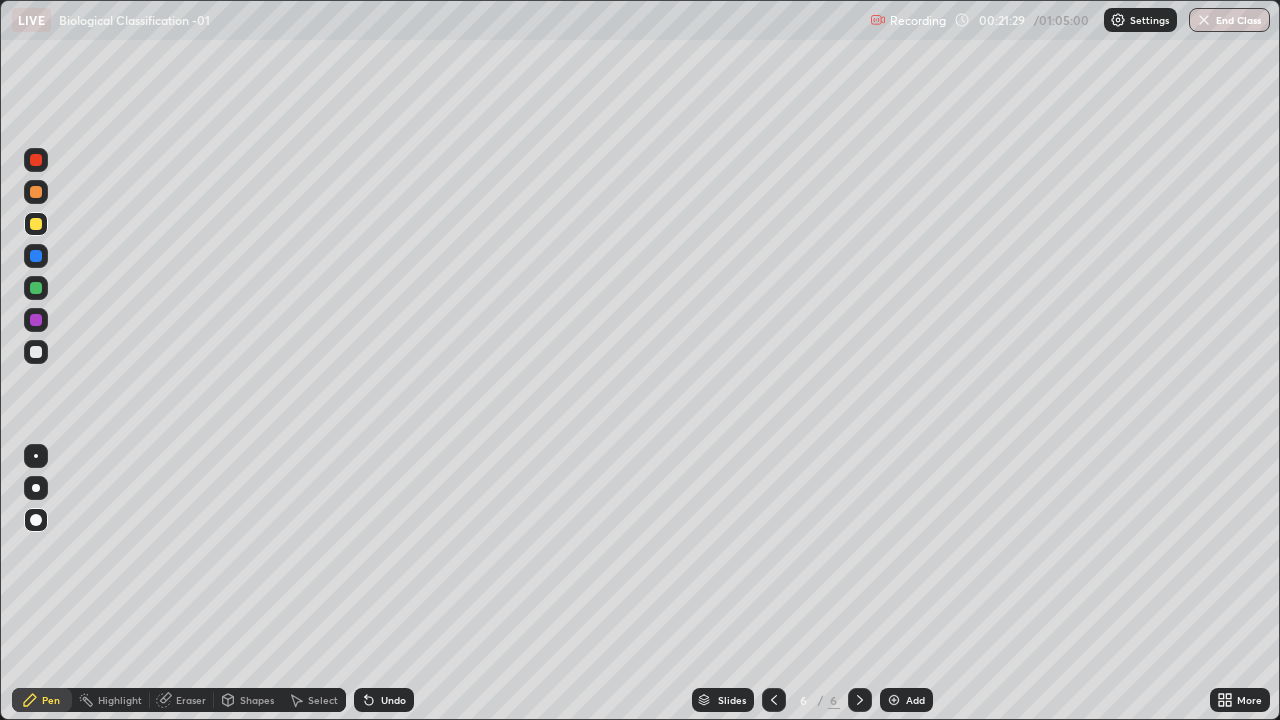 click at bounding box center (36, 352) 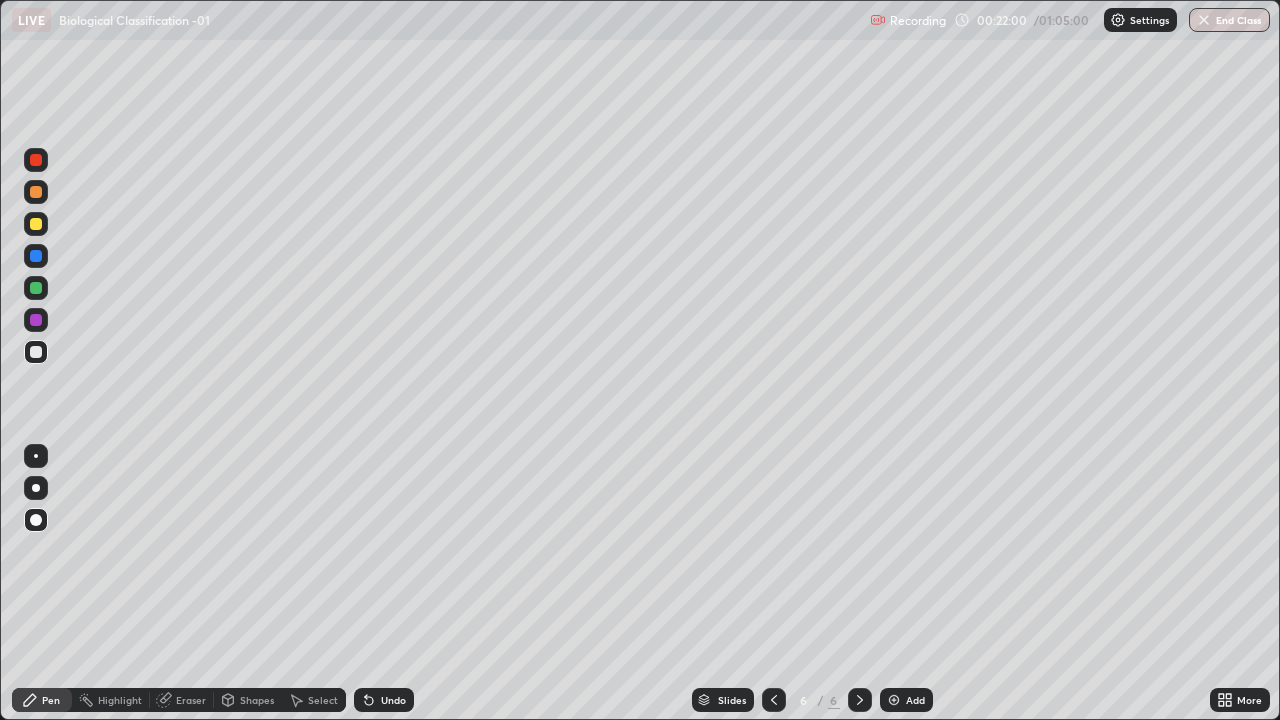 click at bounding box center (36, 224) 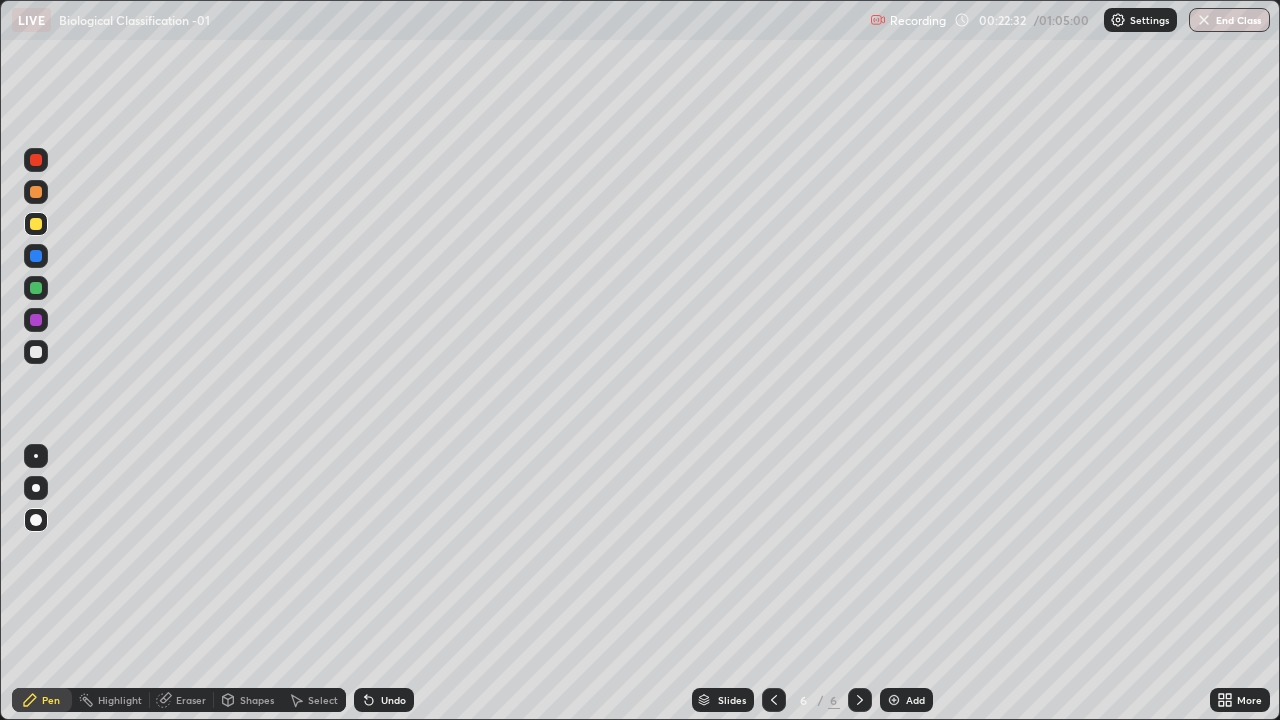 click at bounding box center (36, 320) 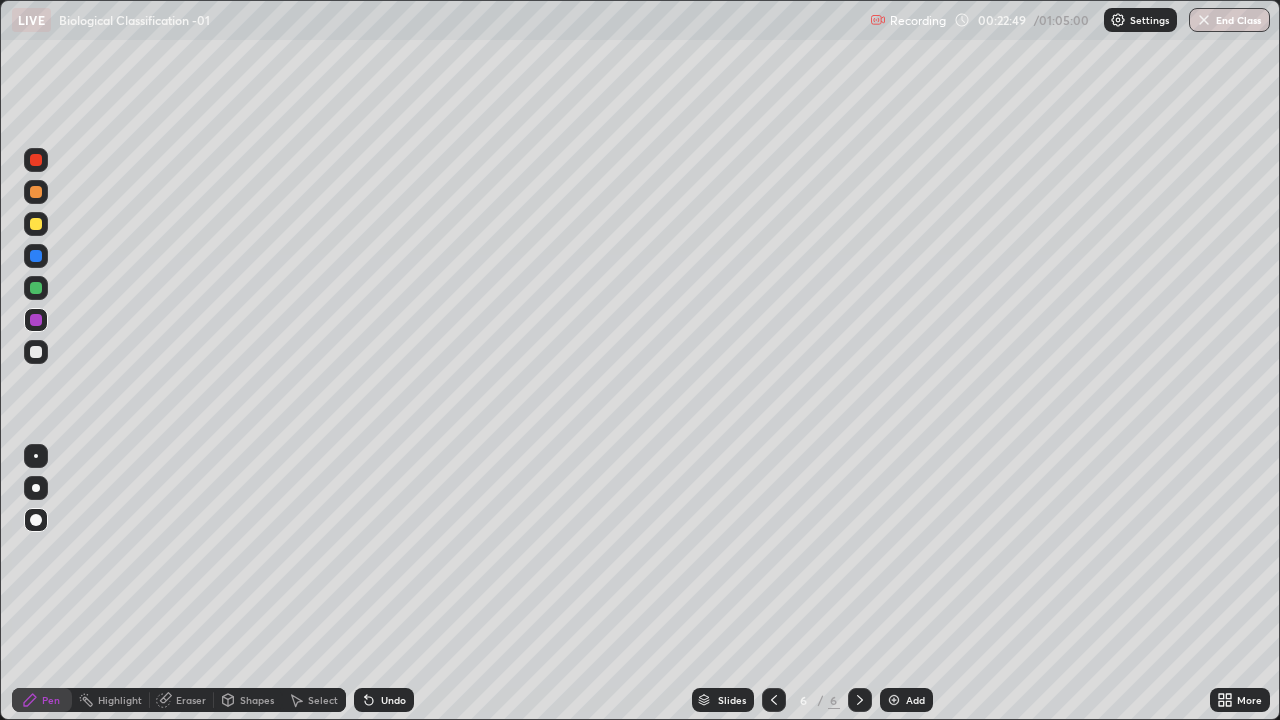 click at bounding box center (36, 352) 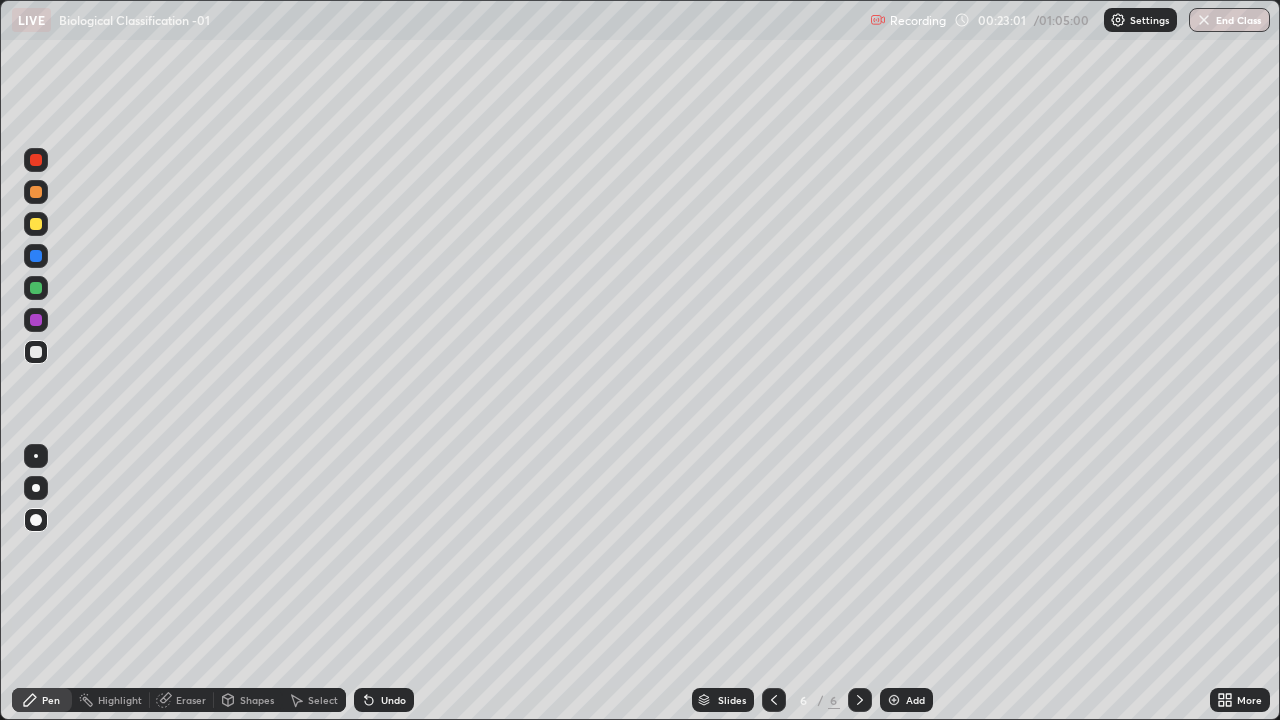click at bounding box center [36, 224] 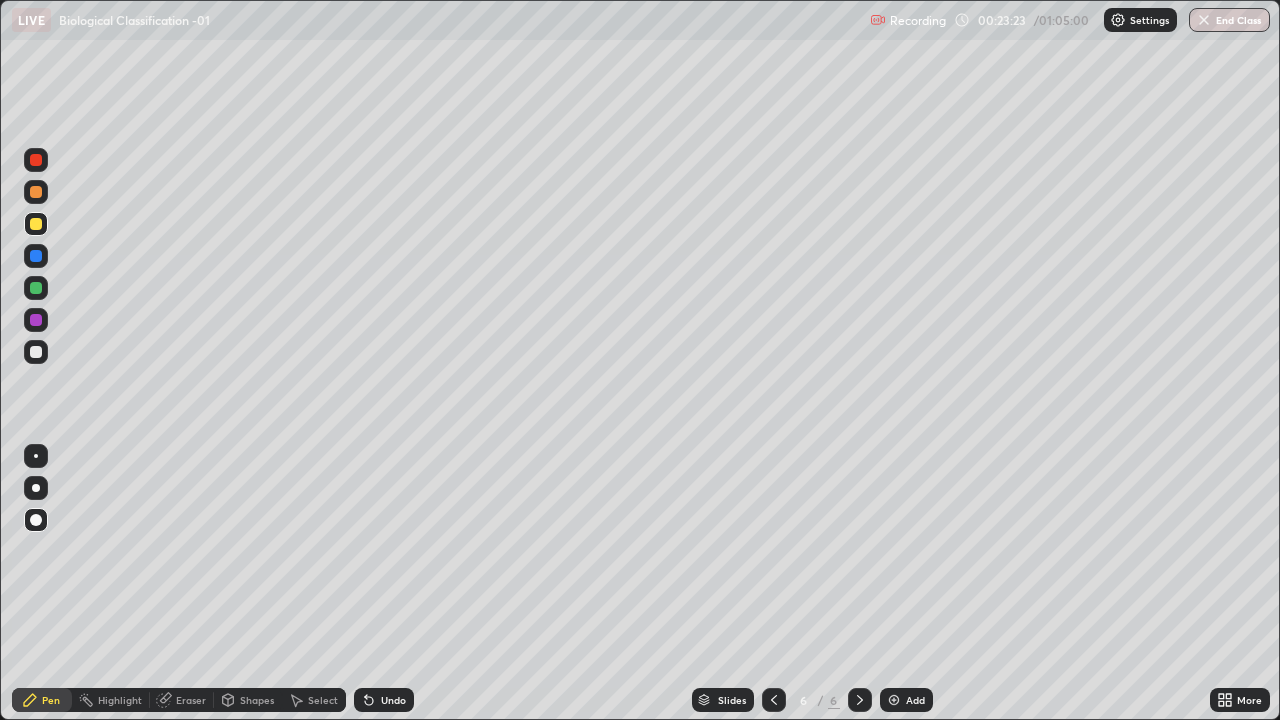 click at bounding box center (36, 352) 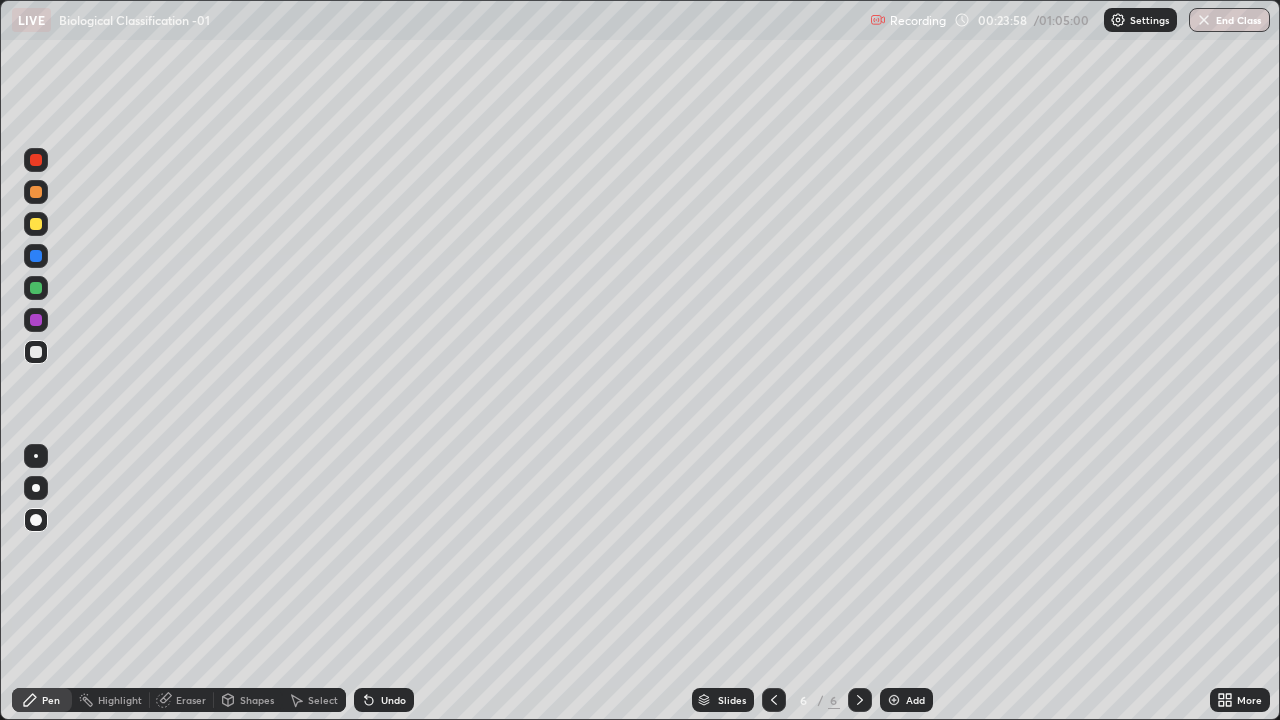 click at bounding box center (36, 224) 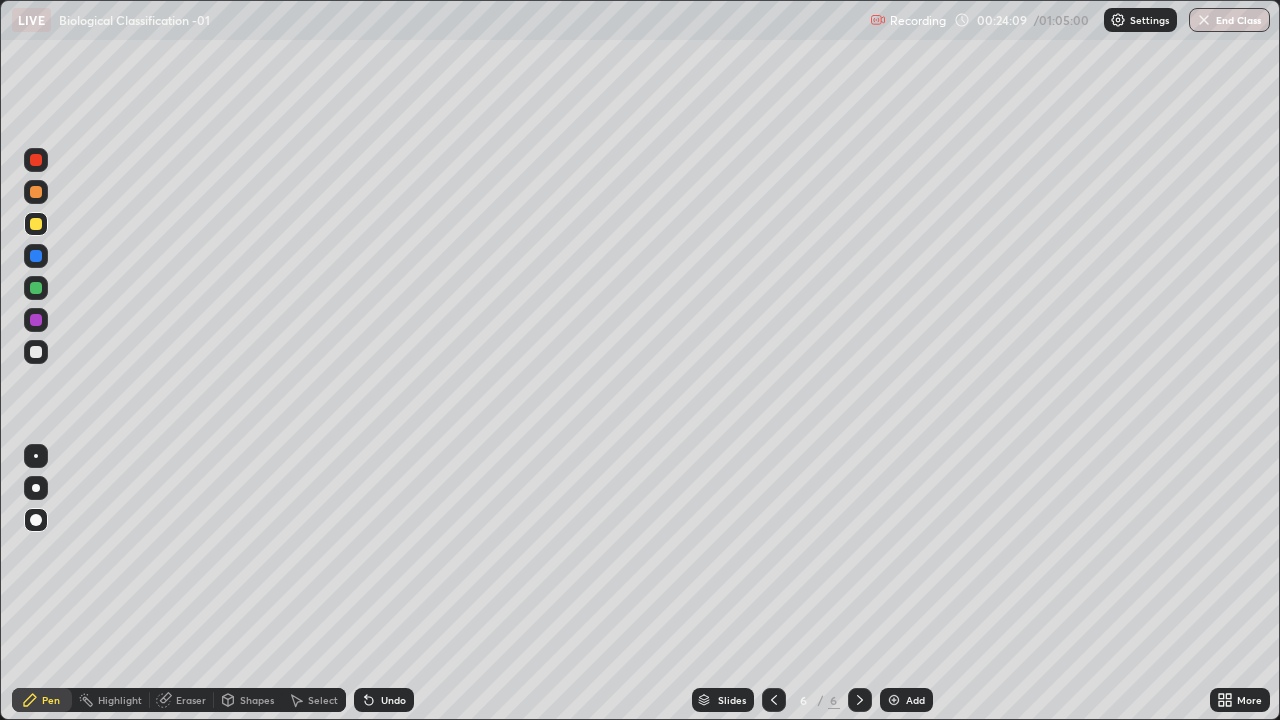 click at bounding box center (36, 320) 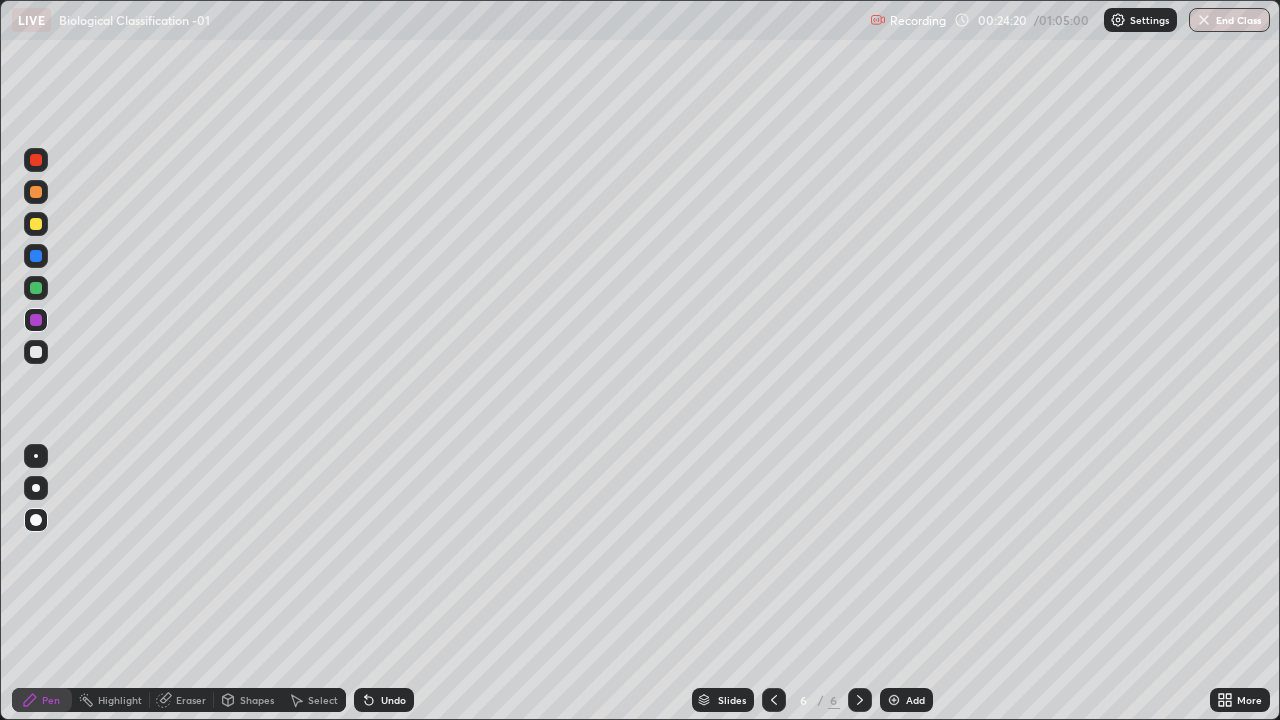 click at bounding box center [36, 256] 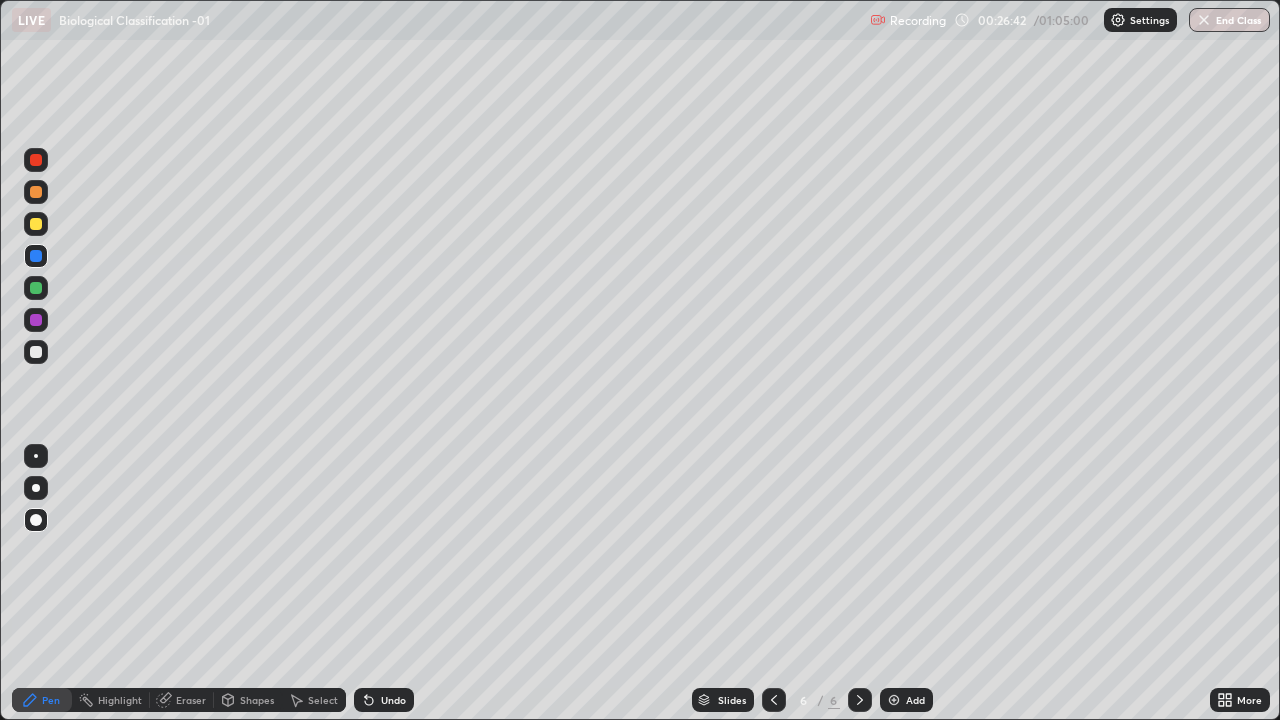 click on "Add" at bounding box center (906, 700) 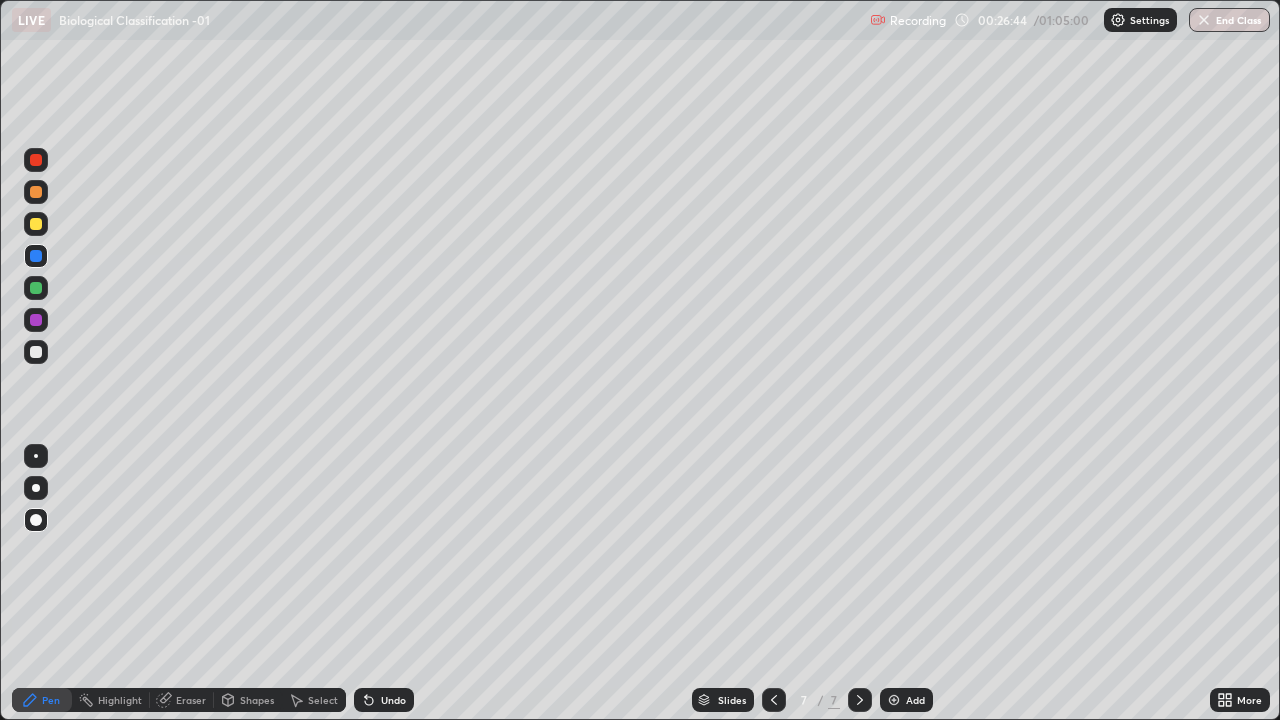click at bounding box center (36, 288) 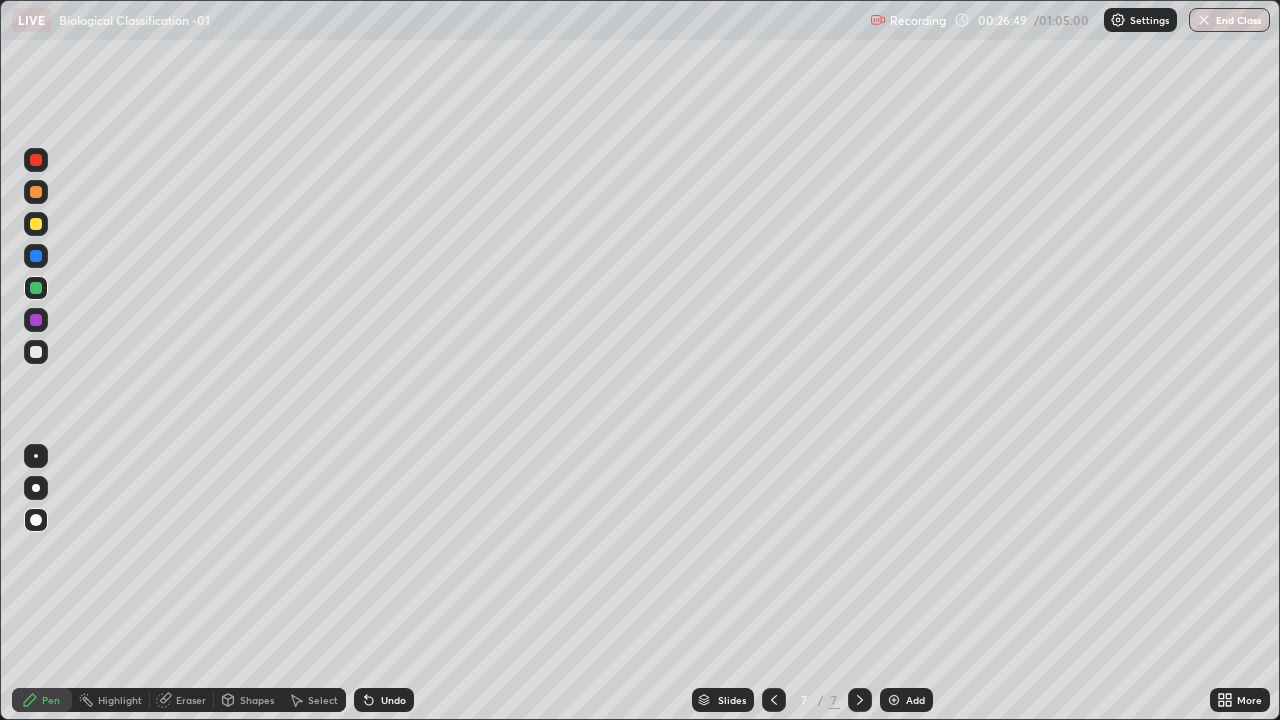 click 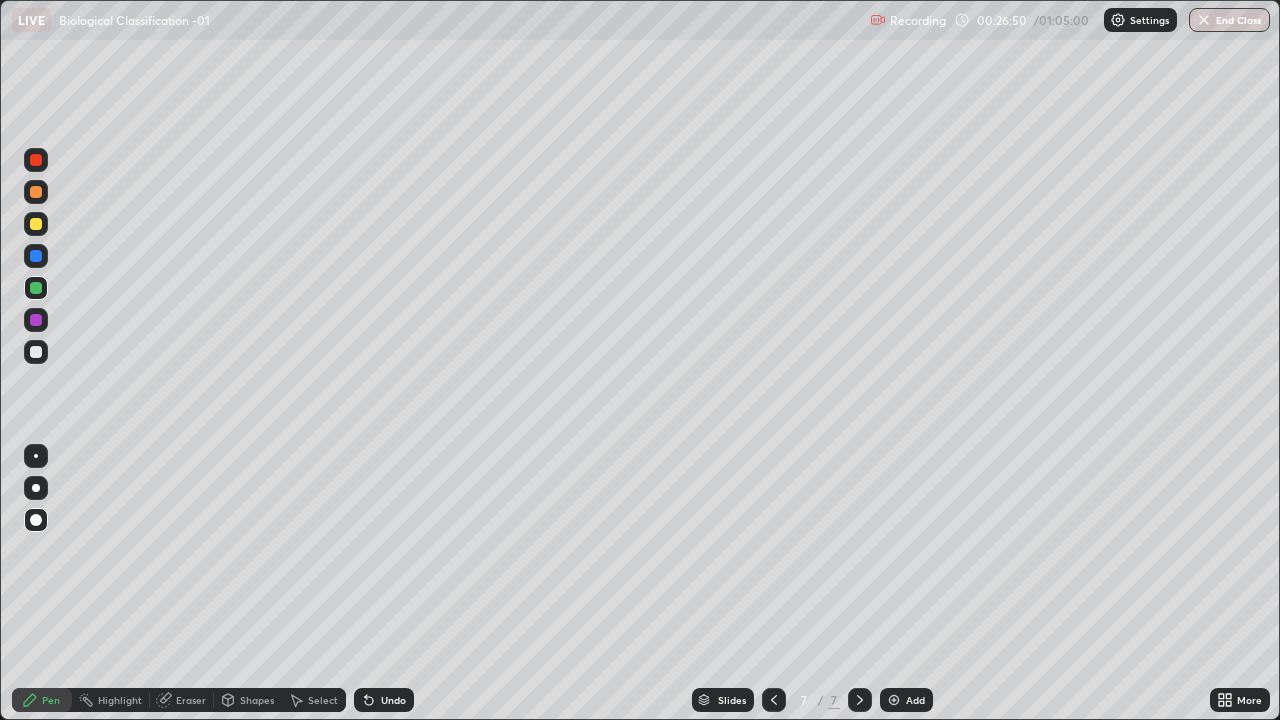 click 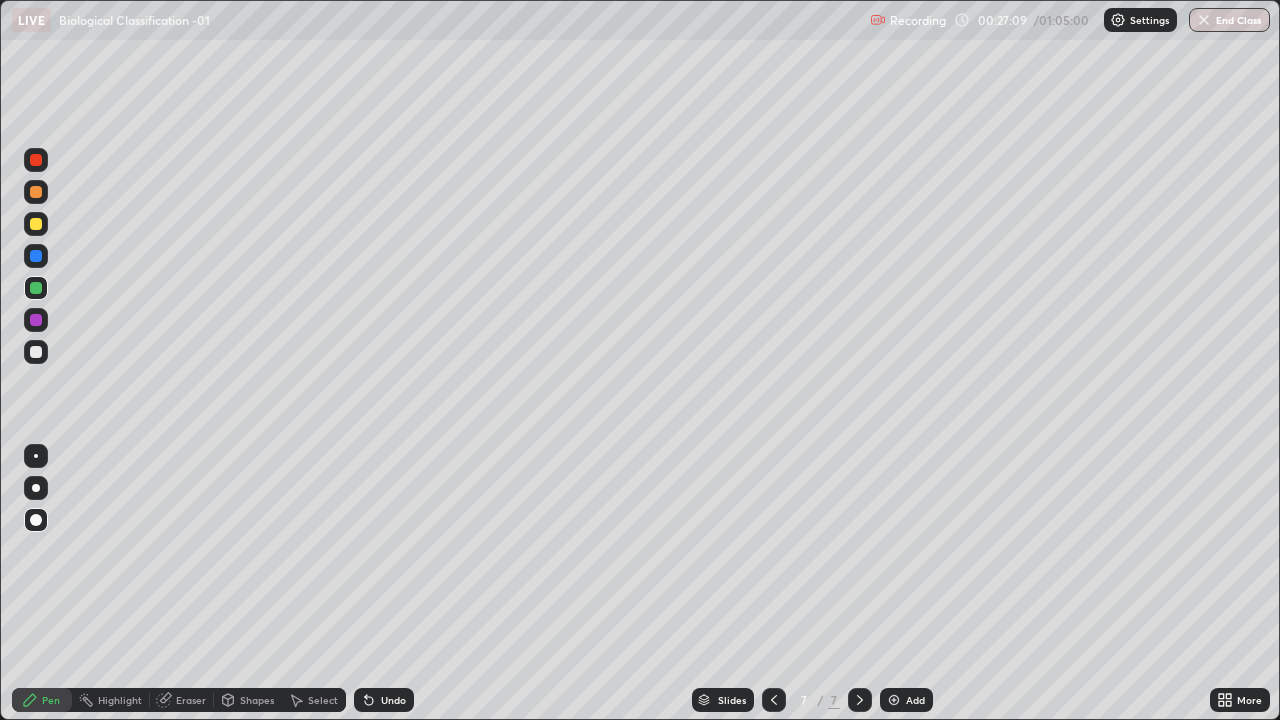 click at bounding box center [36, 224] 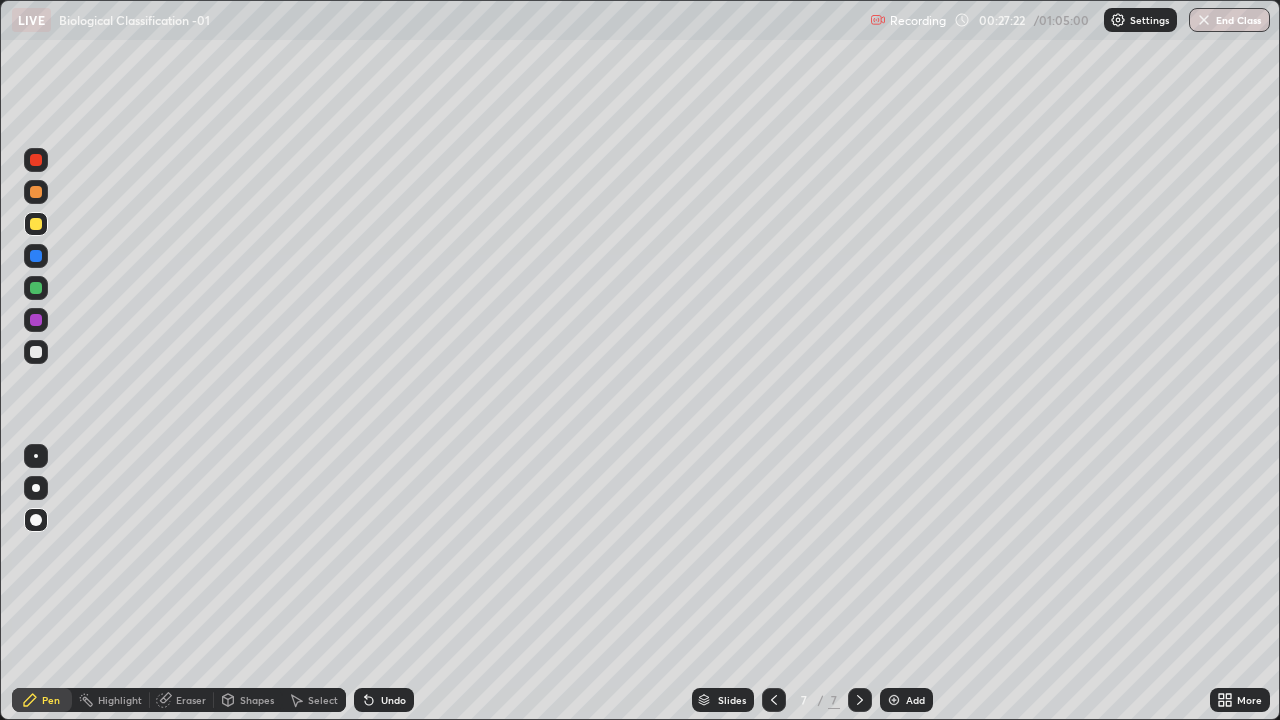 click at bounding box center (36, 352) 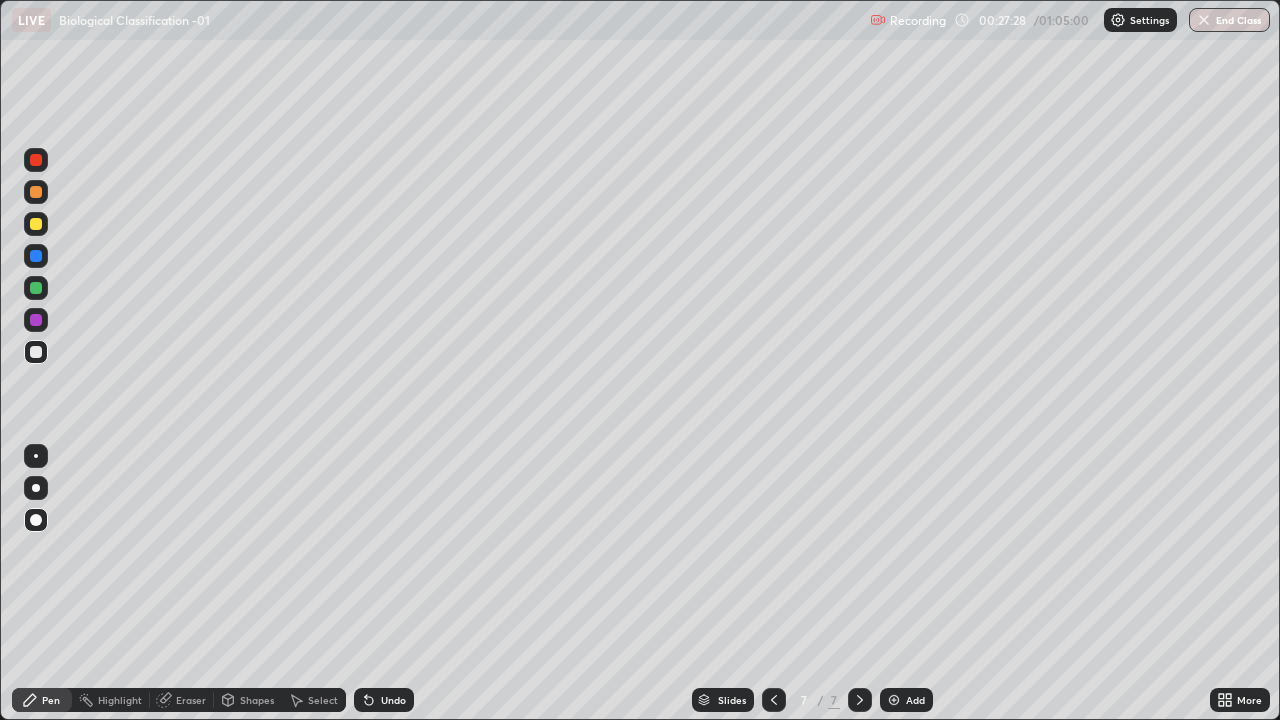 click at bounding box center [36, 192] 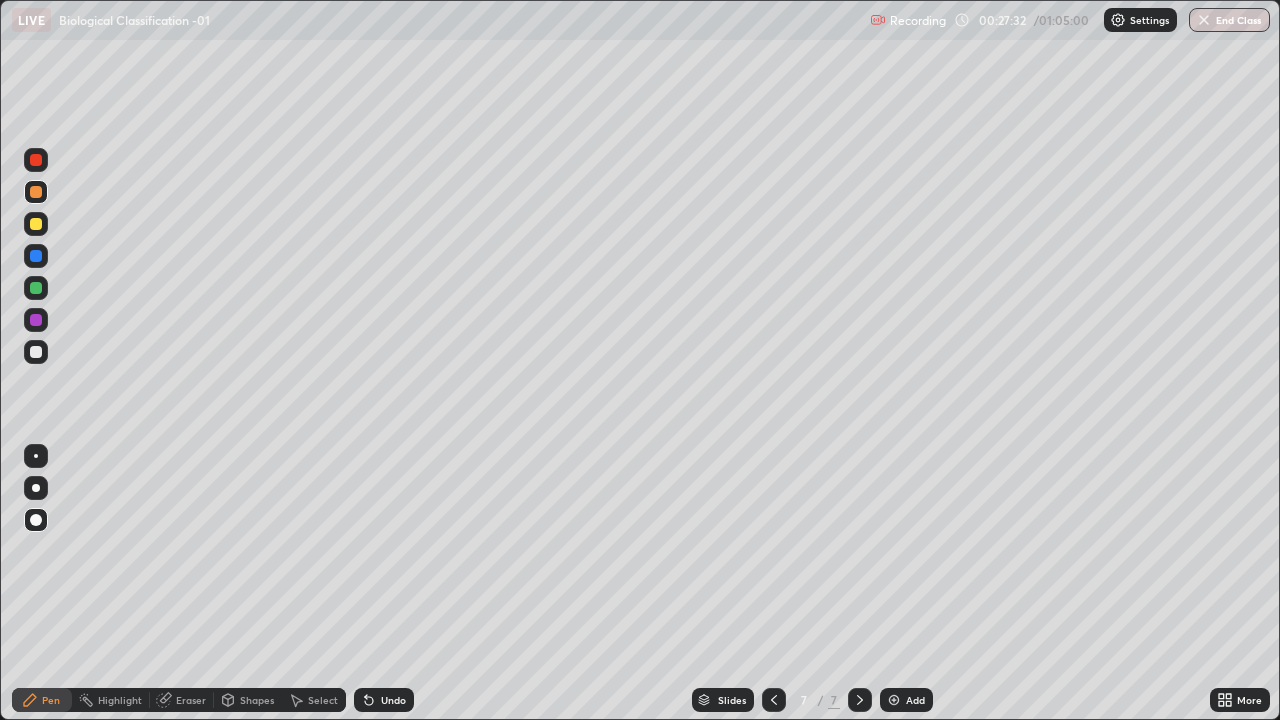 click 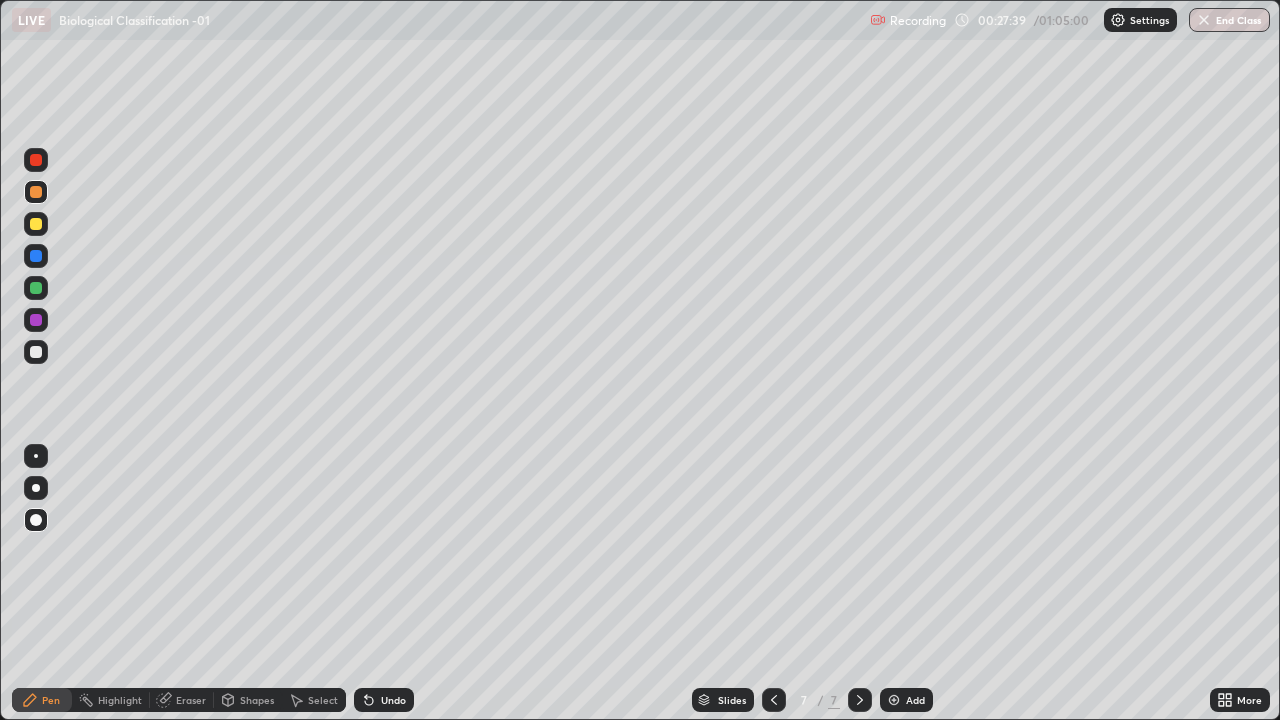 click at bounding box center [36, 320] 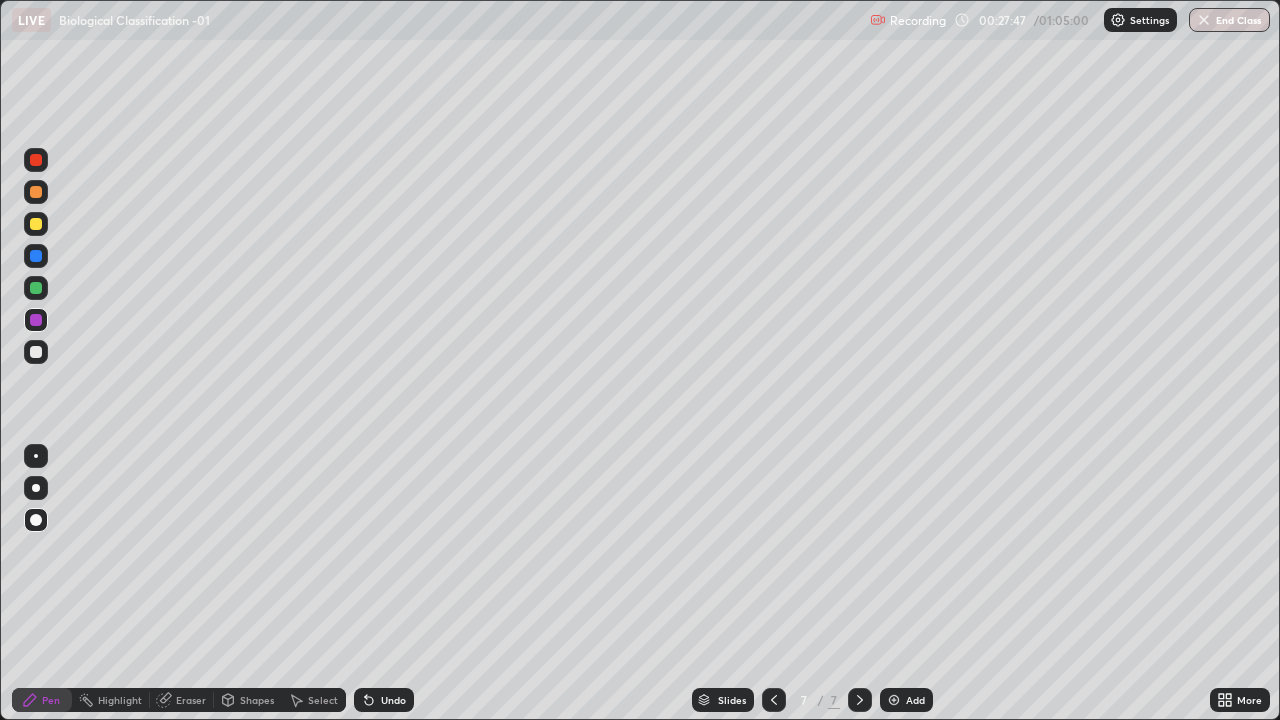 click at bounding box center (36, 288) 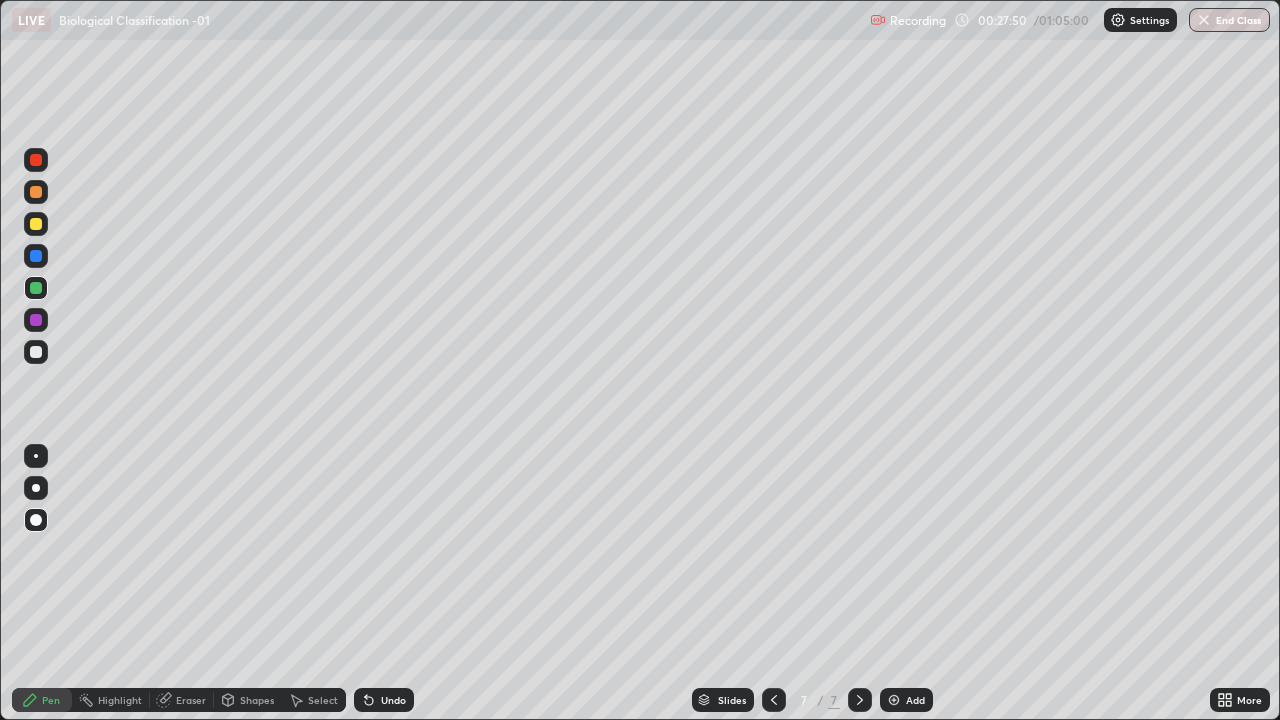 click at bounding box center [36, 256] 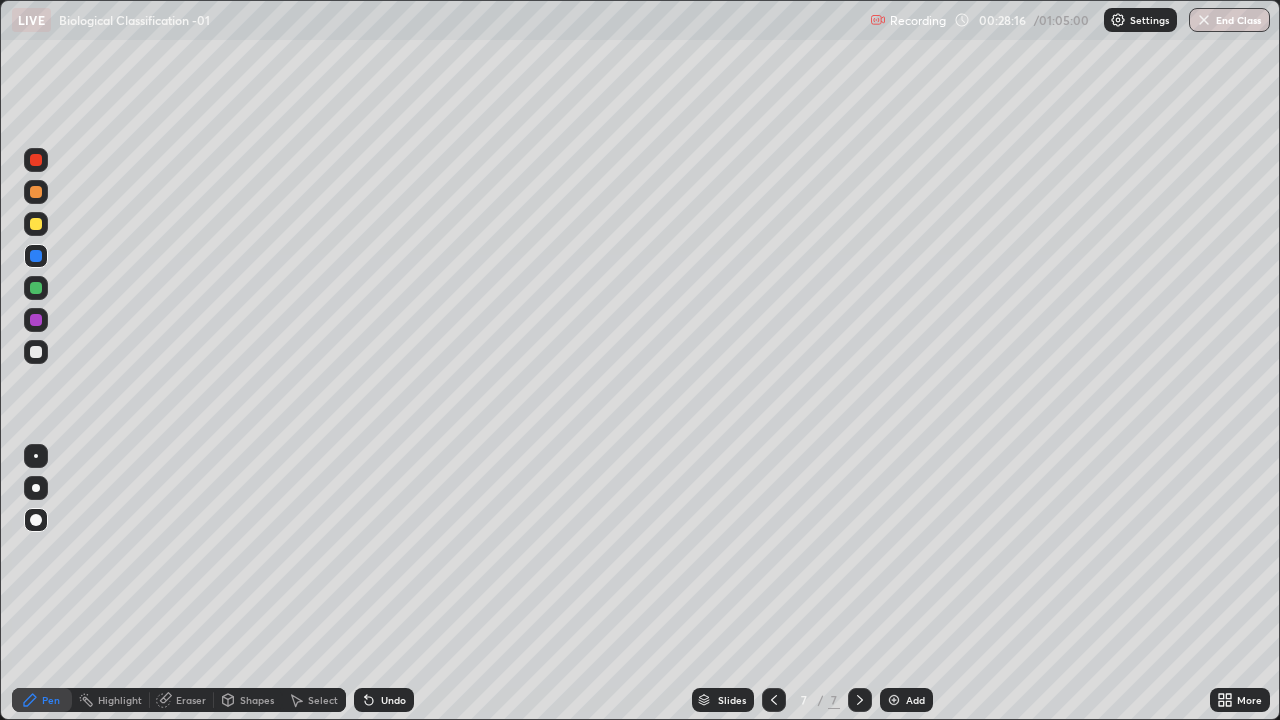 click at bounding box center [36, 352] 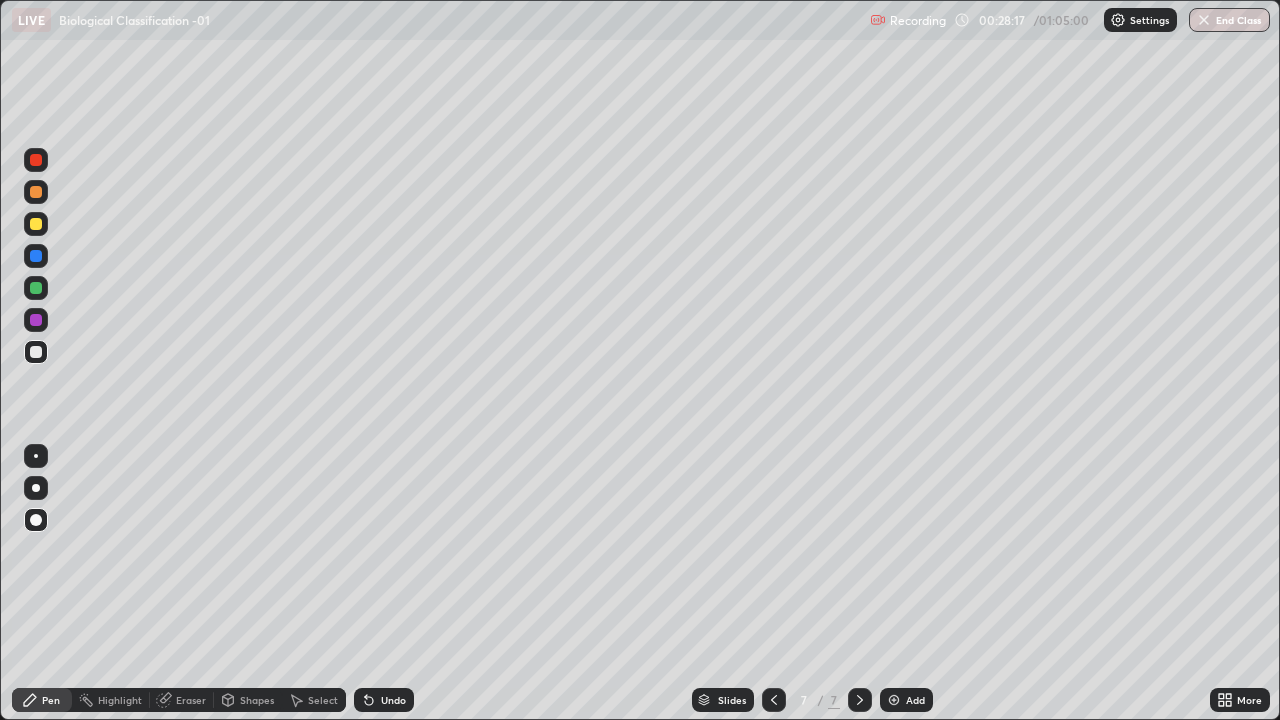 click at bounding box center [36, 192] 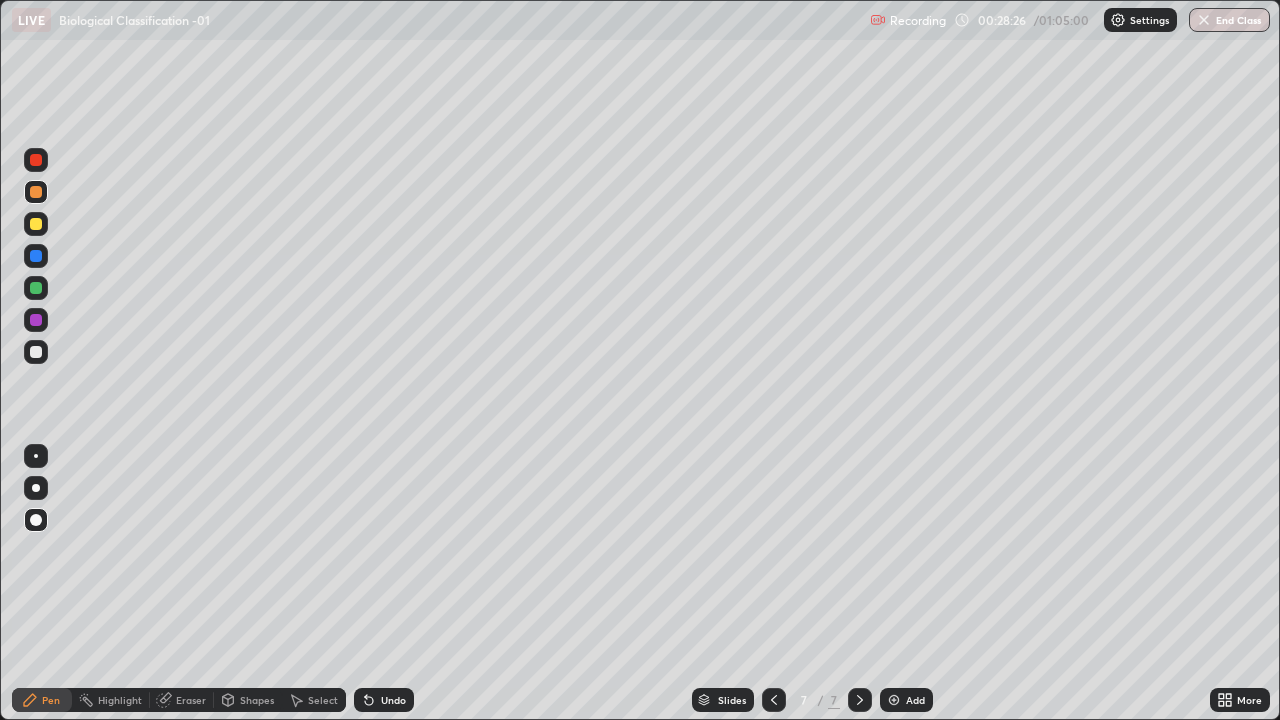 click at bounding box center [36, 320] 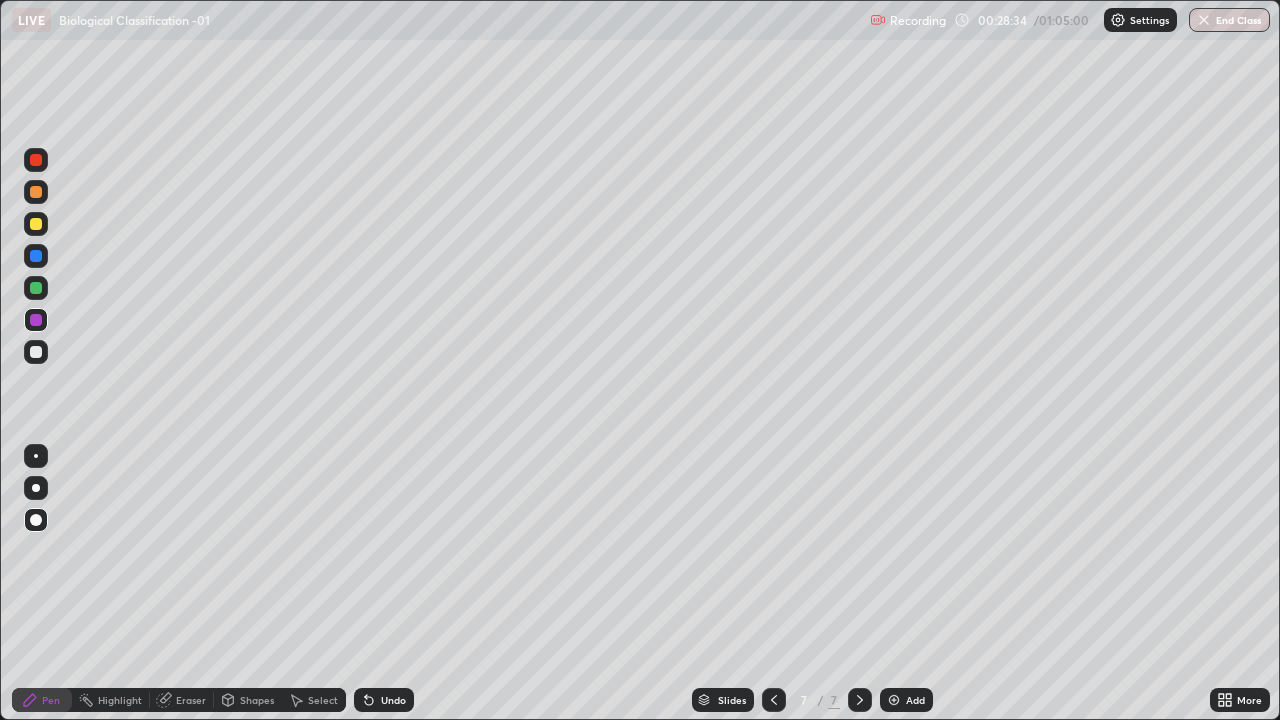 click at bounding box center [36, 352] 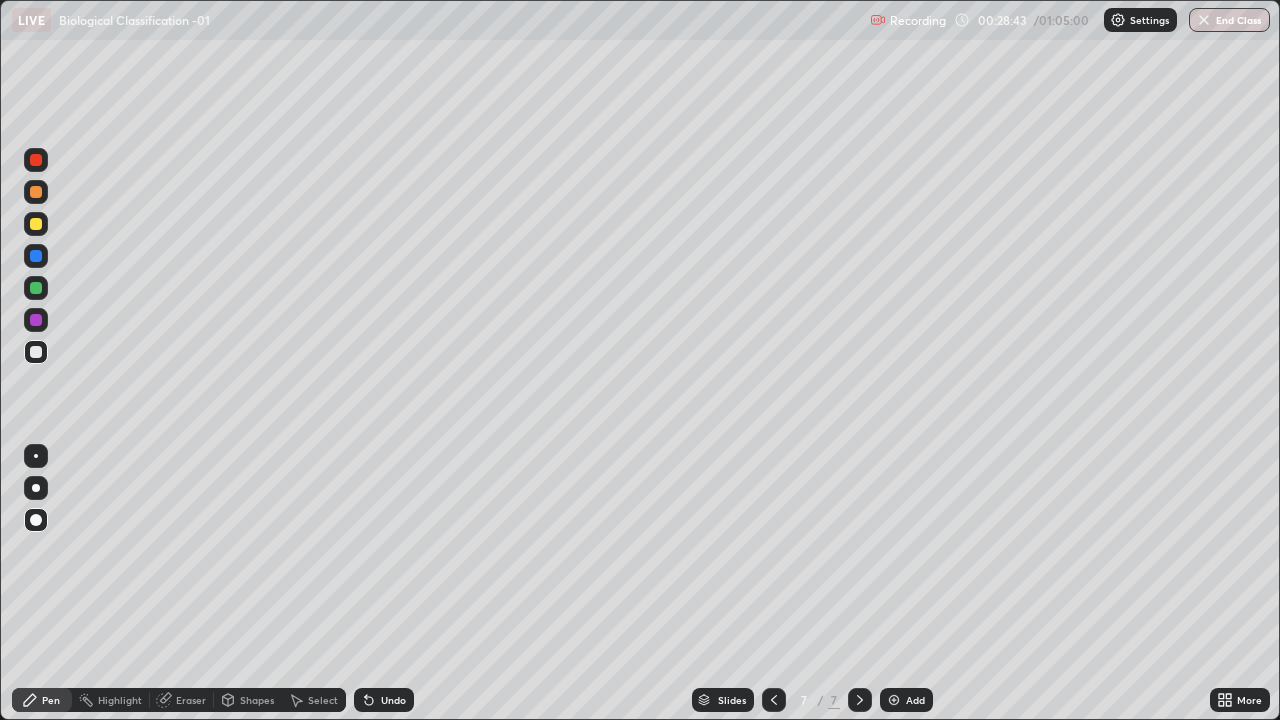 click at bounding box center (36, 352) 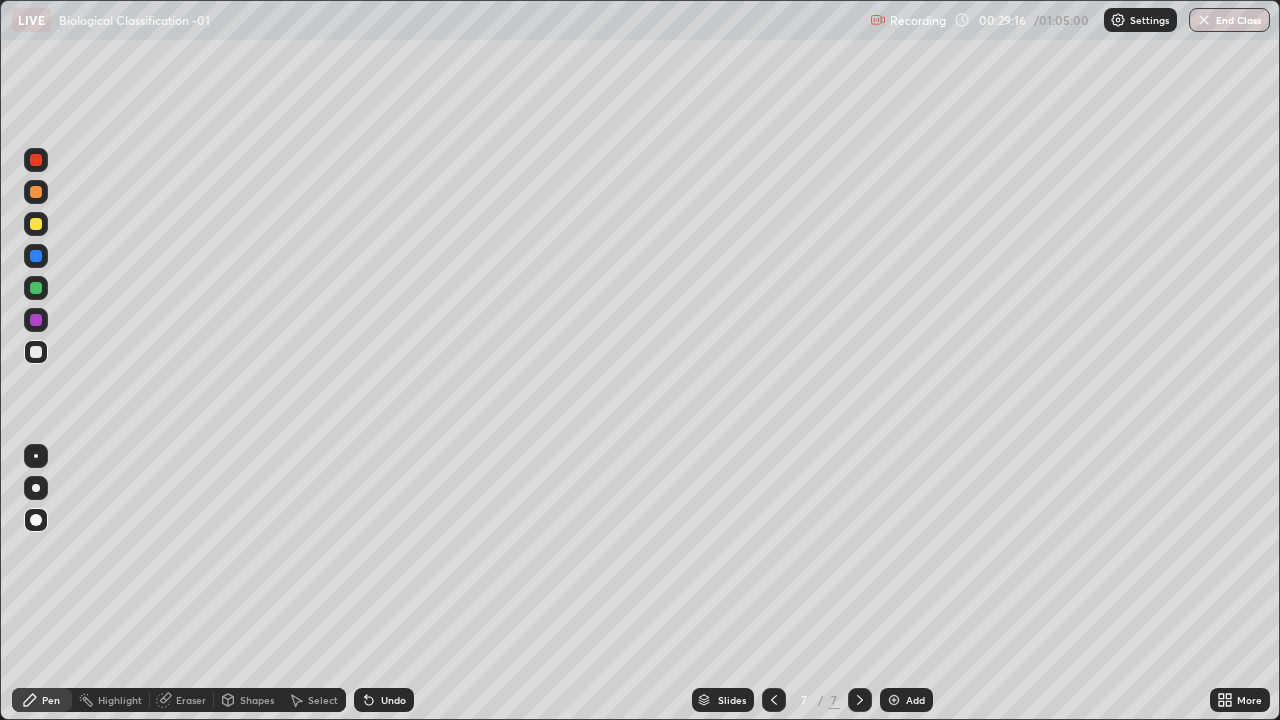 click at bounding box center [36, 192] 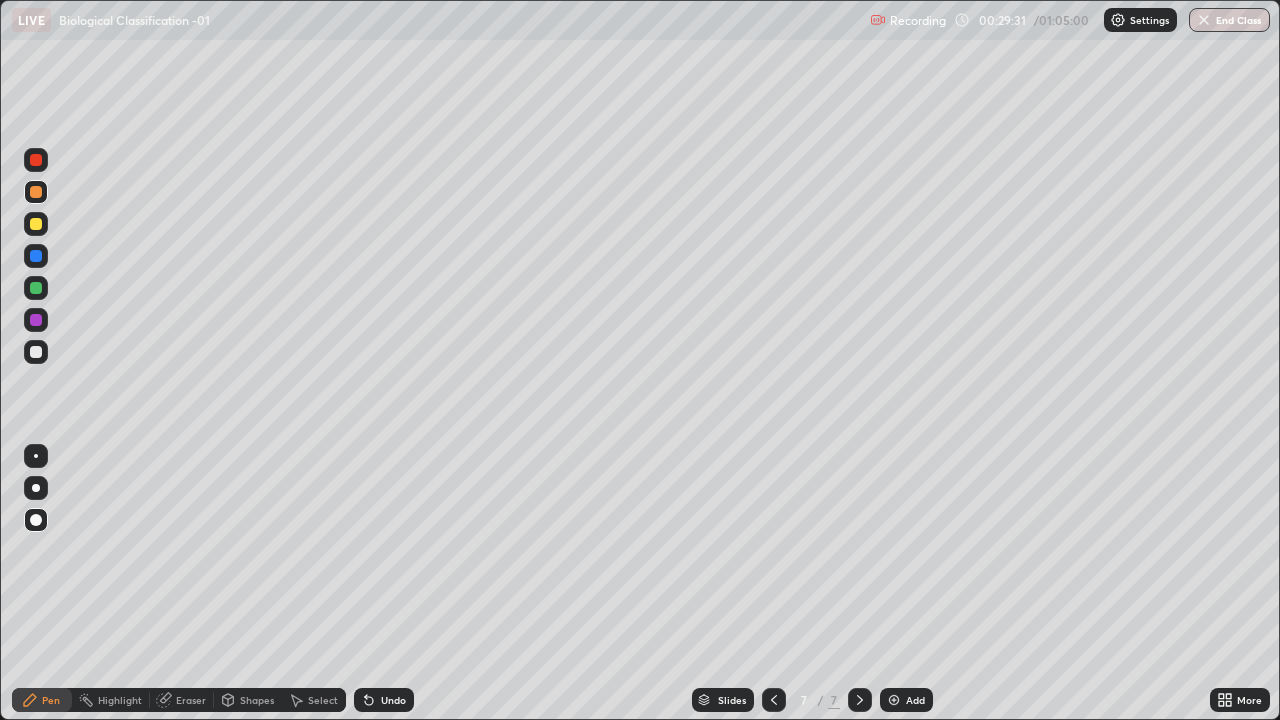 click at bounding box center (36, 320) 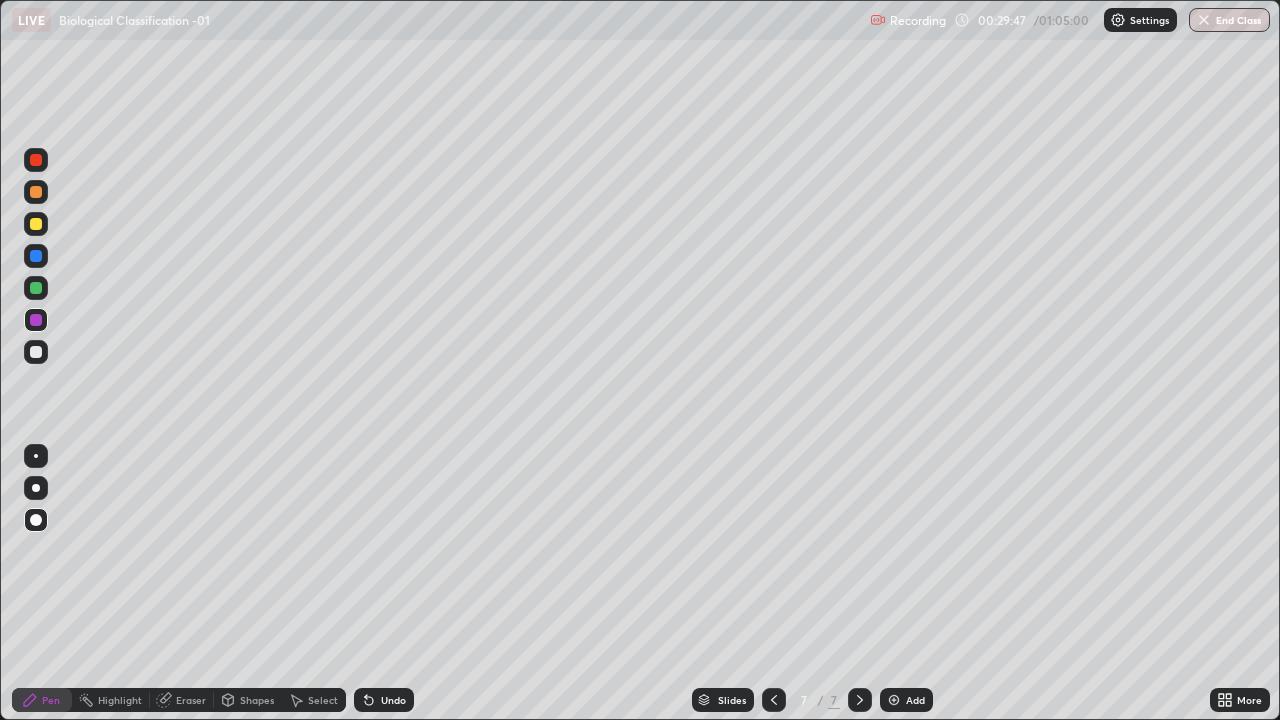 click at bounding box center (36, 256) 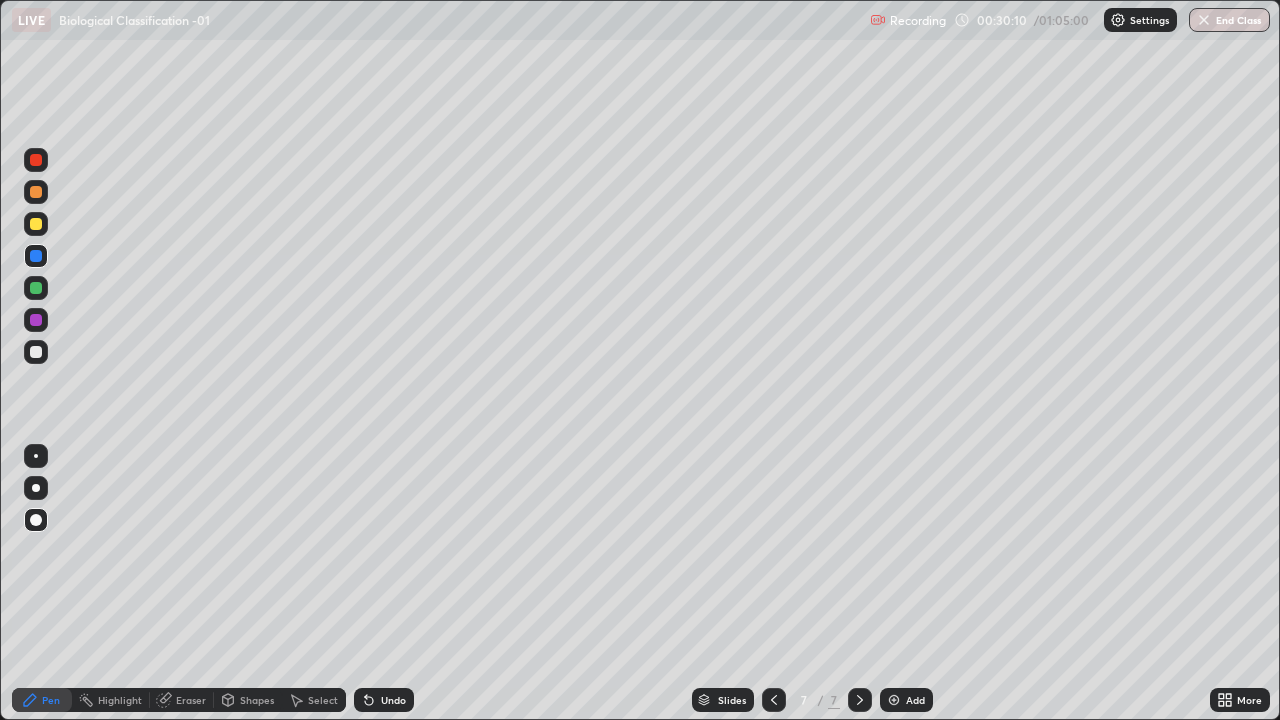 click at bounding box center (36, 352) 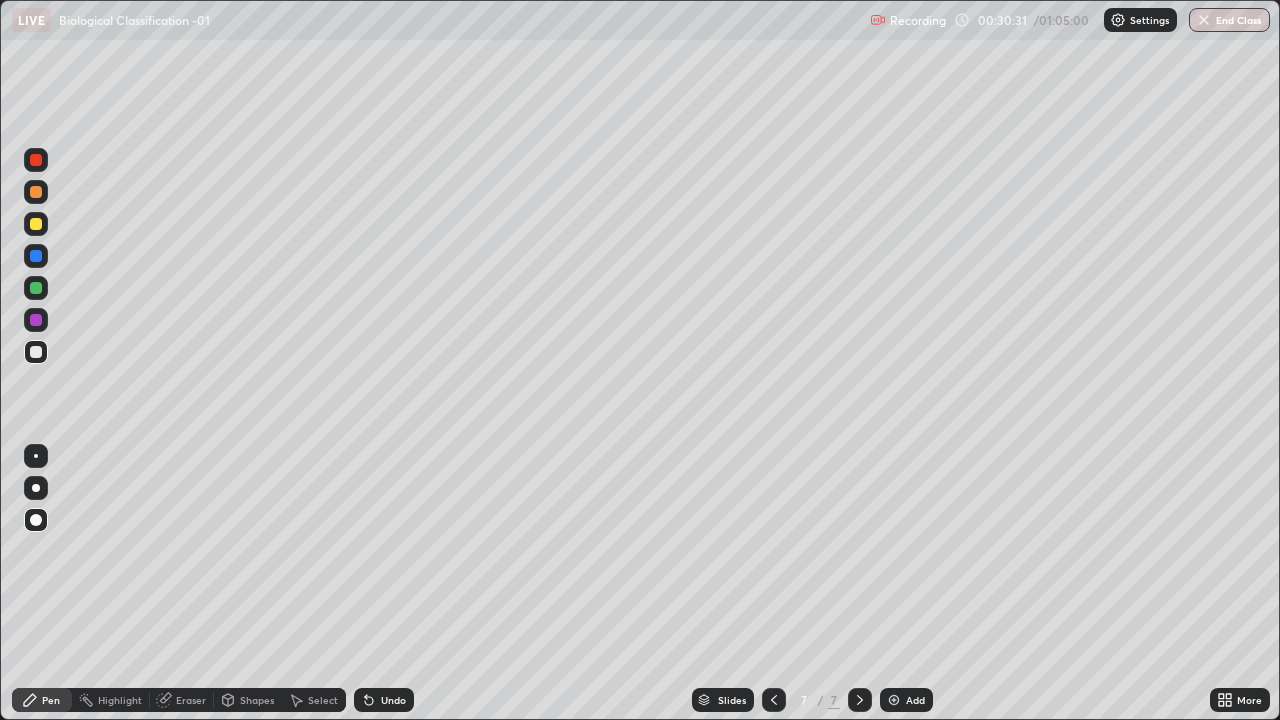click at bounding box center (36, 192) 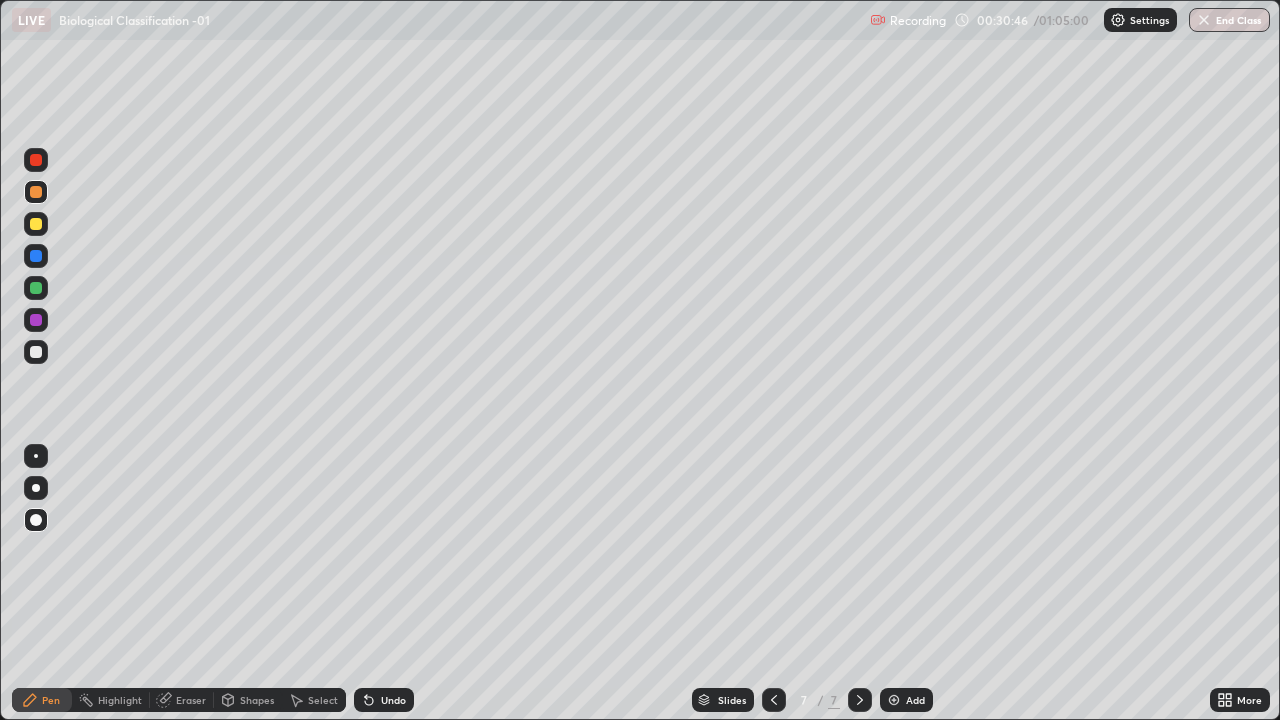 click at bounding box center (36, 320) 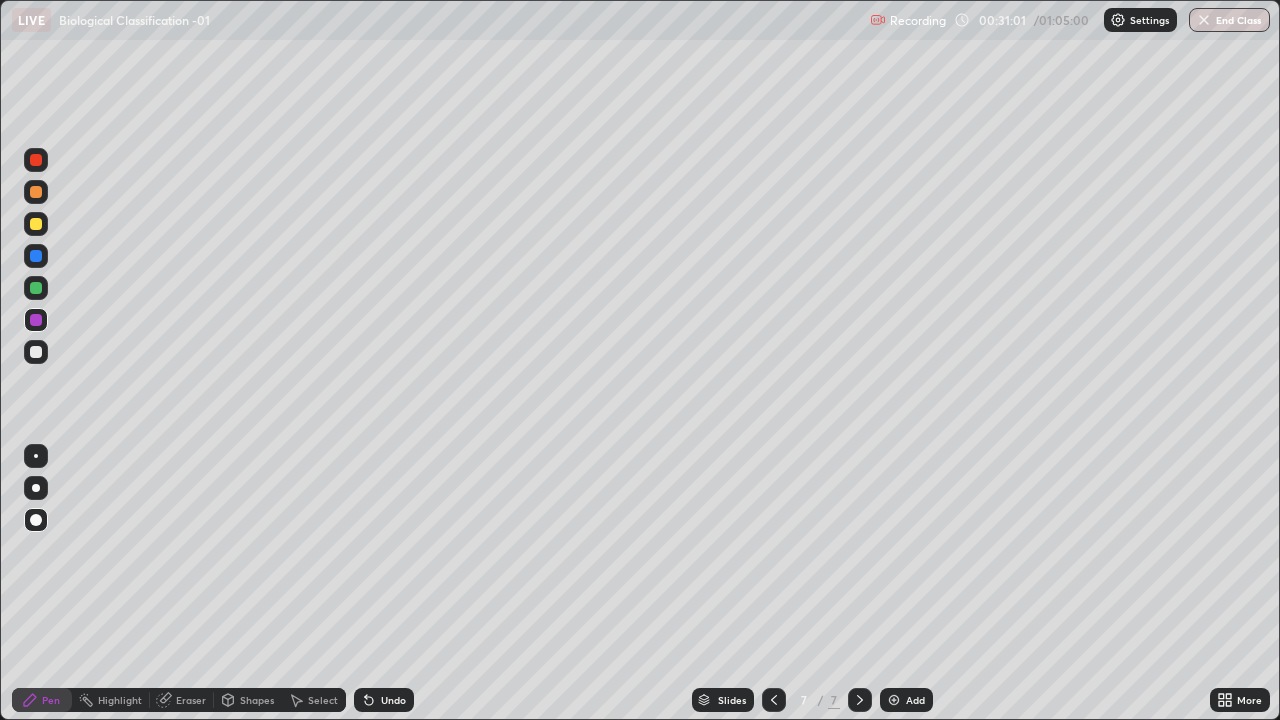 click at bounding box center (36, 256) 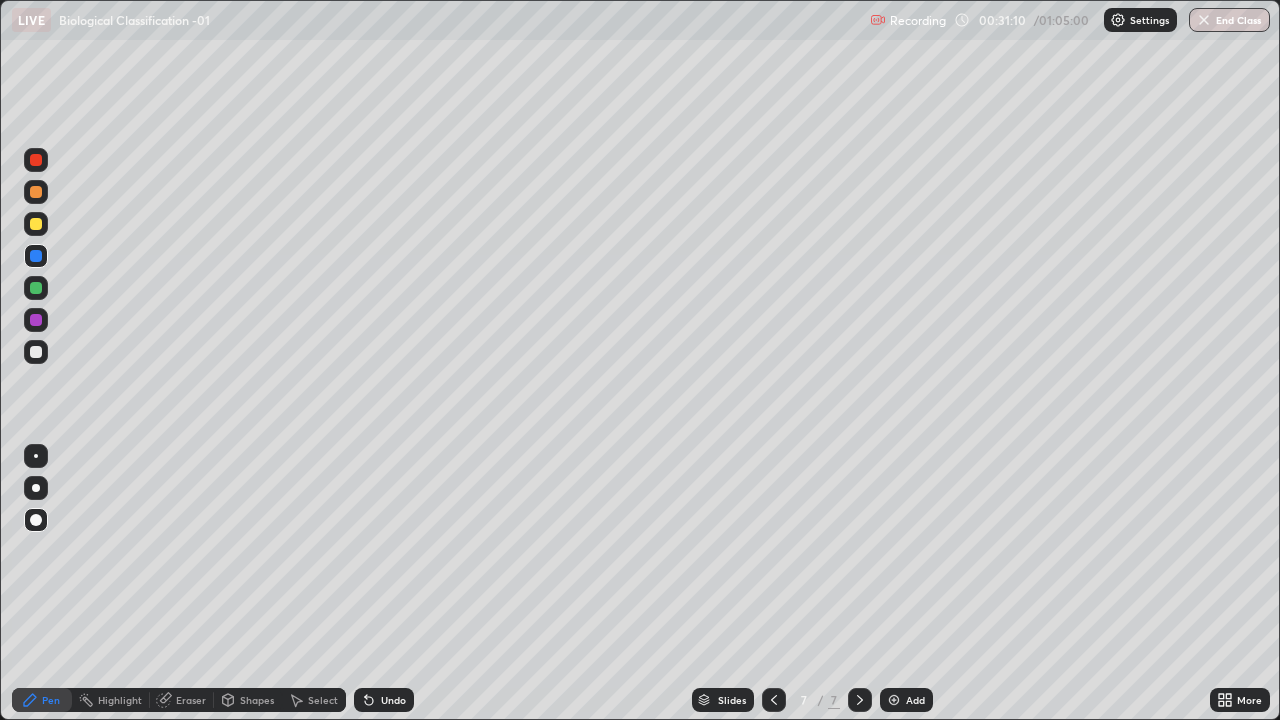 click at bounding box center [36, 352] 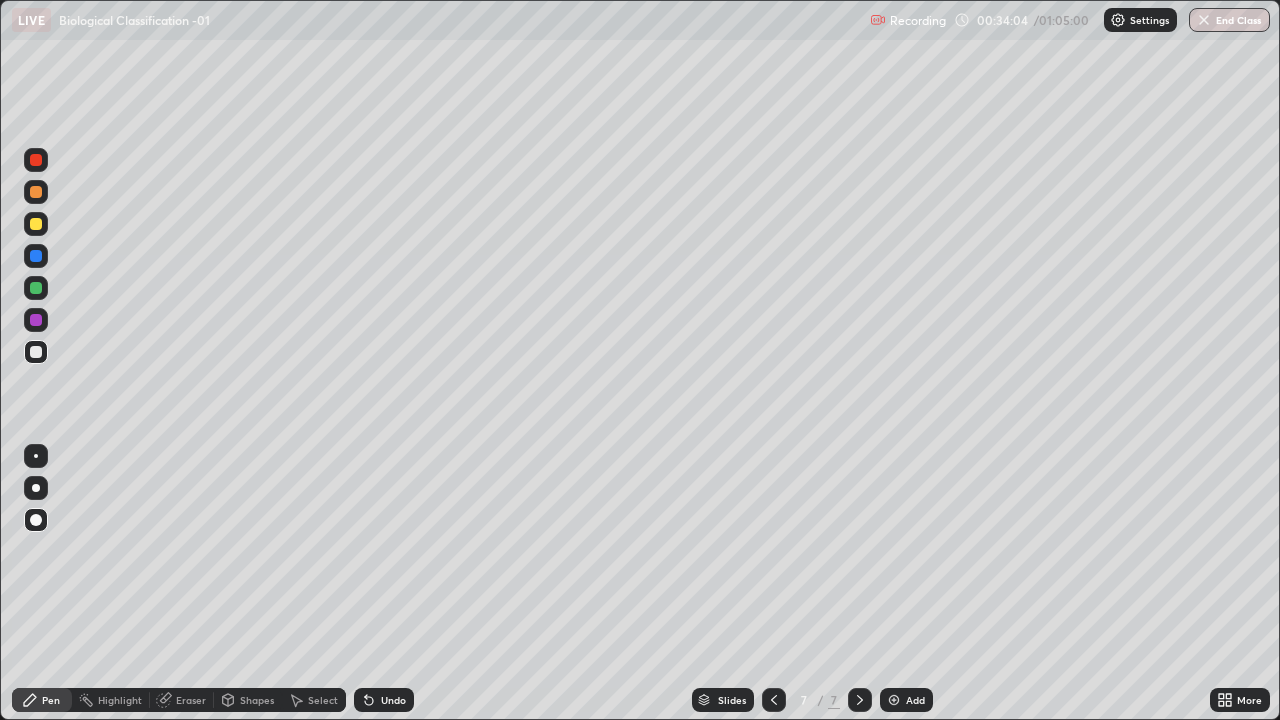 click 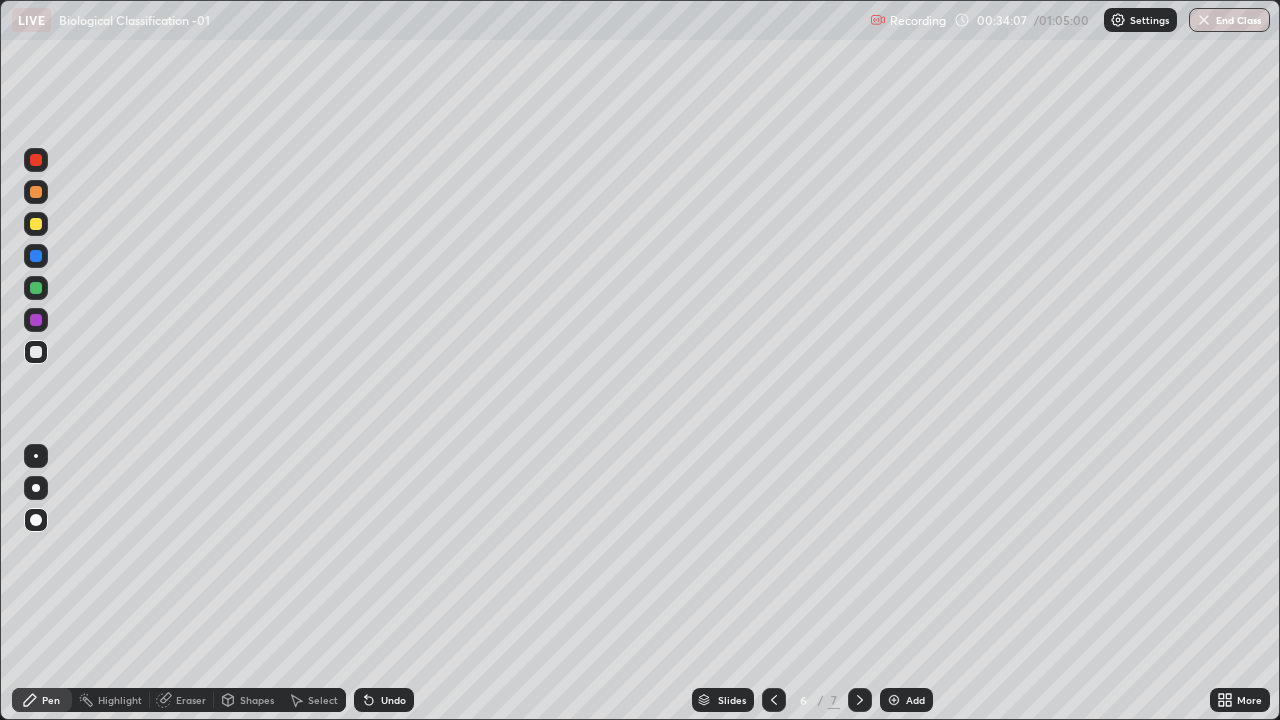 click at bounding box center (774, 700) 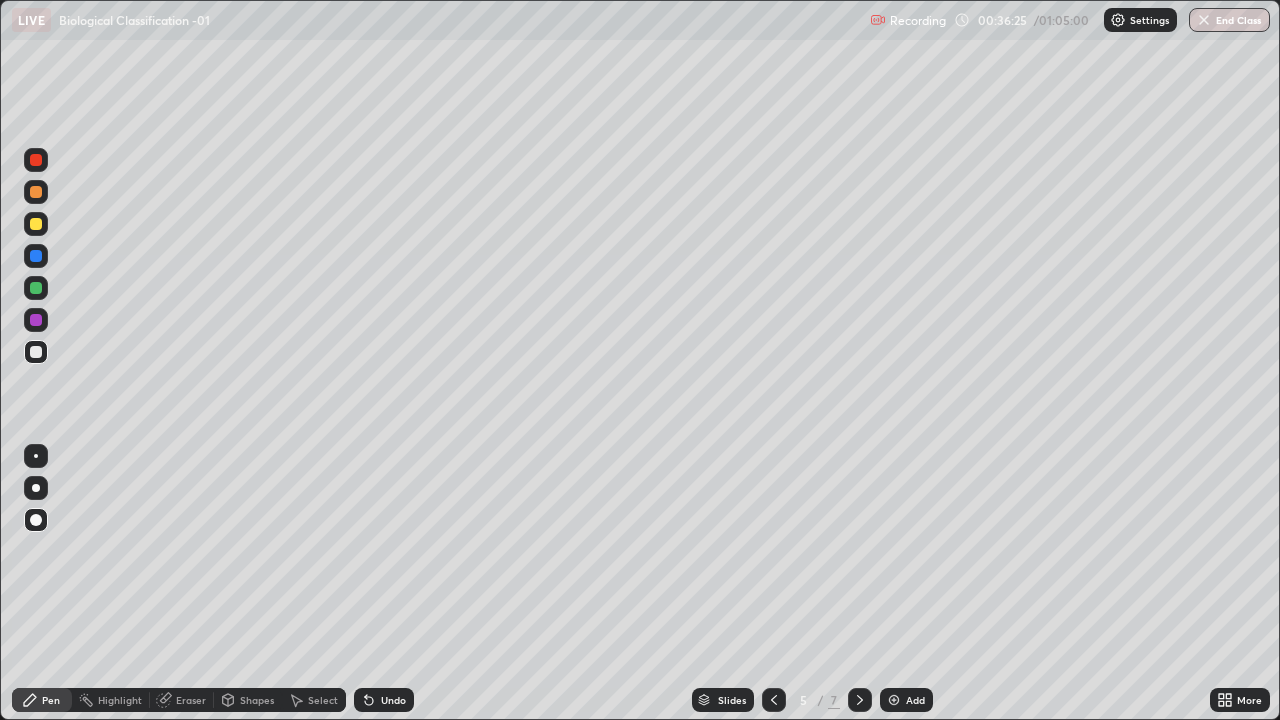 click 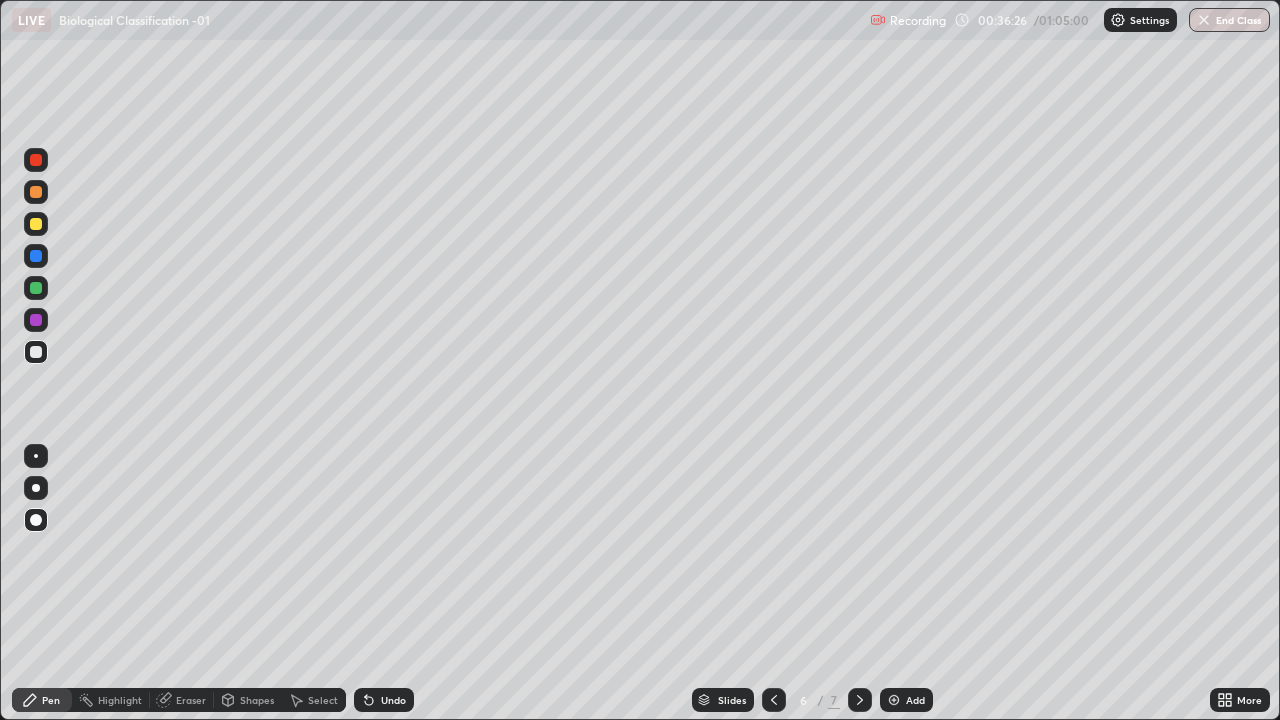 click 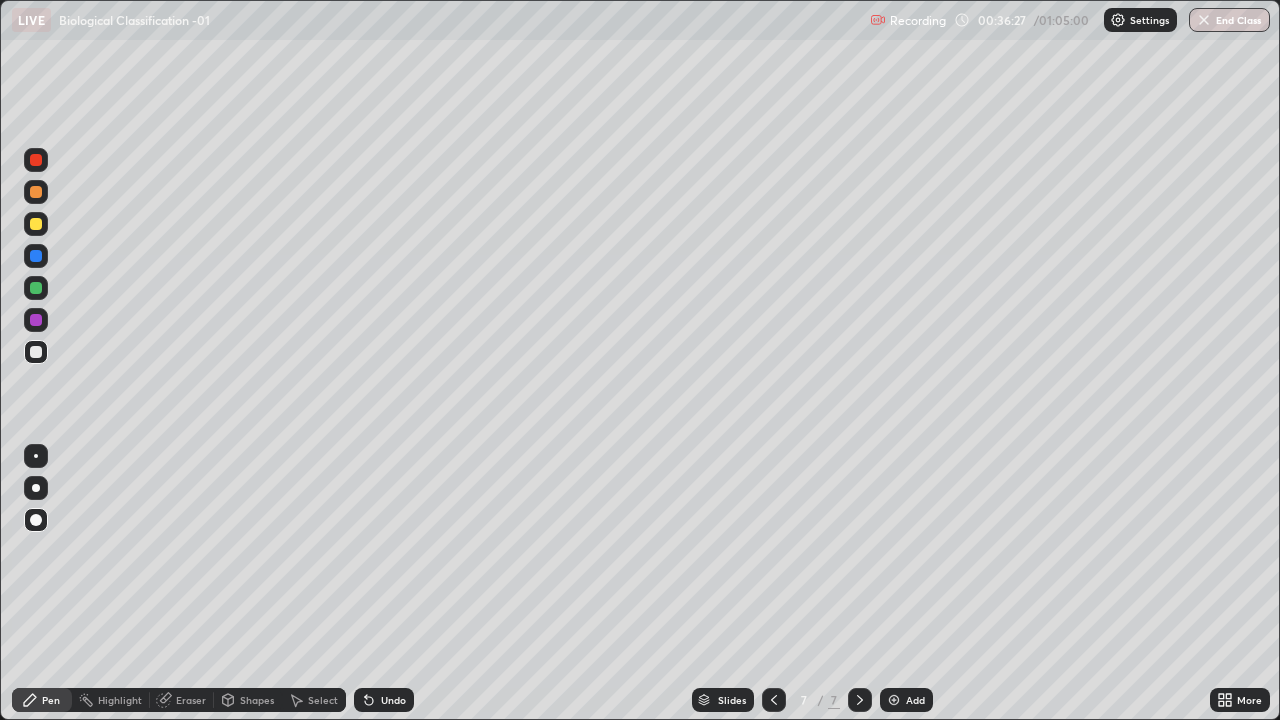 click on "Add" at bounding box center (906, 700) 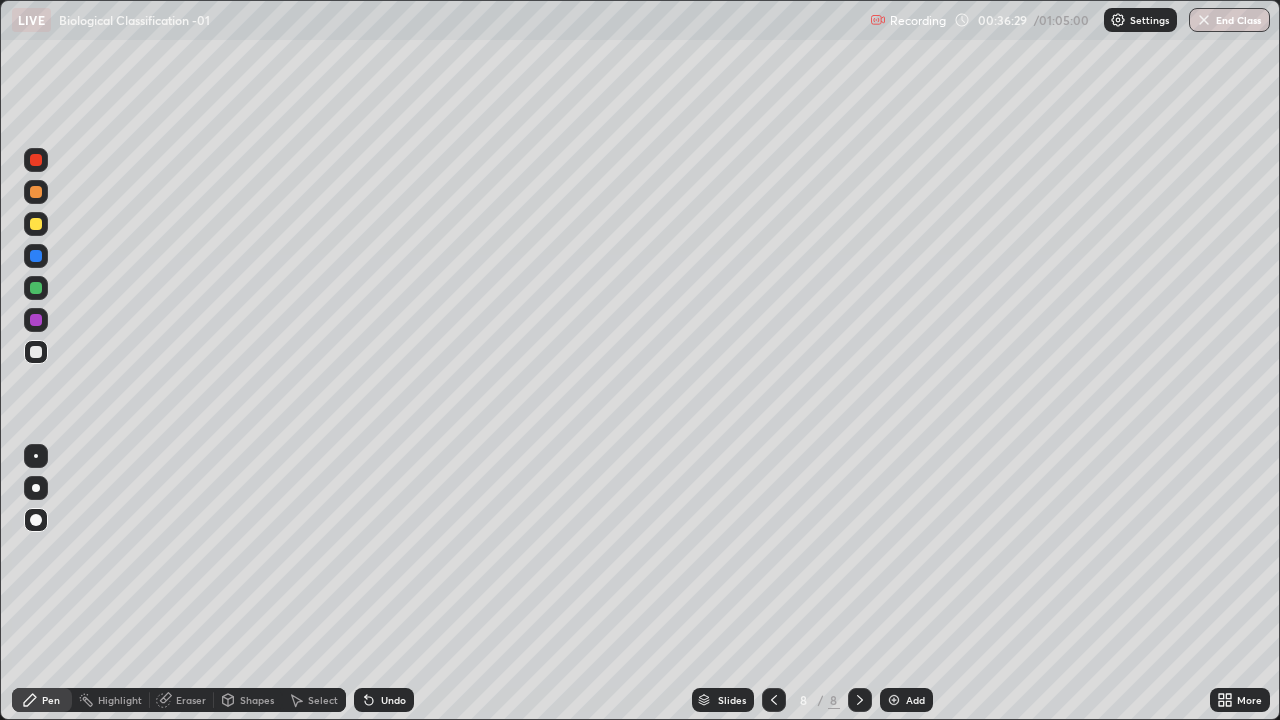 click at bounding box center (36, 192) 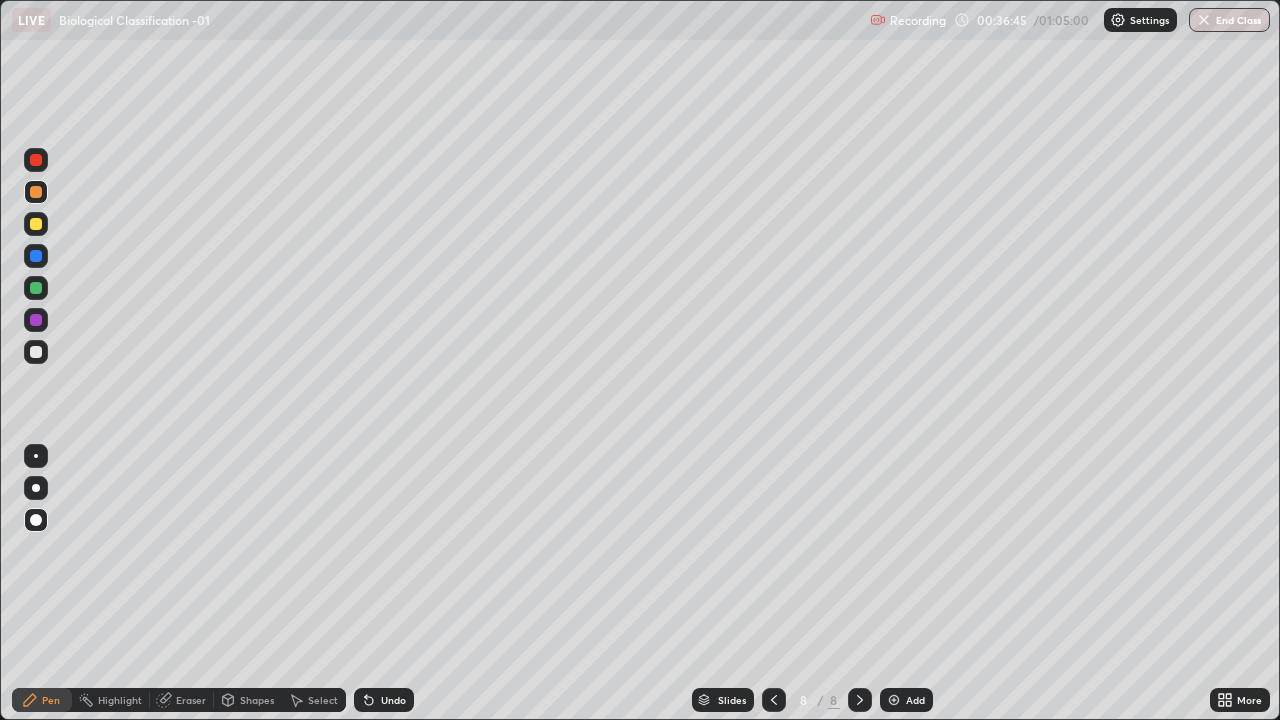 click at bounding box center [36, 352] 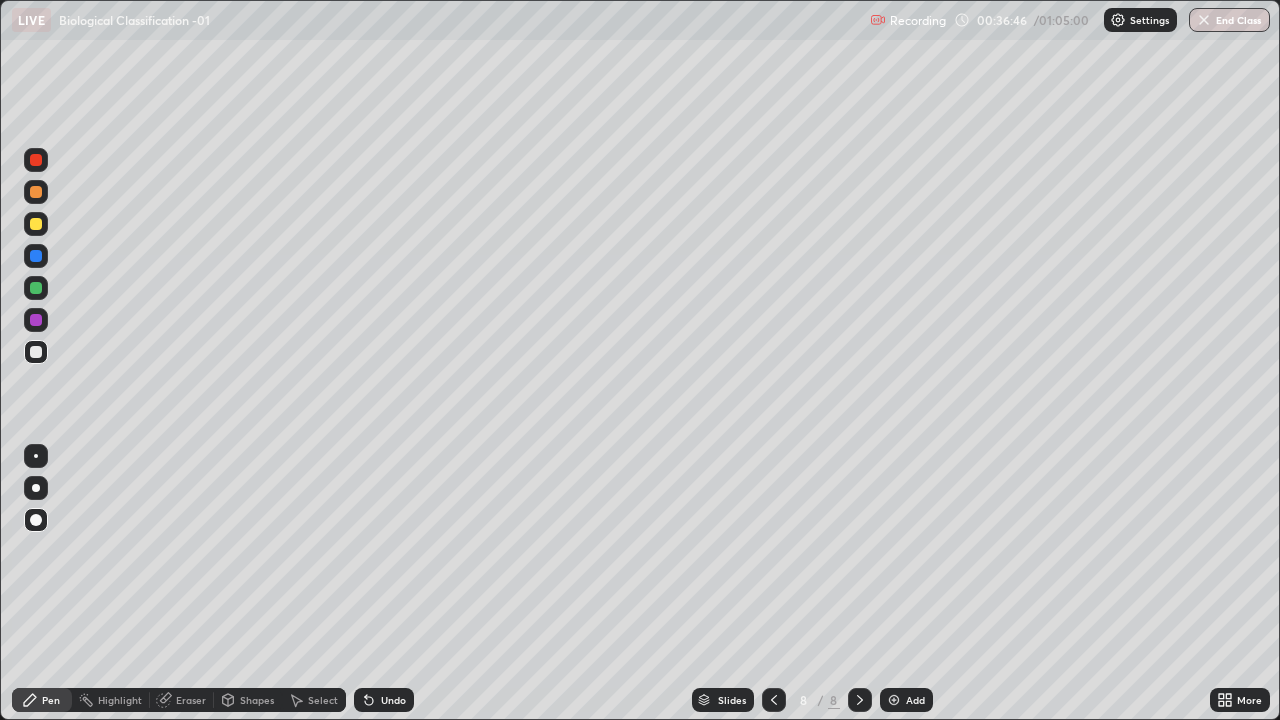 click at bounding box center (36, 224) 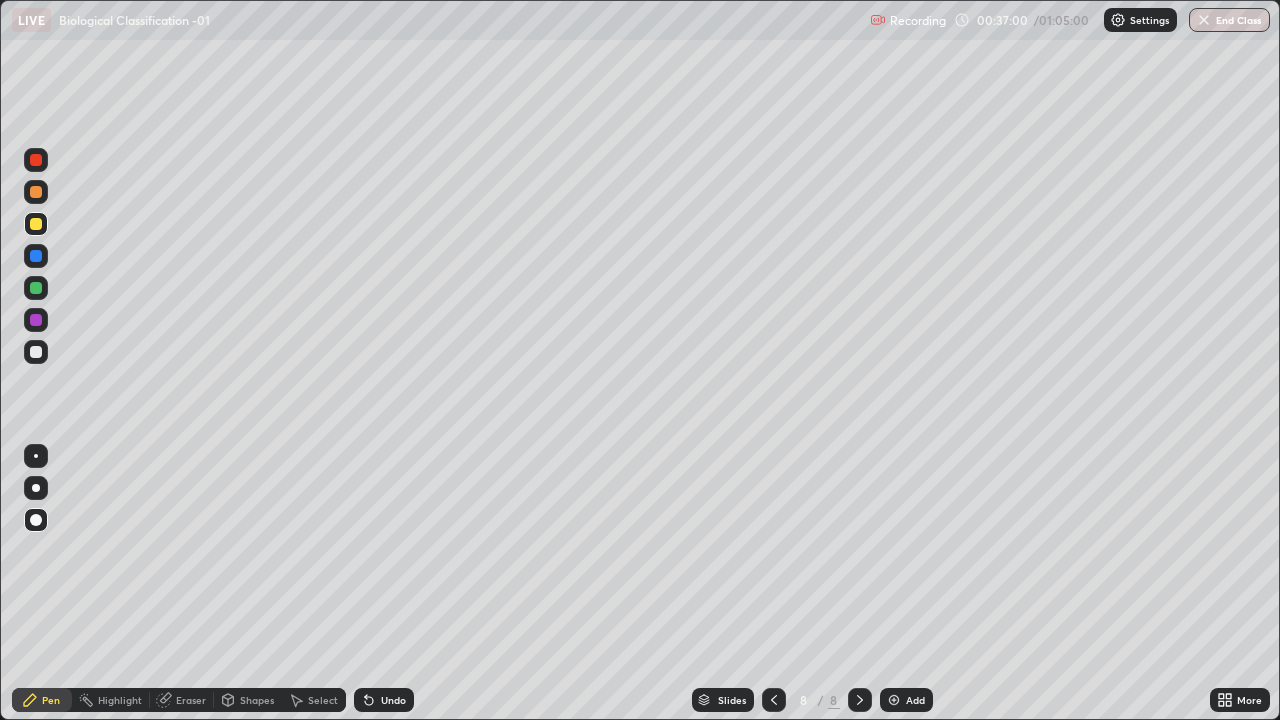 click at bounding box center (36, 352) 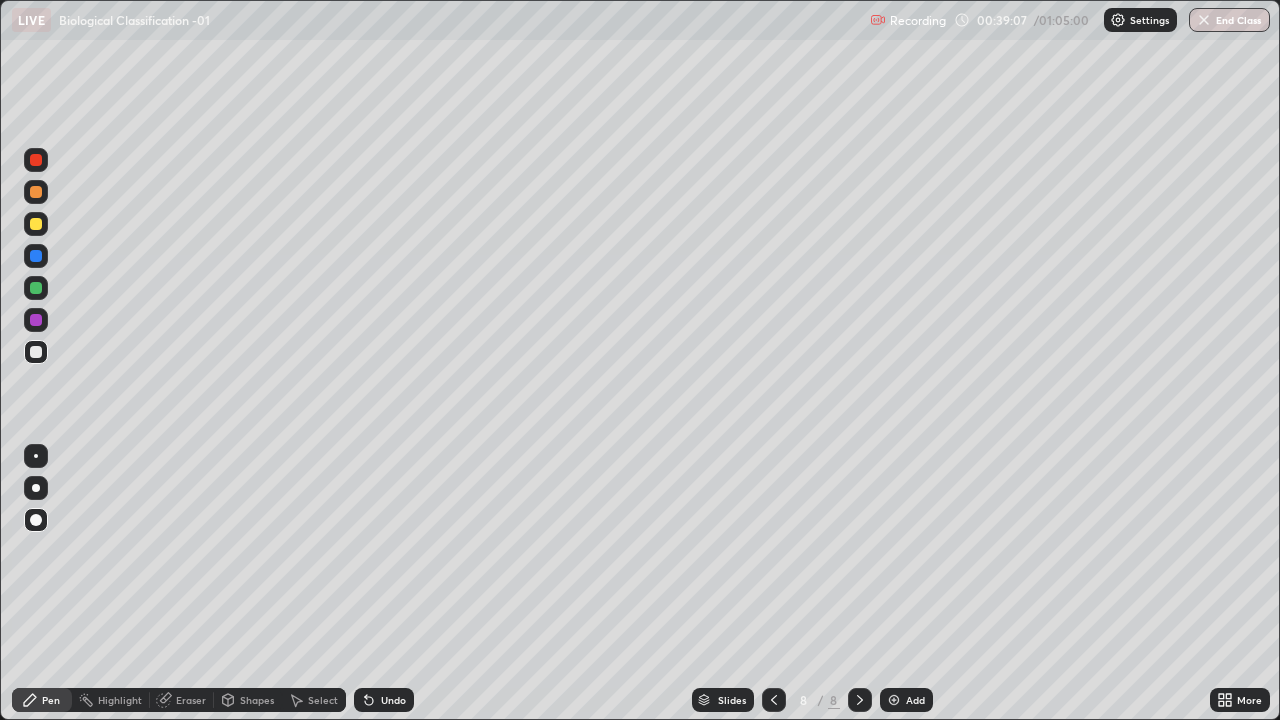 click at bounding box center (36, 192) 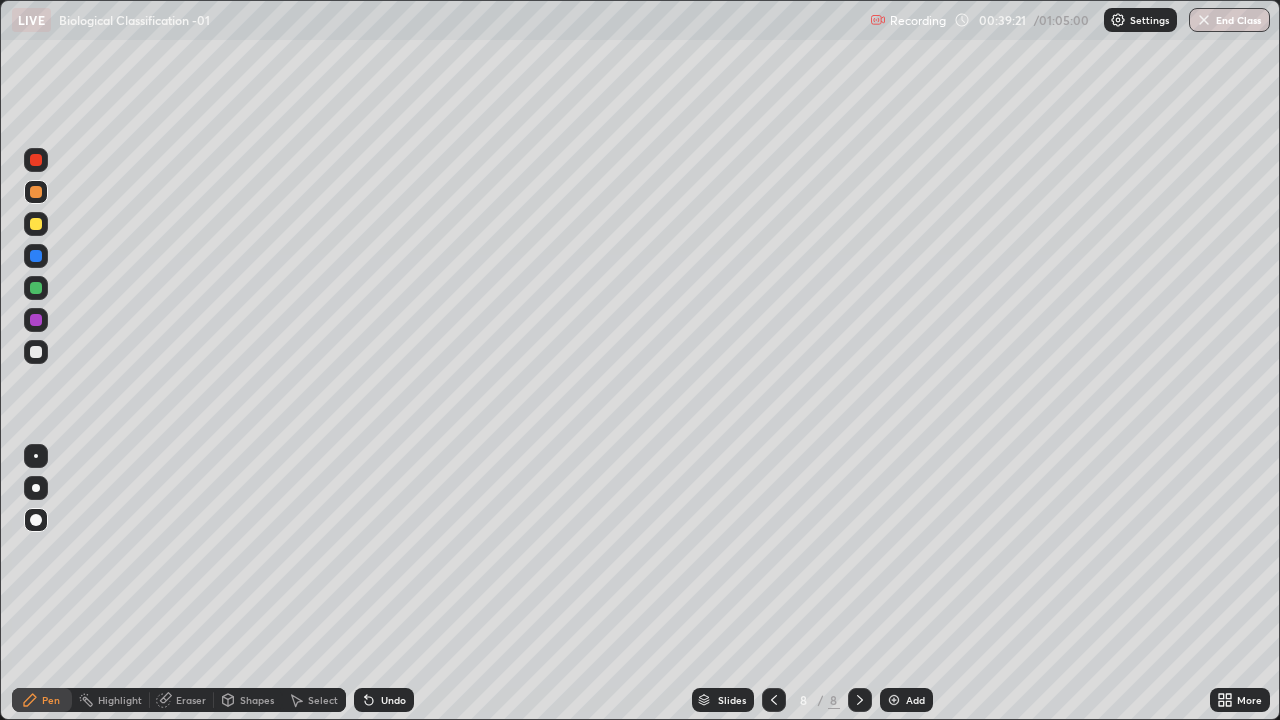 click at bounding box center (36, 352) 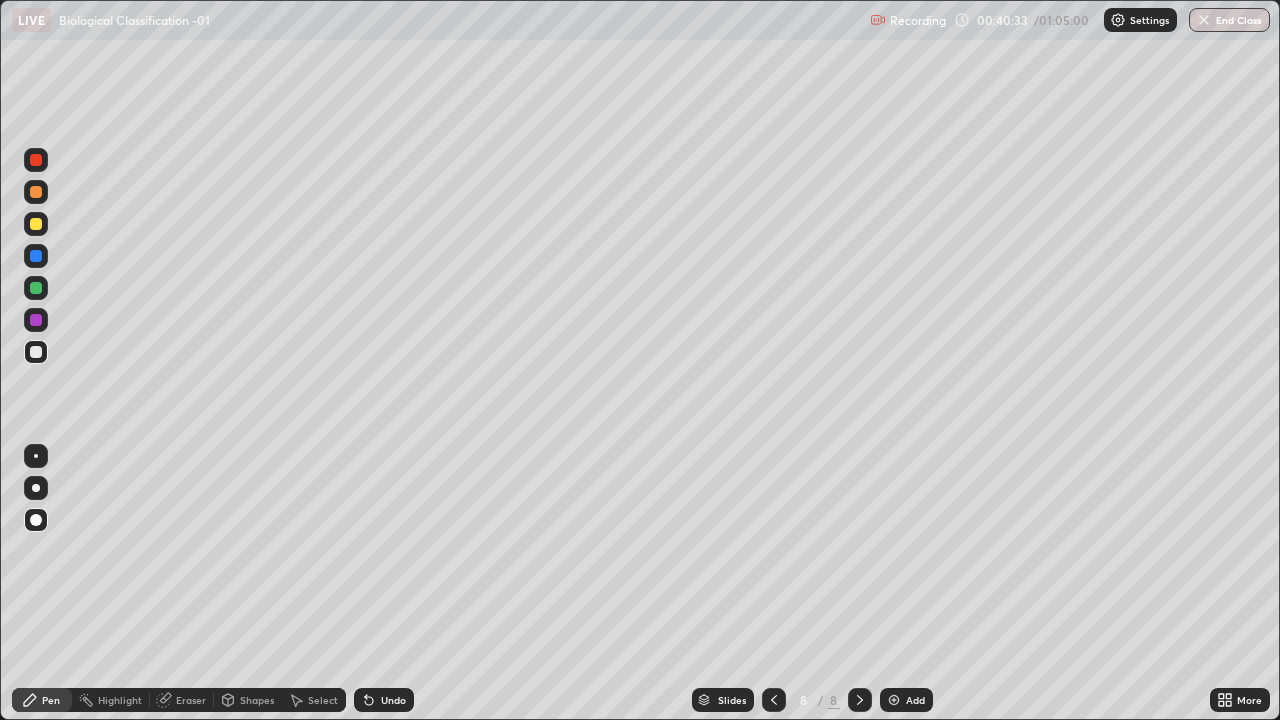 click on "Undo" at bounding box center (384, 700) 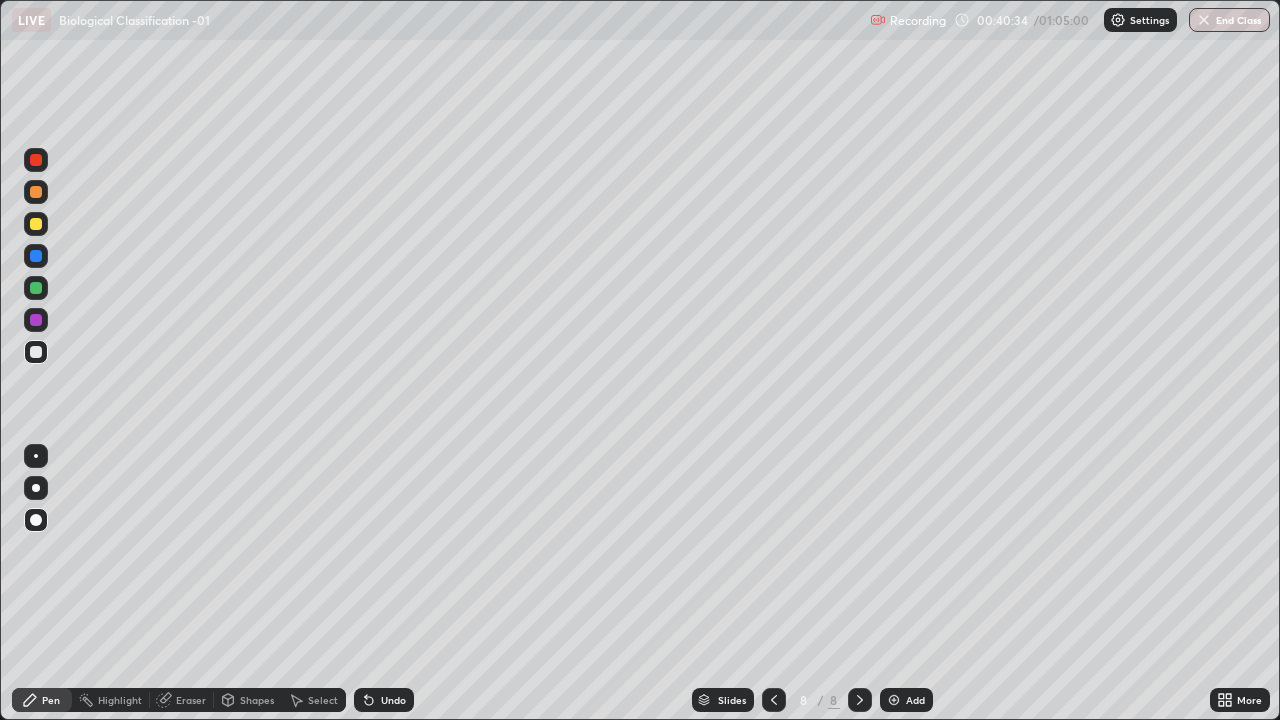 click at bounding box center (36, 192) 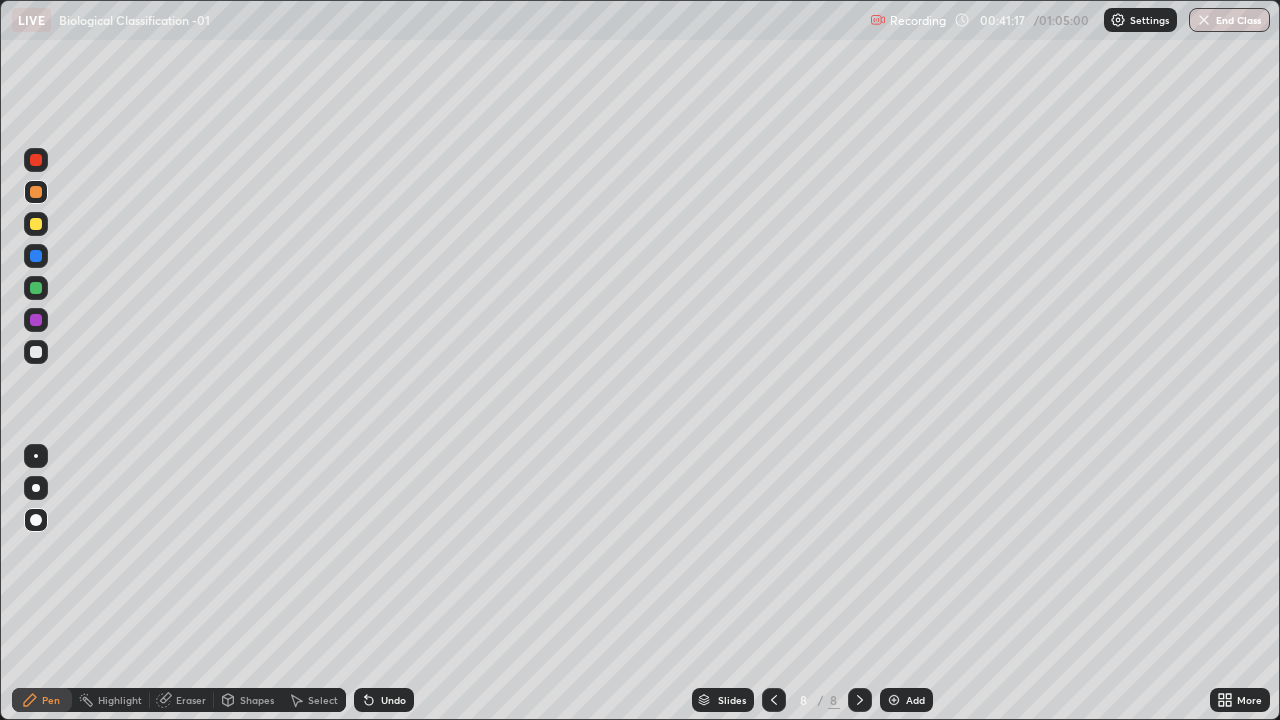 click at bounding box center [36, 352] 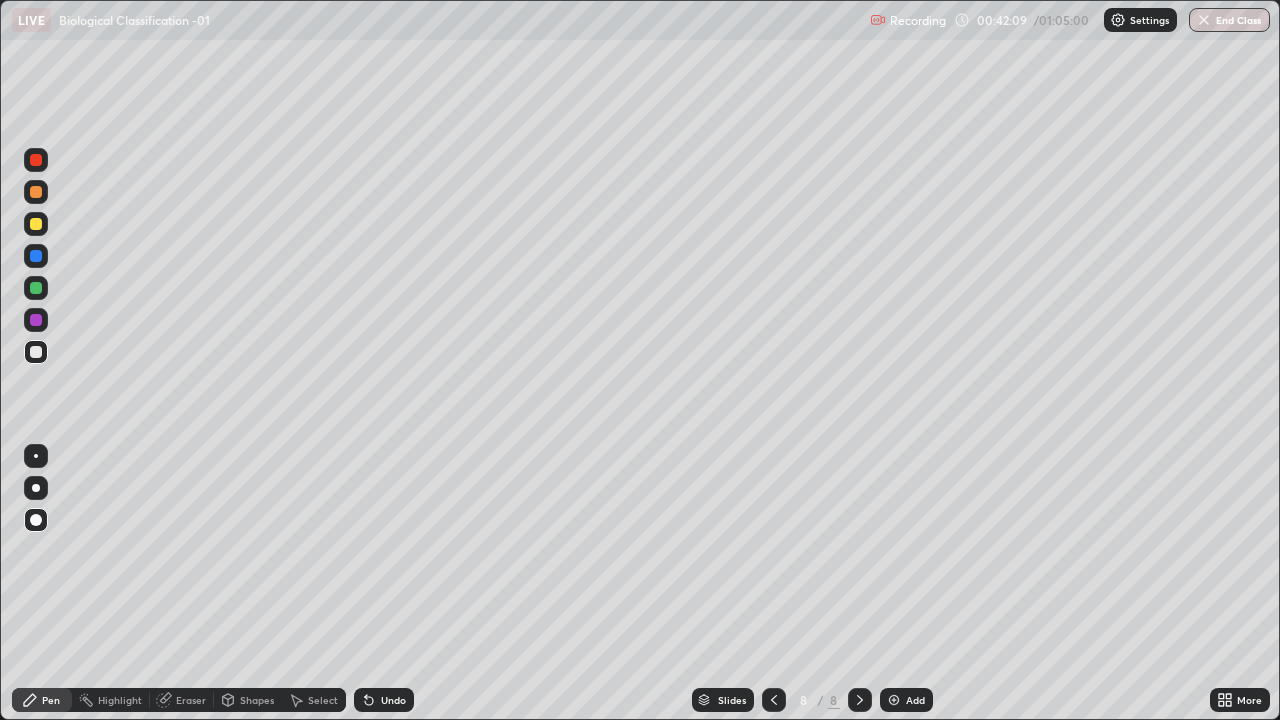 click at bounding box center [36, 288] 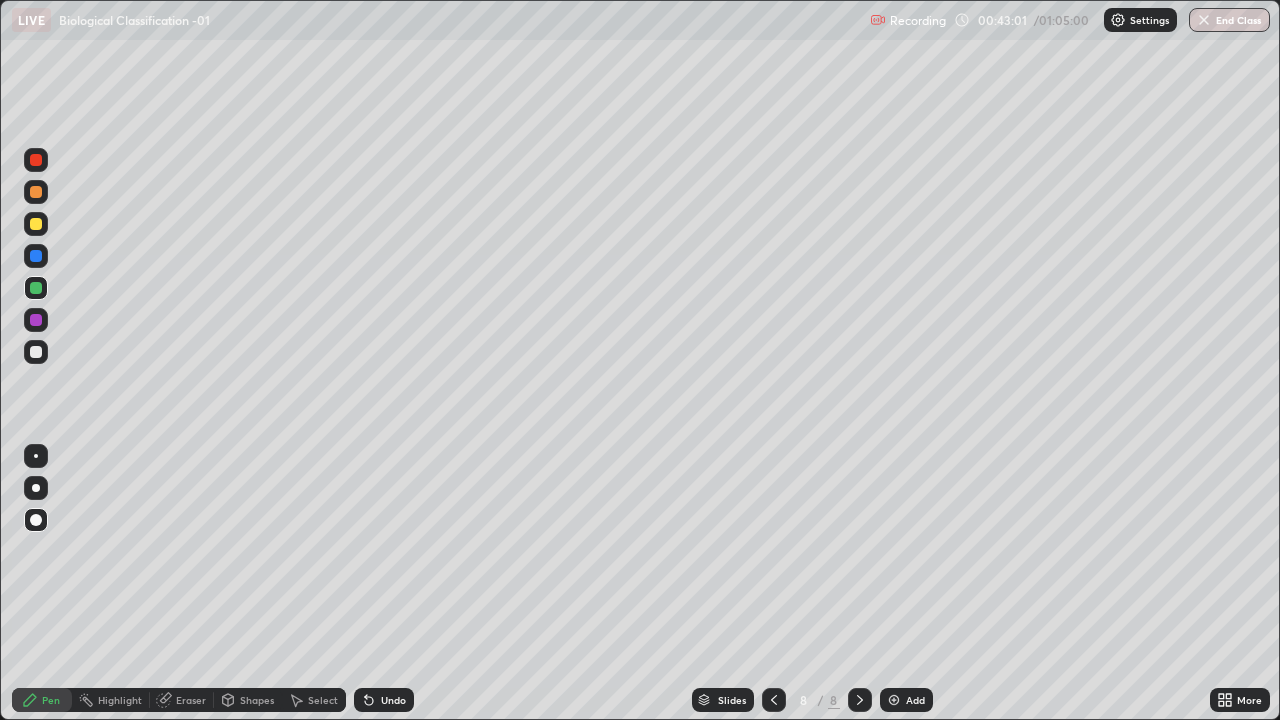 click at bounding box center [894, 700] 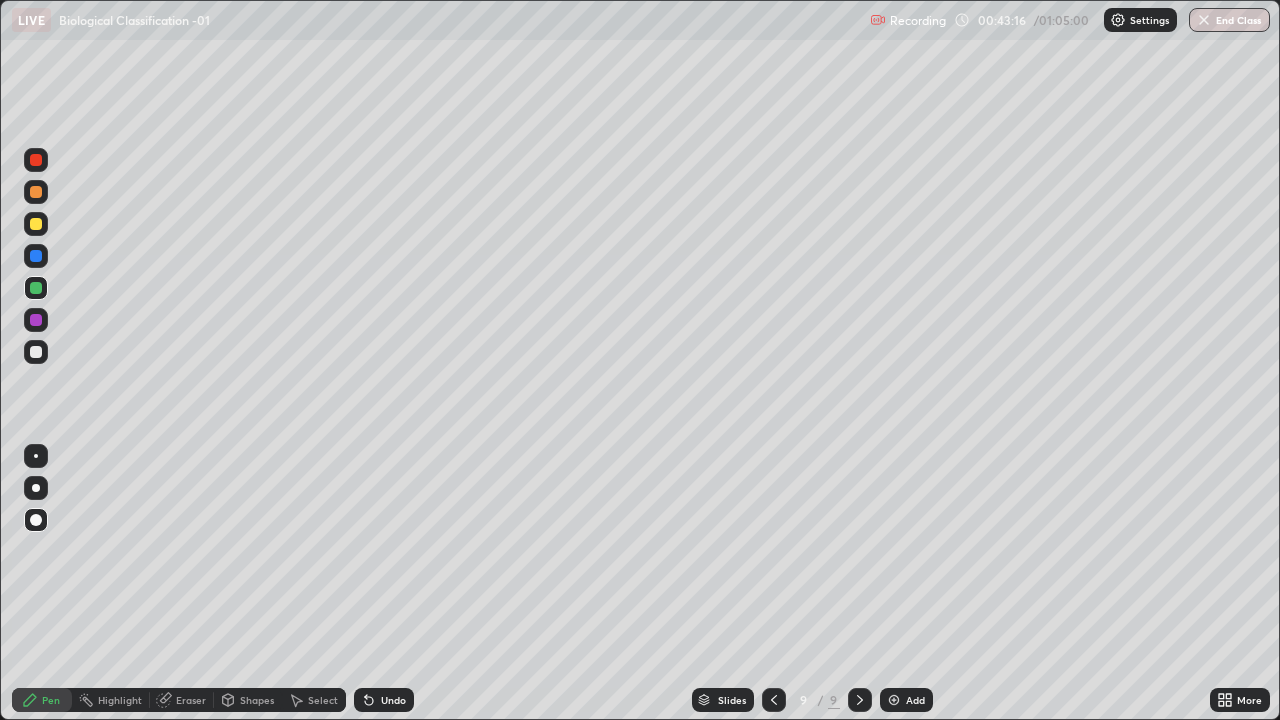 click at bounding box center (36, 352) 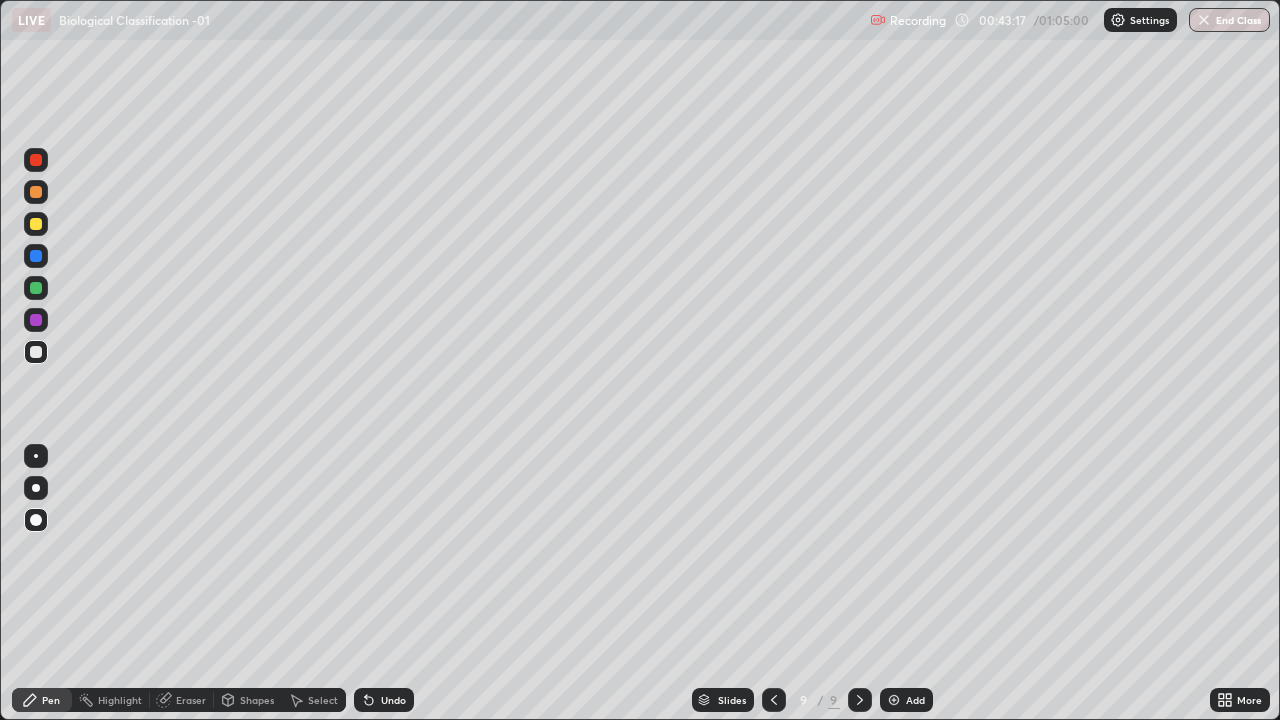 click at bounding box center (36, 192) 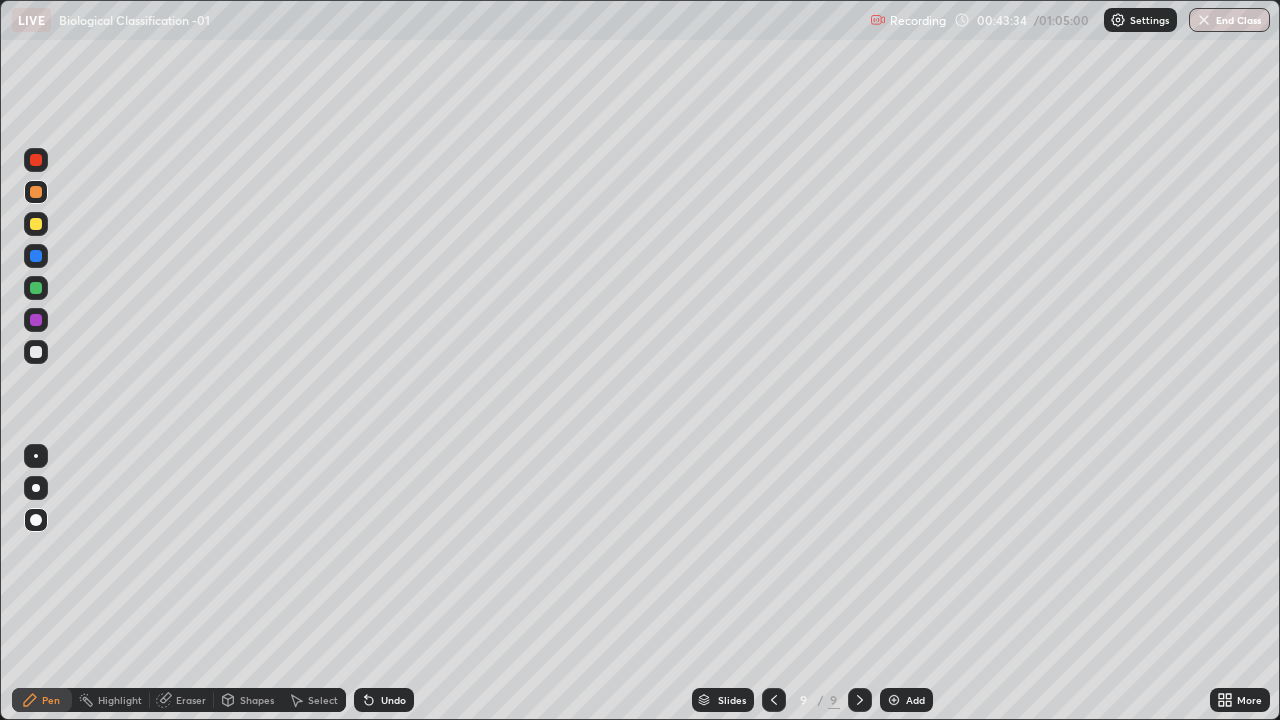 click at bounding box center [36, 224] 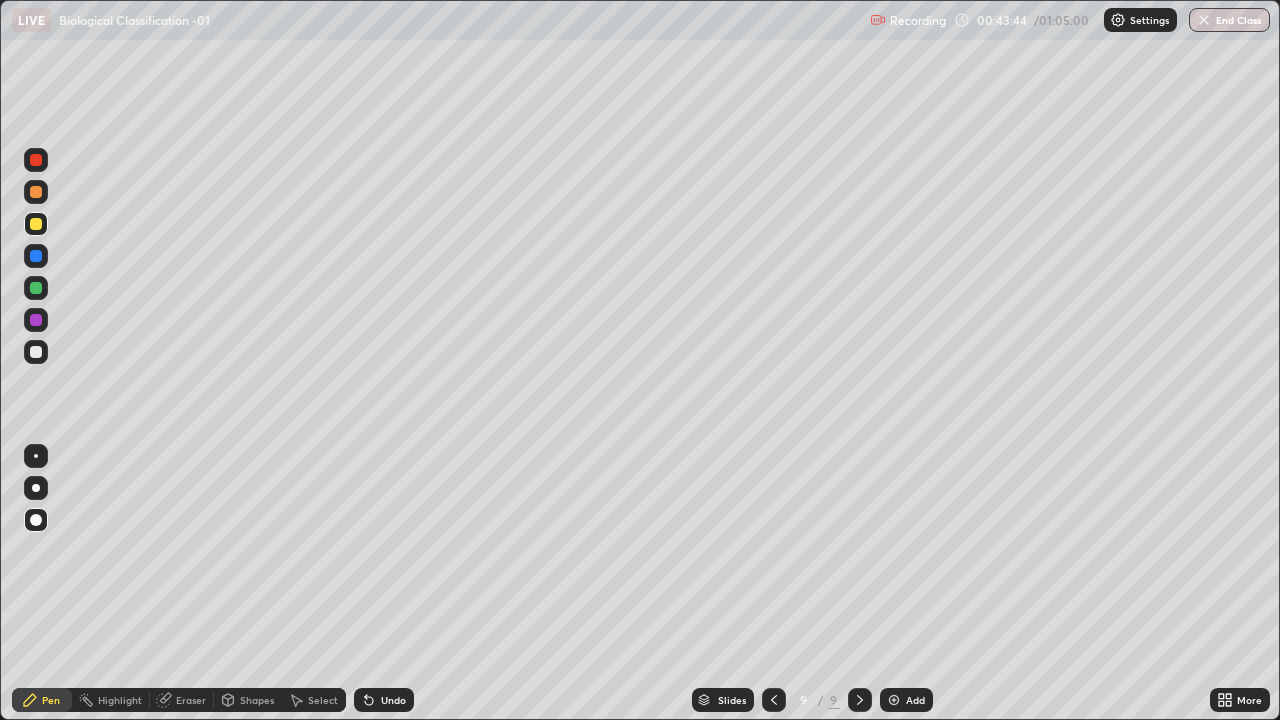 click at bounding box center (36, 352) 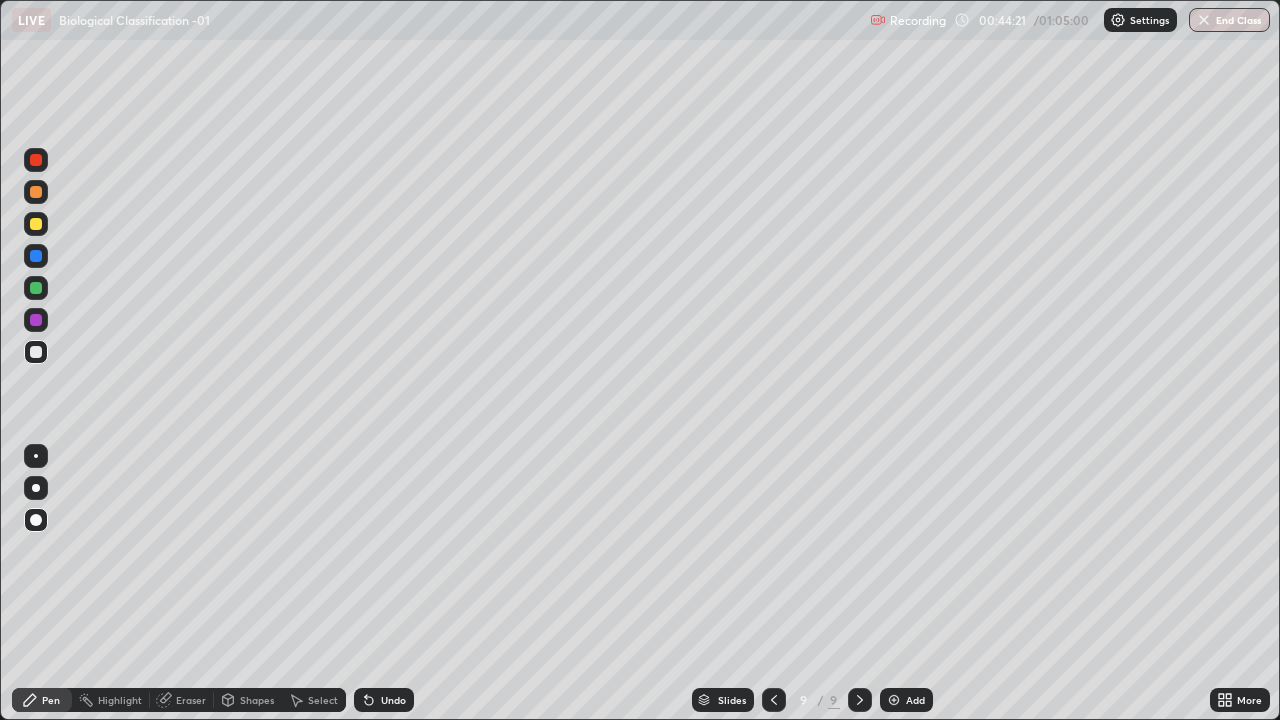 click at bounding box center (36, 192) 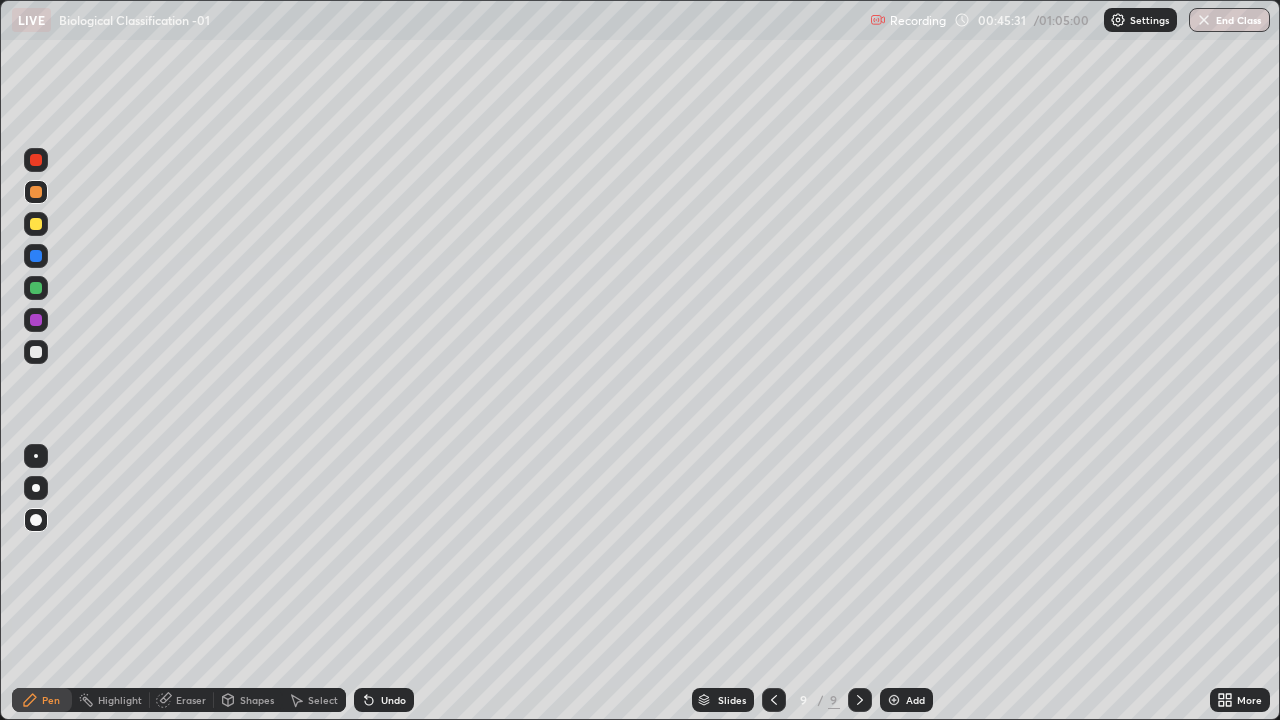 click at bounding box center (36, 352) 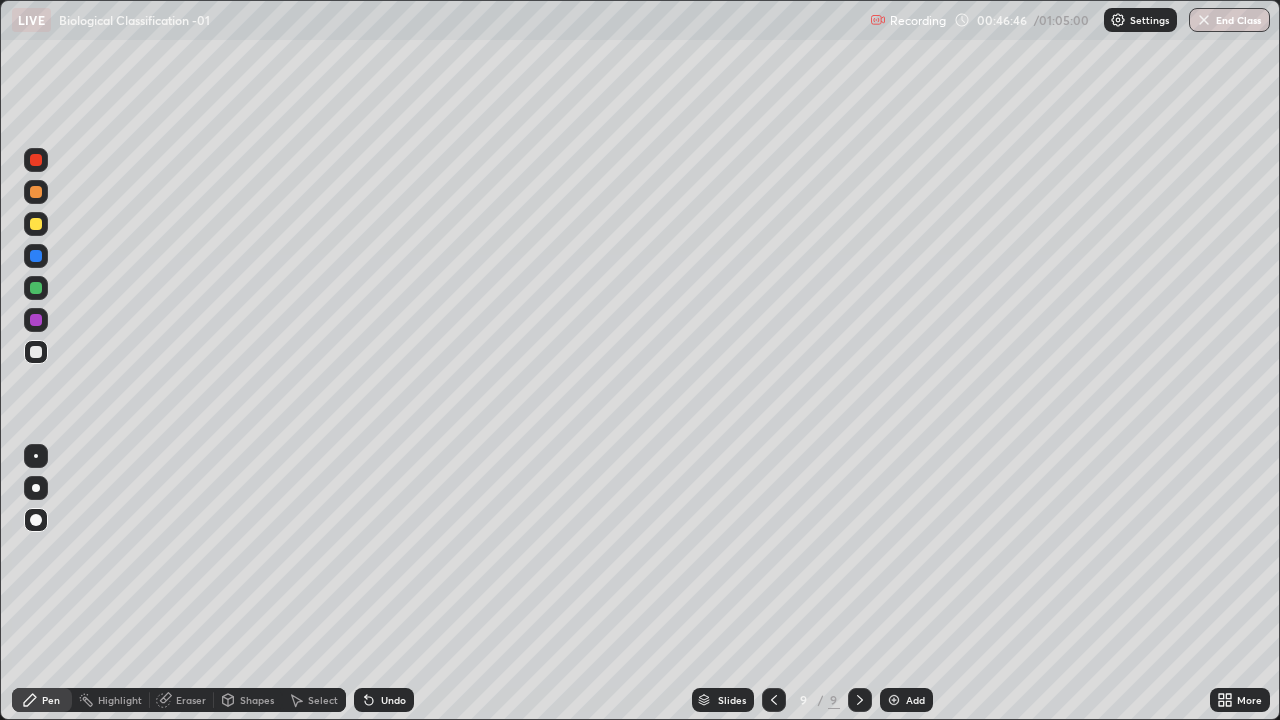 click at bounding box center [36, 224] 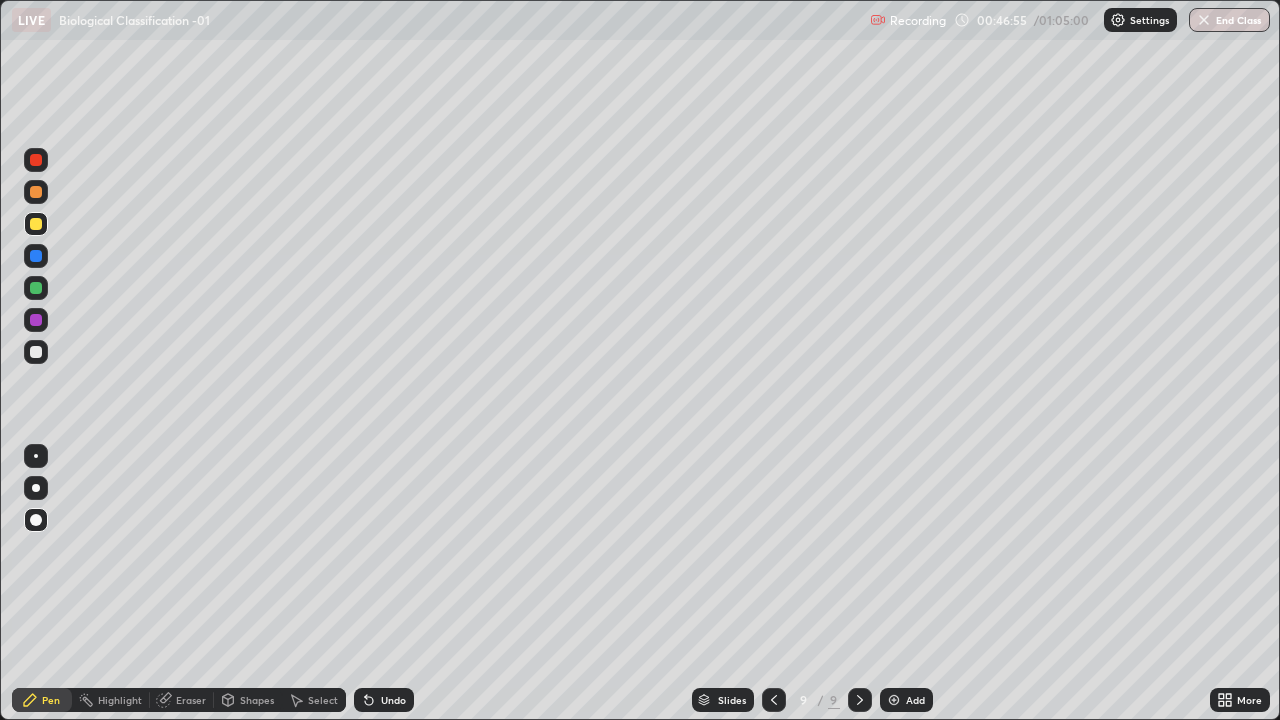 click on "Undo" at bounding box center [384, 700] 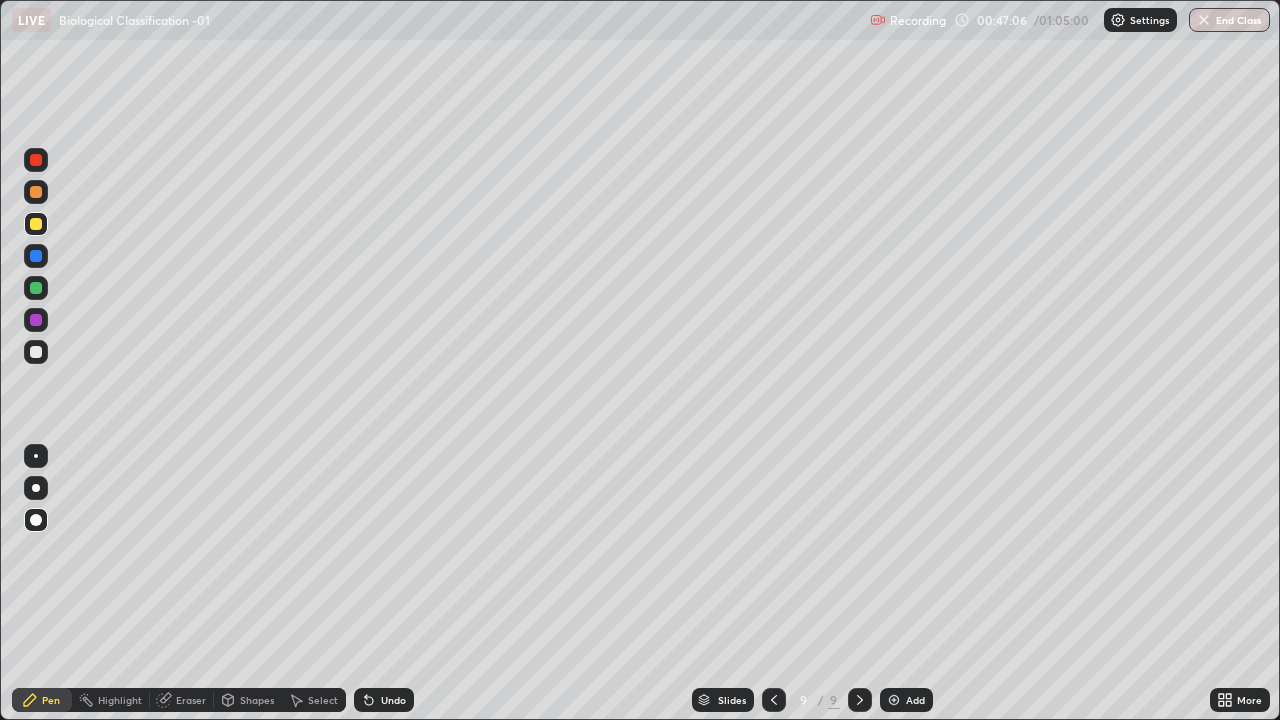 click at bounding box center [36, 352] 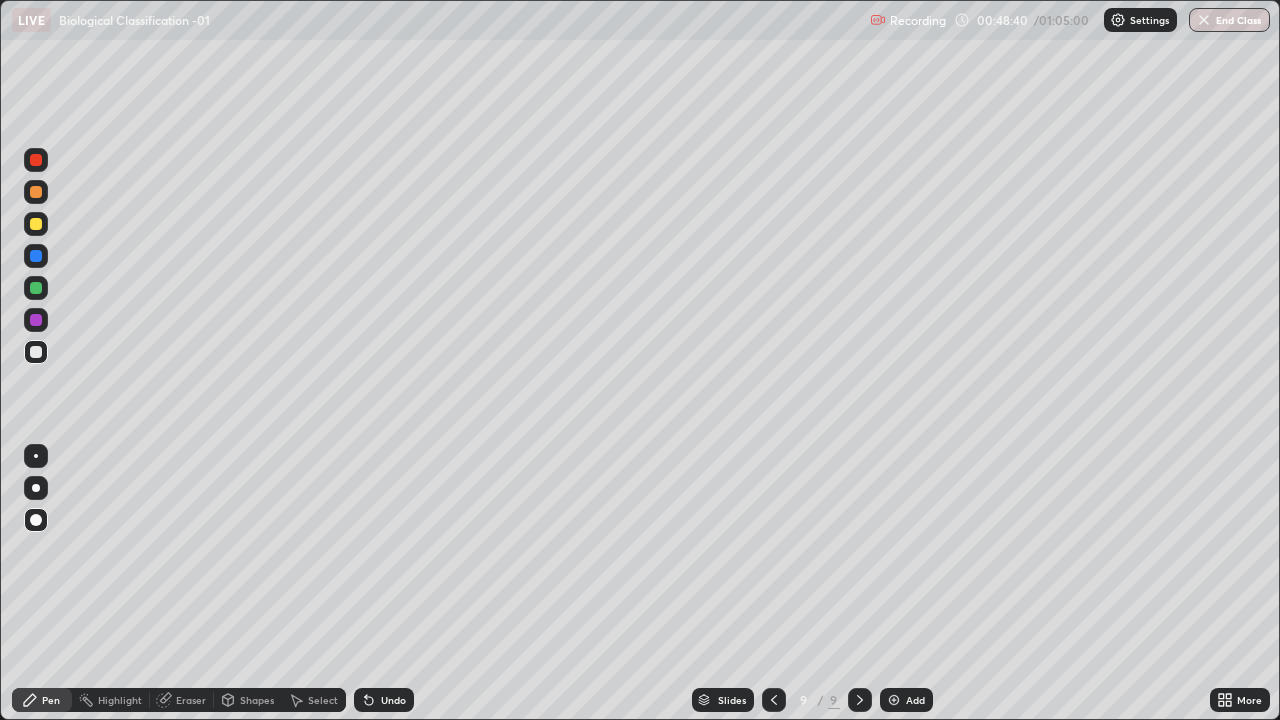 click at bounding box center (36, 192) 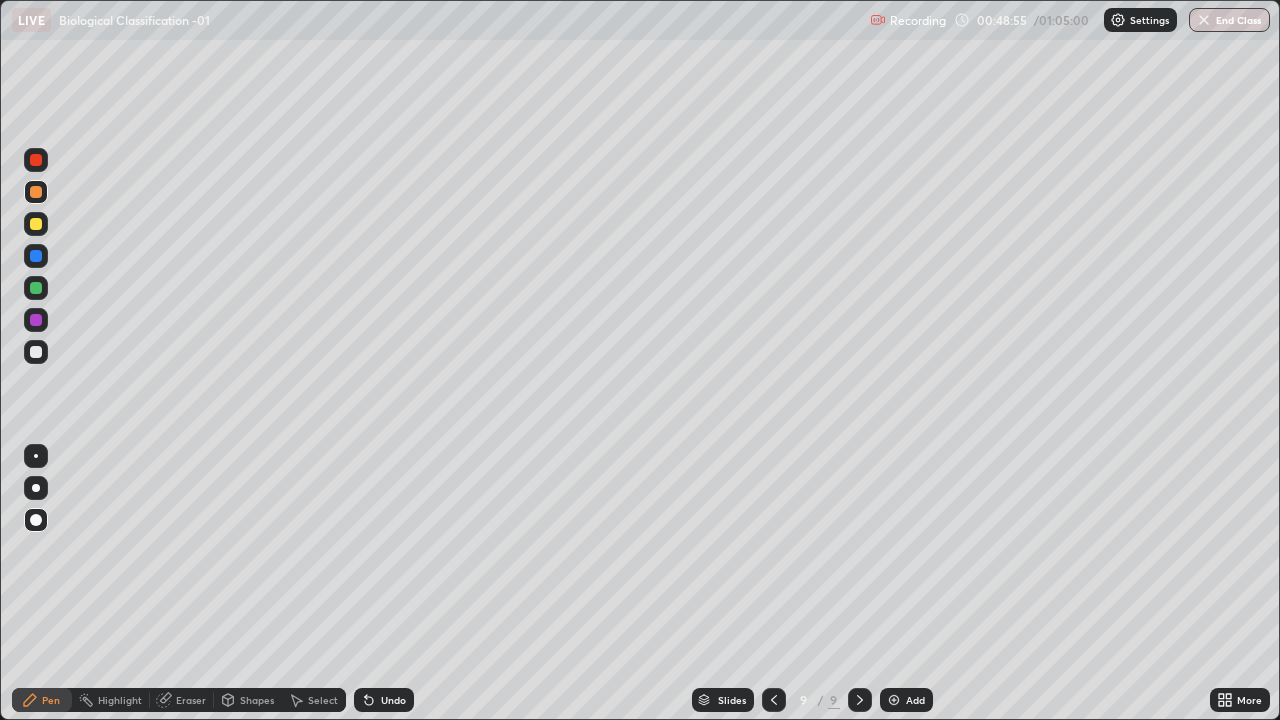 click at bounding box center [36, 352] 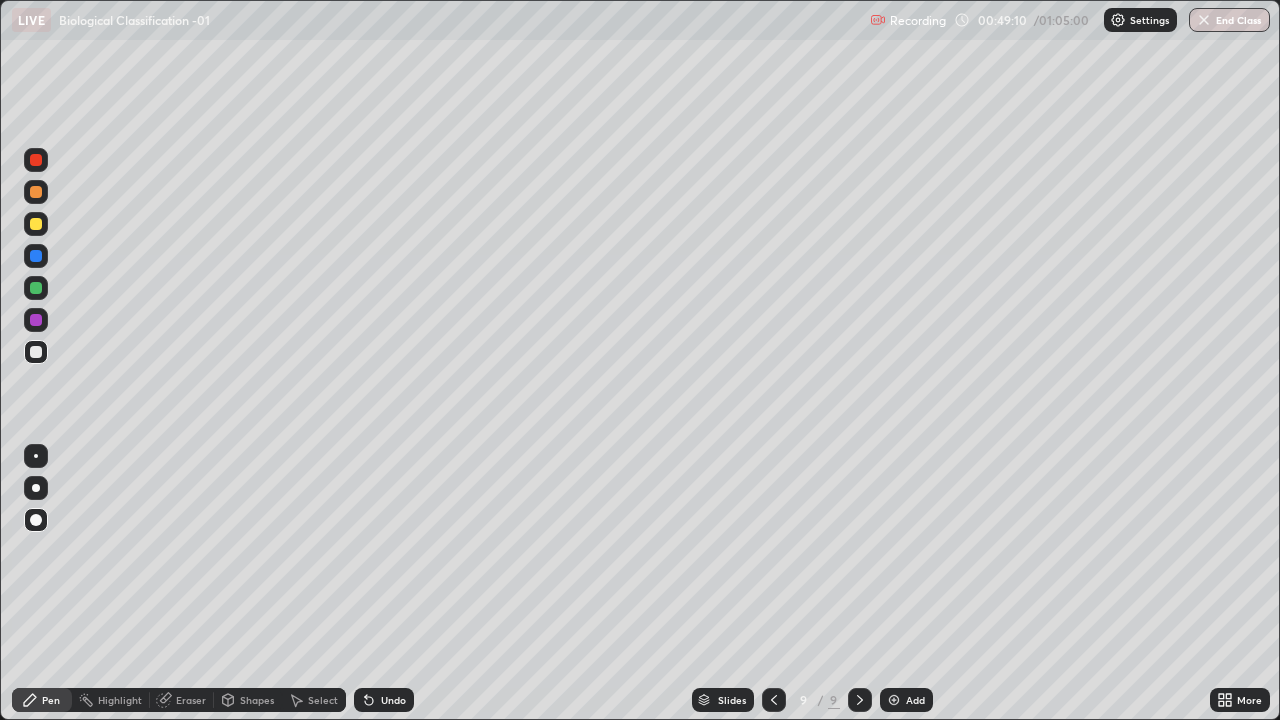 click at bounding box center (36, 256) 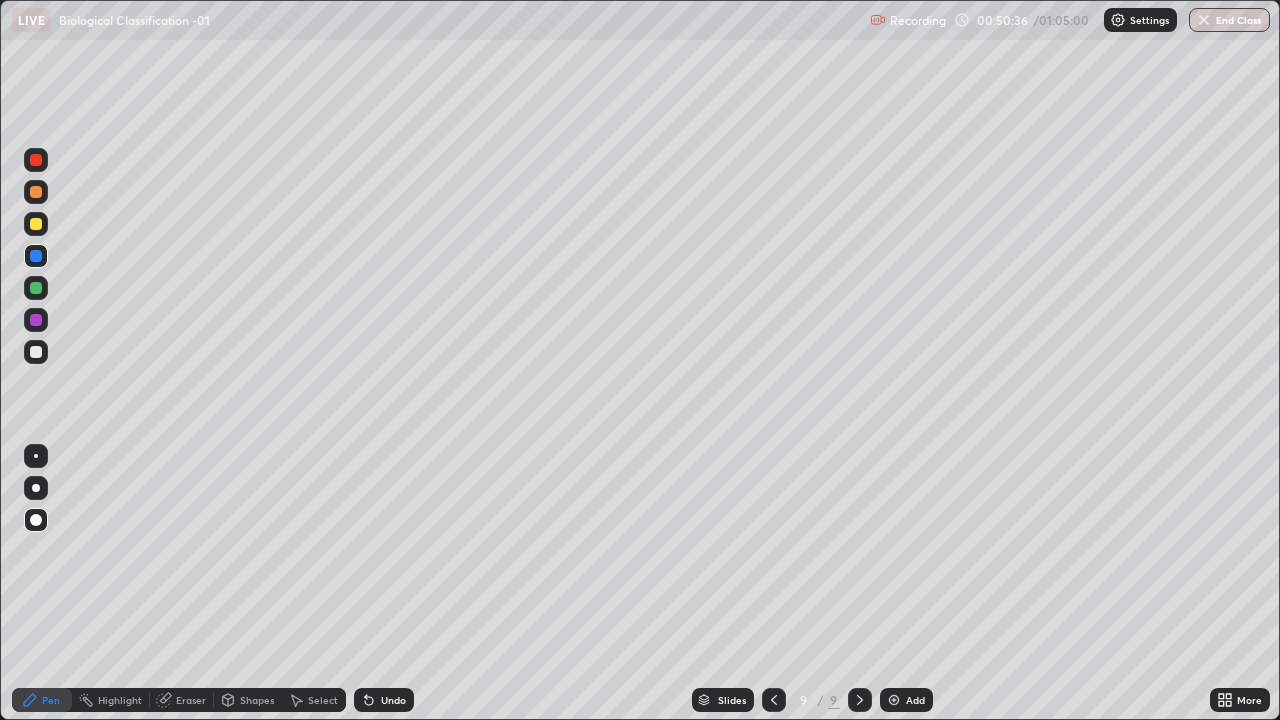 click at bounding box center [894, 700] 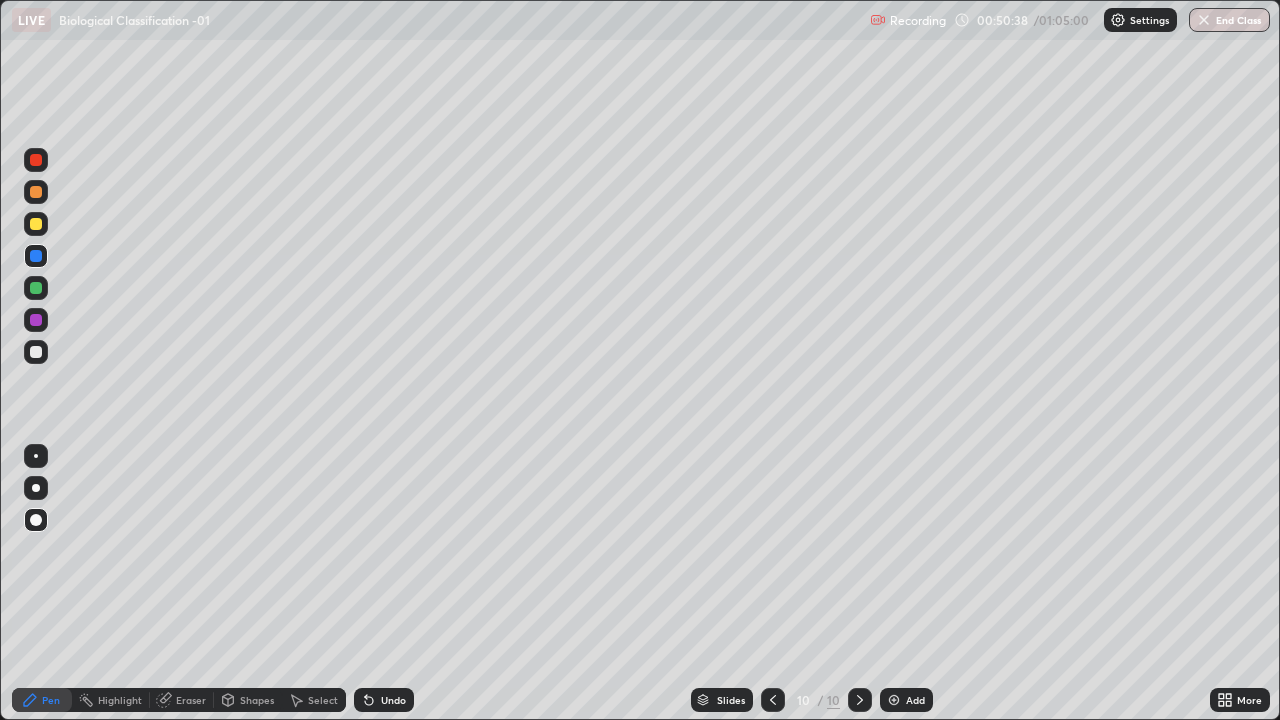click at bounding box center (36, 192) 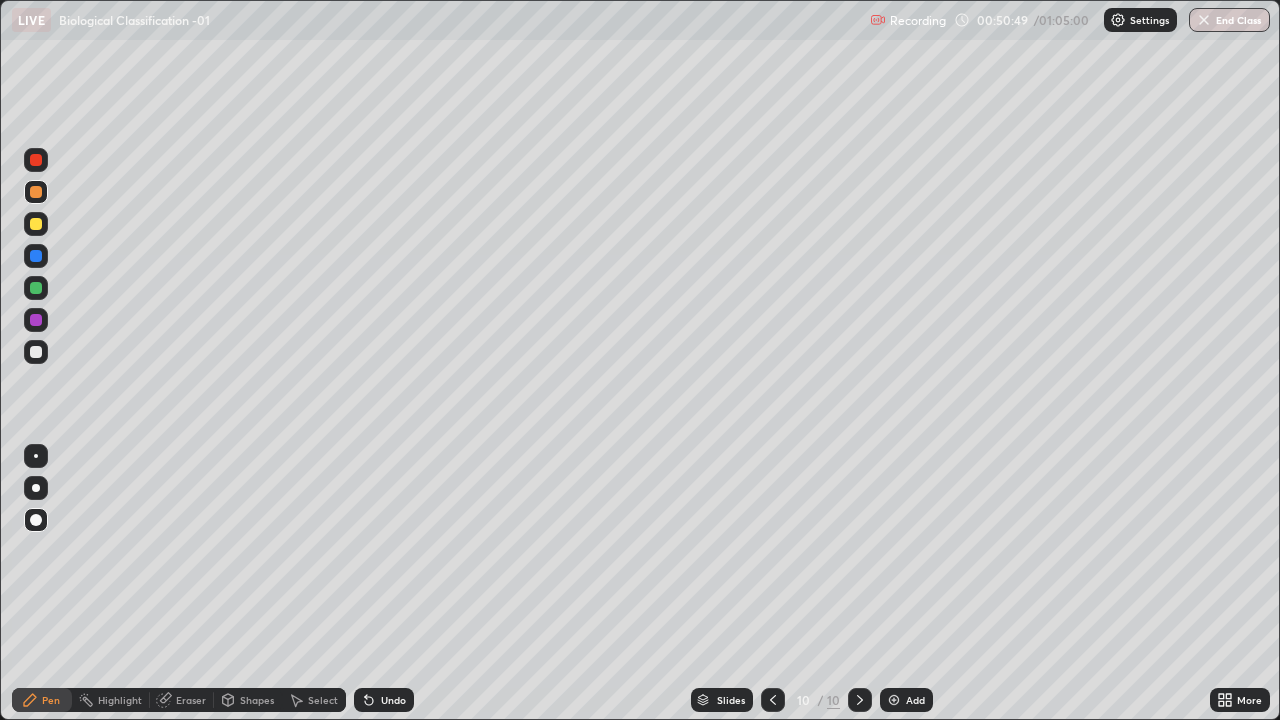 click at bounding box center (36, 224) 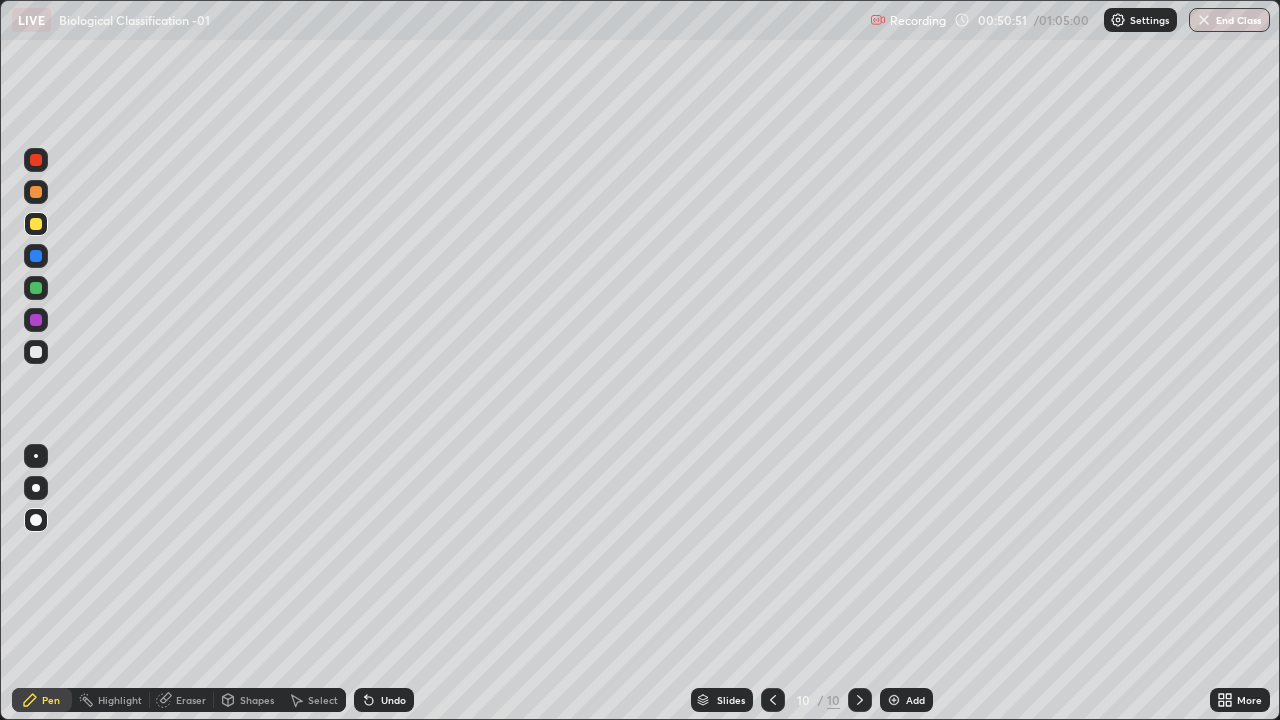 click at bounding box center (36, 352) 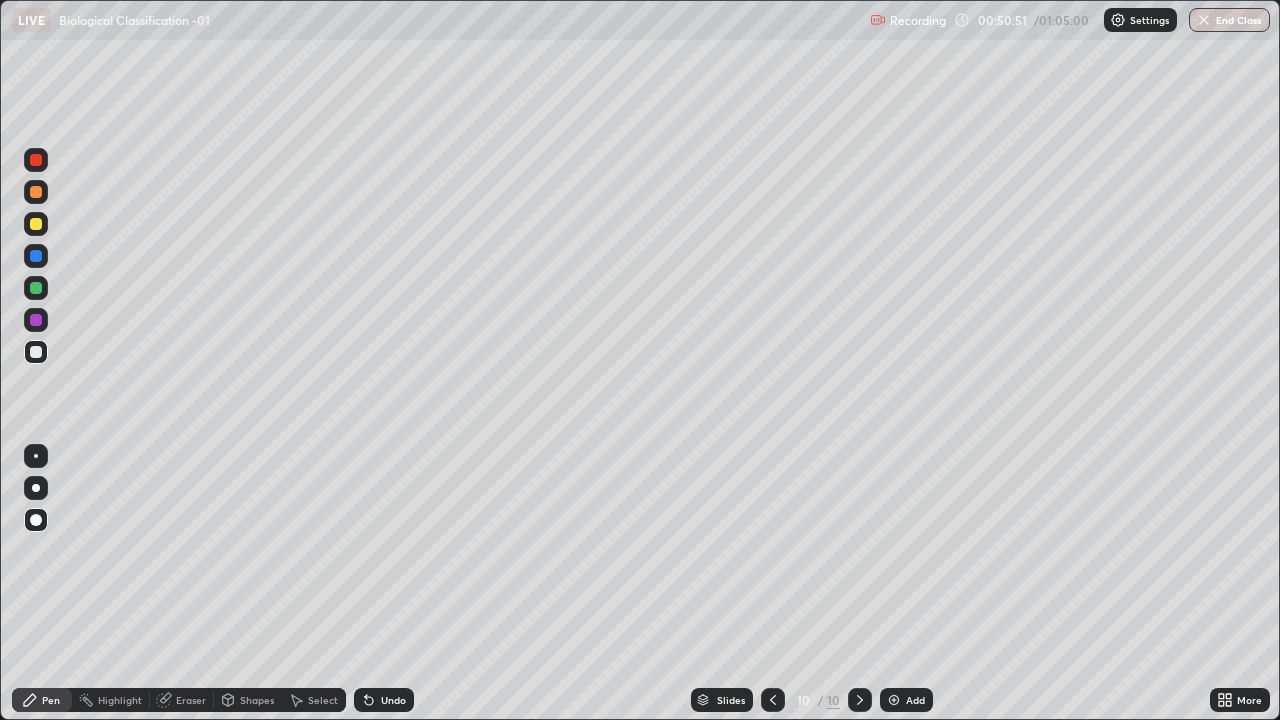 click at bounding box center (36, 352) 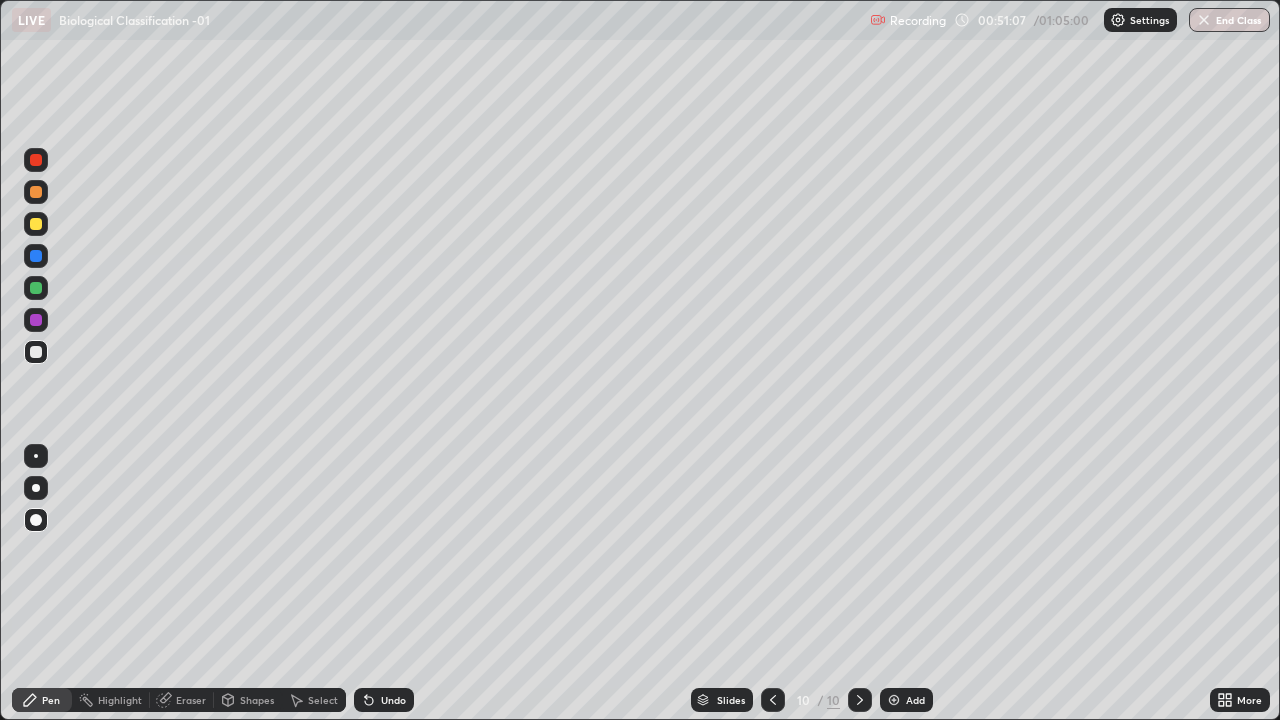 click at bounding box center [36, 352] 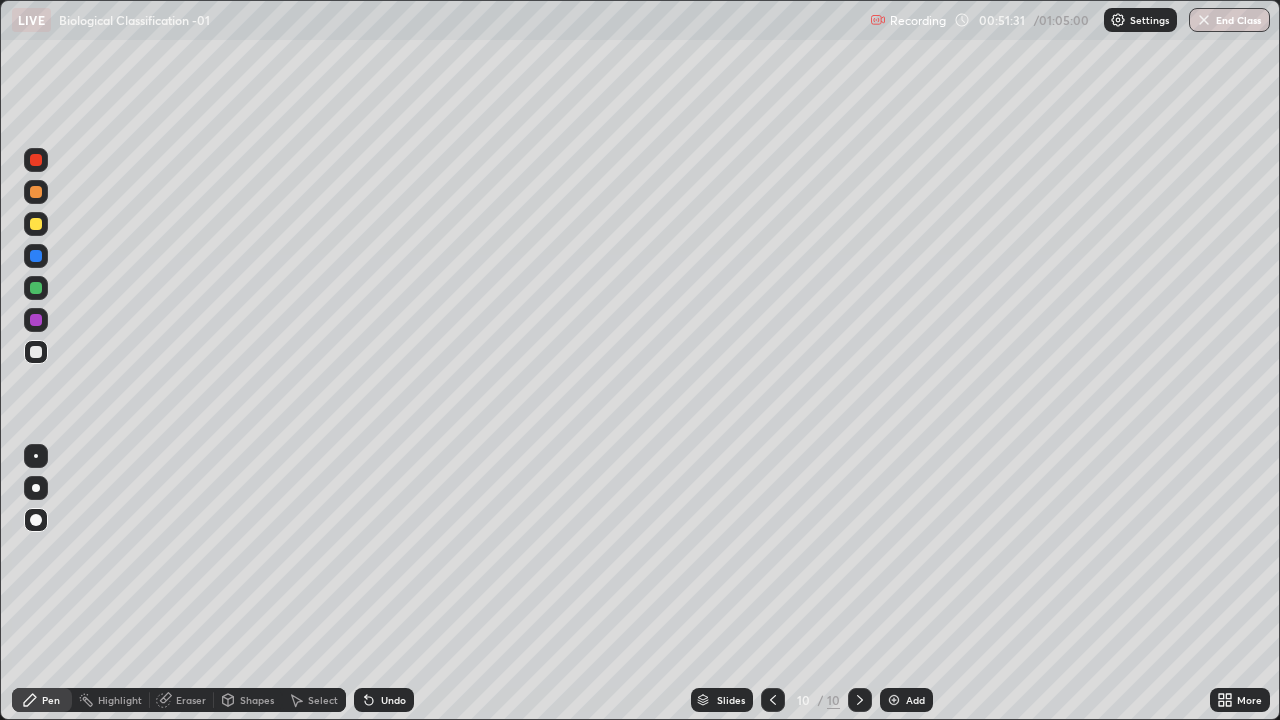 click at bounding box center (36, 256) 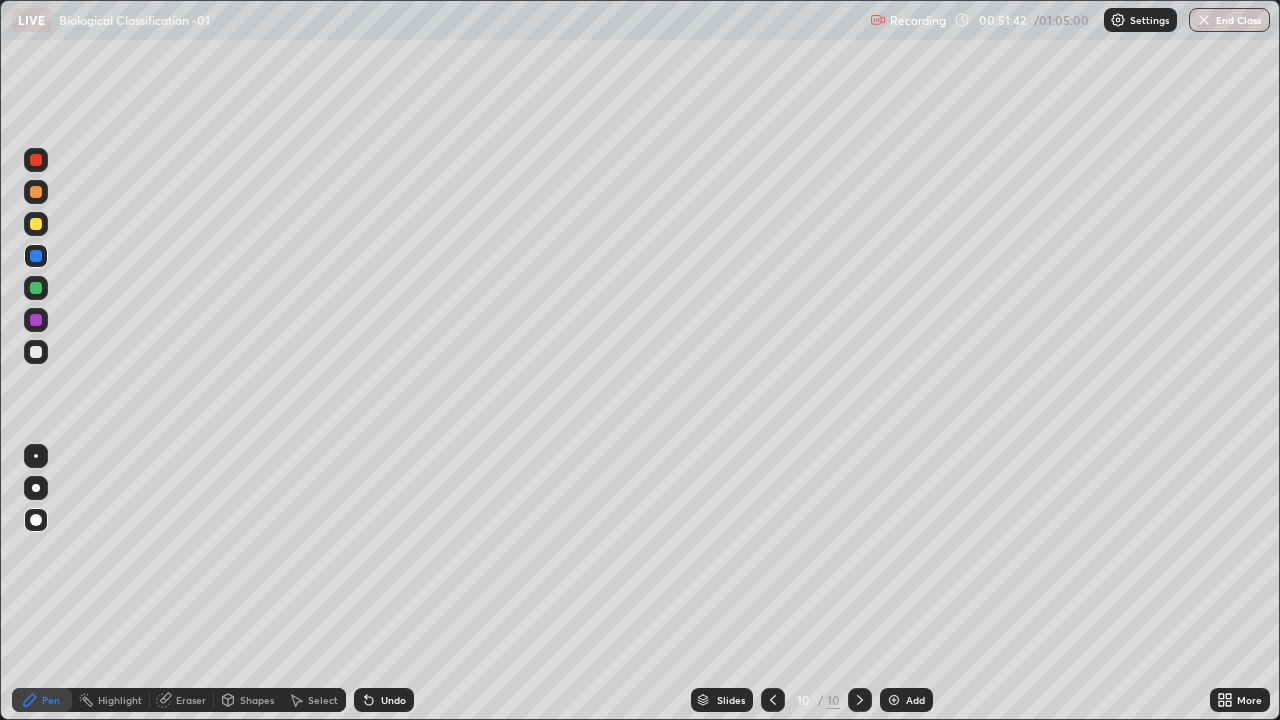 click at bounding box center (36, 352) 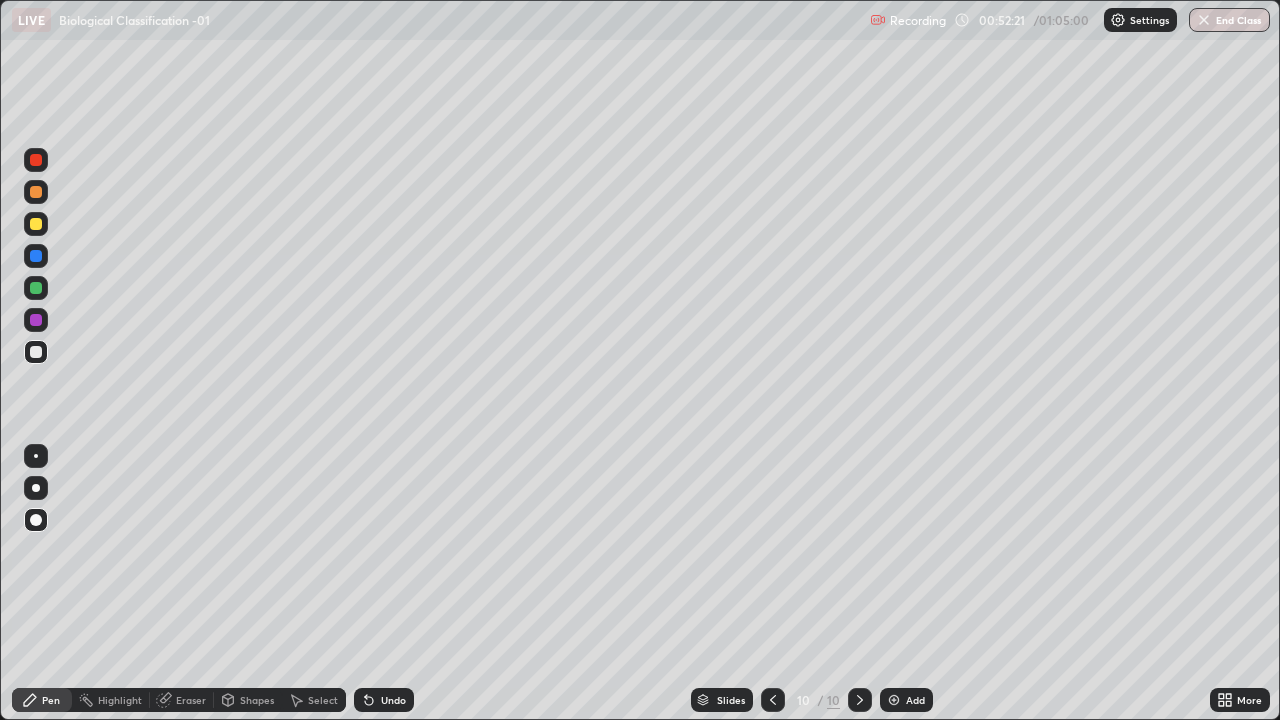 click 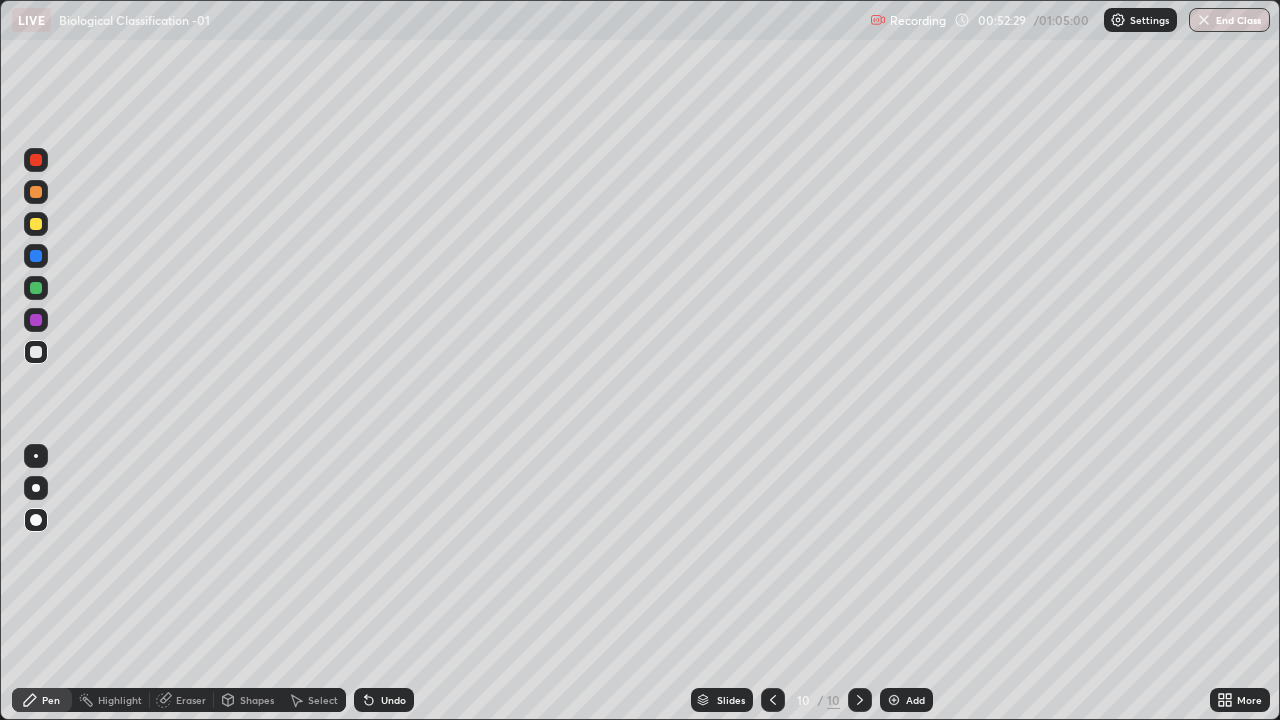 click at bounding box center [36, 288] 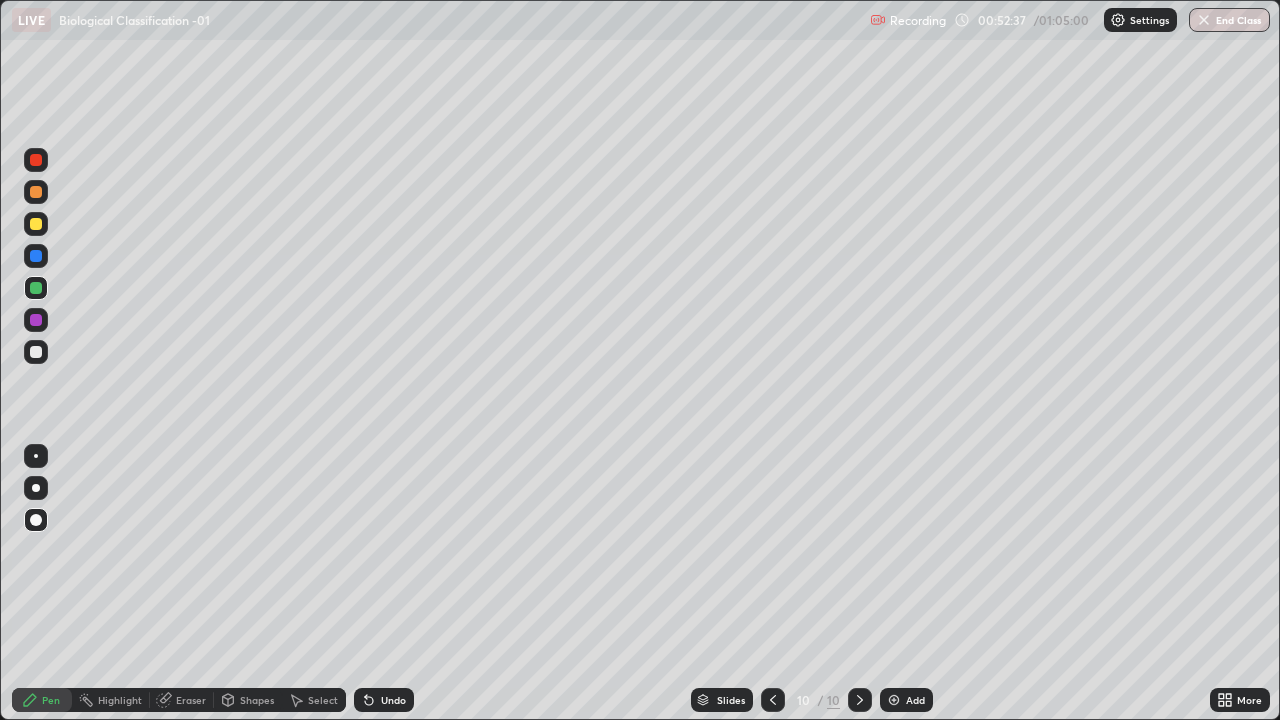 click 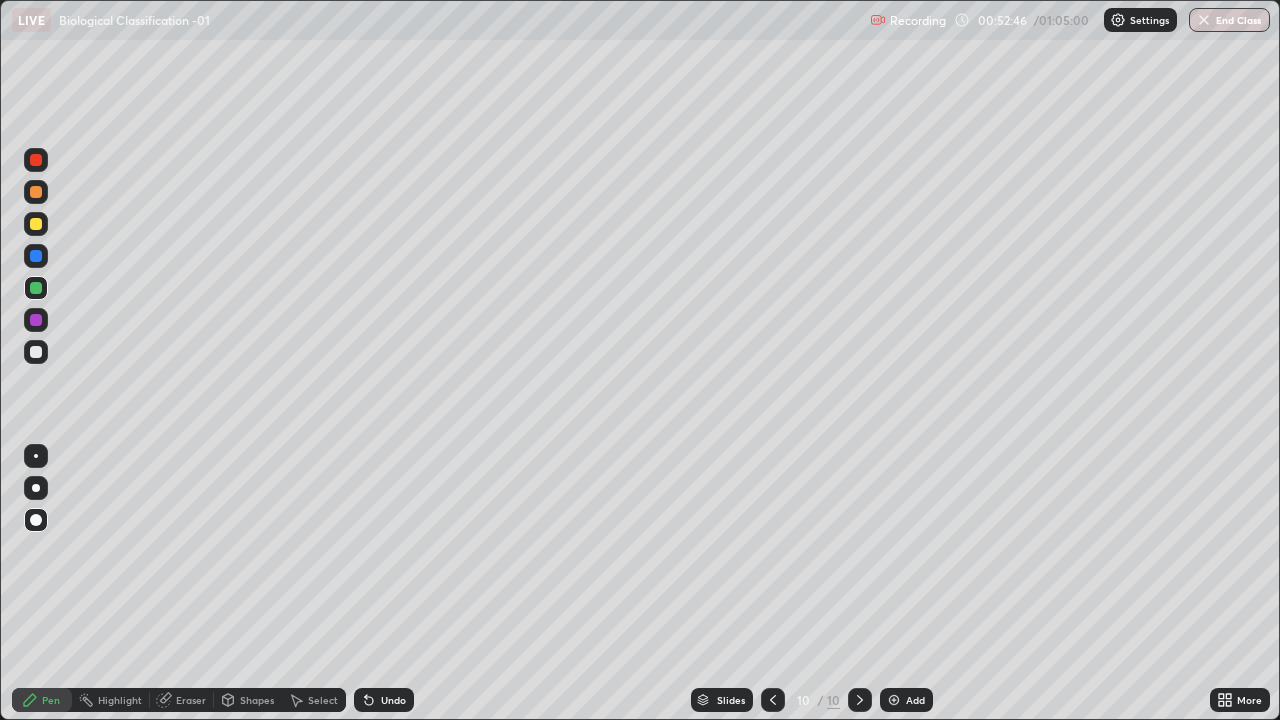 click at bounding box center [36, 352] 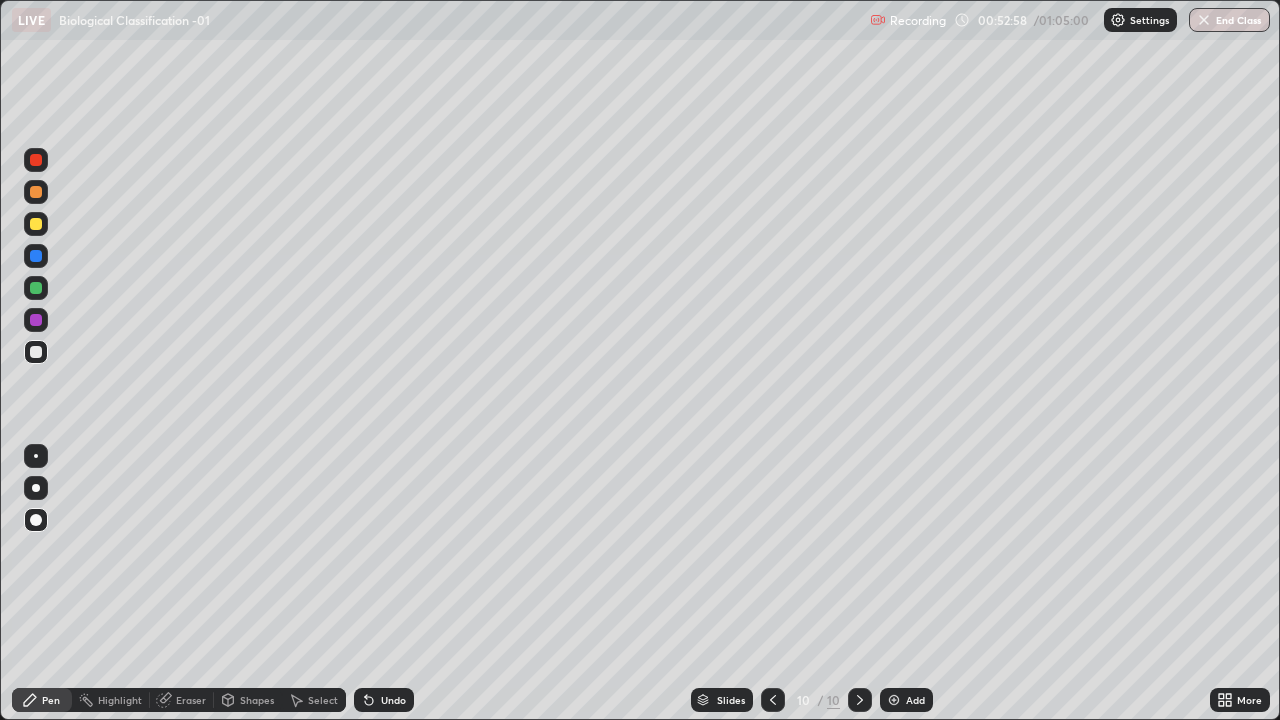 click at bounding box center [36, 224] 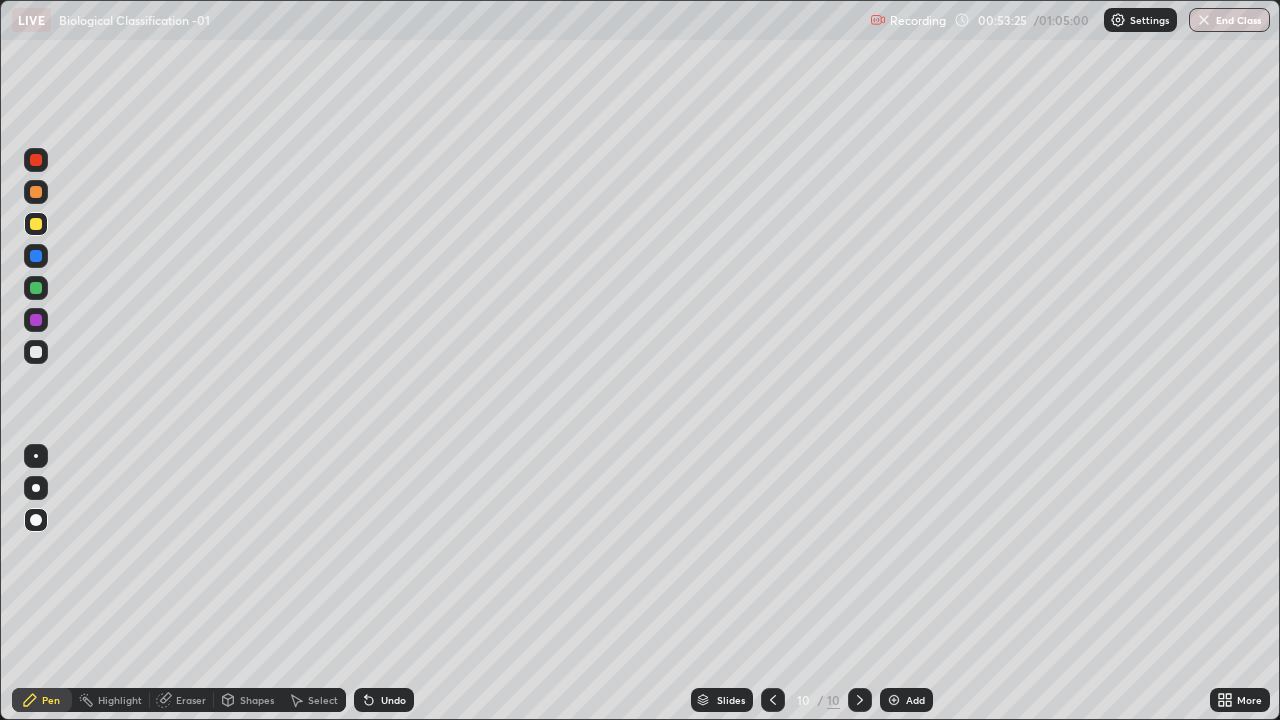 click at bounding box center (36, 352) 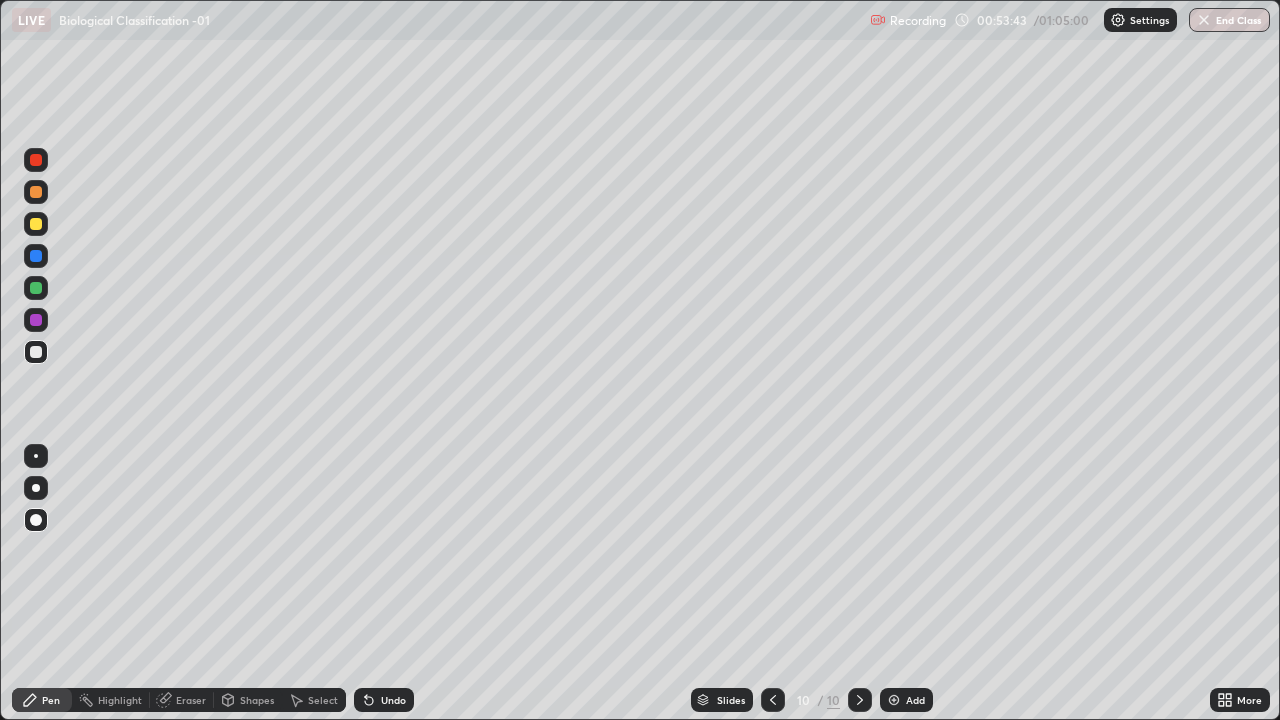 click at bounding box center [36, 256] 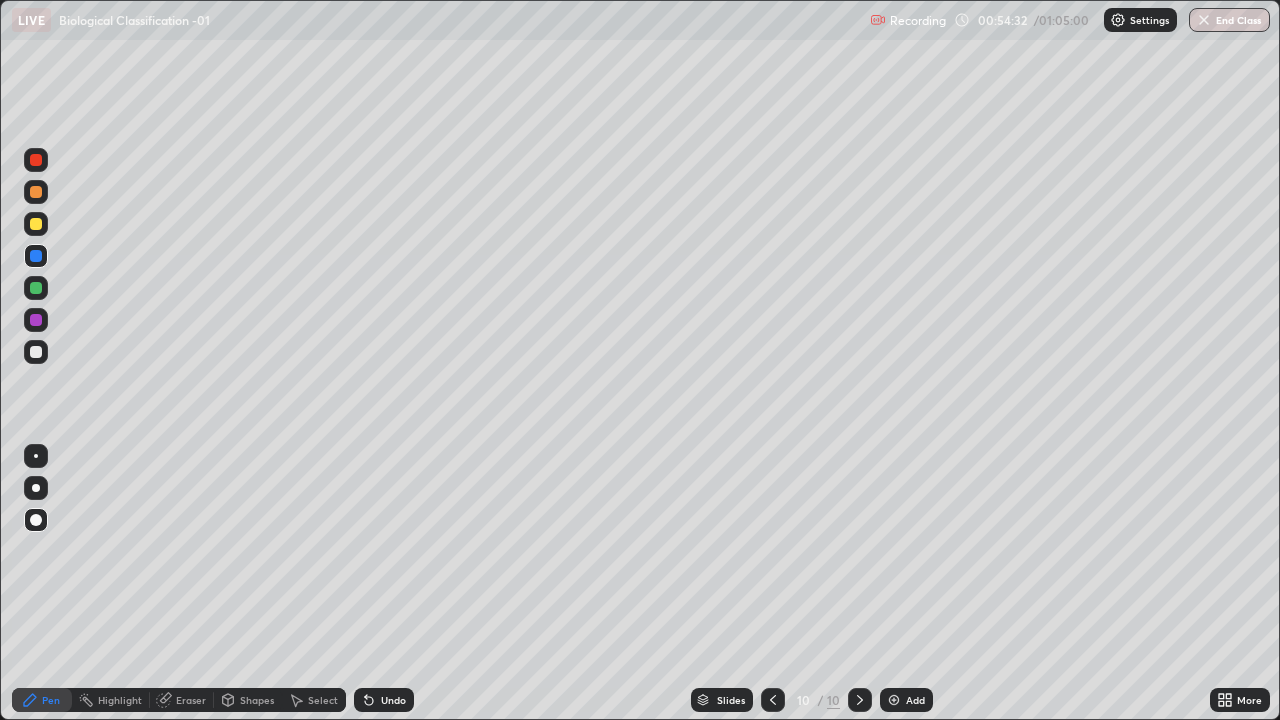 click at bounding box center (36, 352) 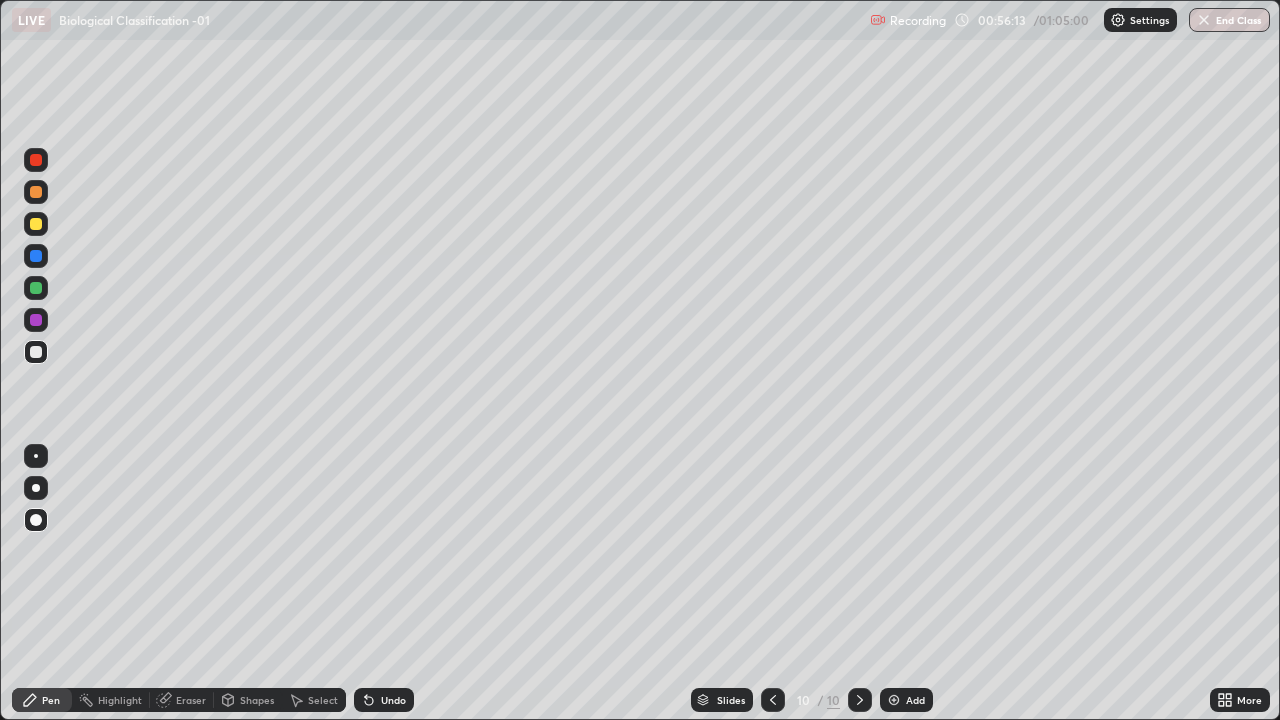 click at bounding box center [36, 192] 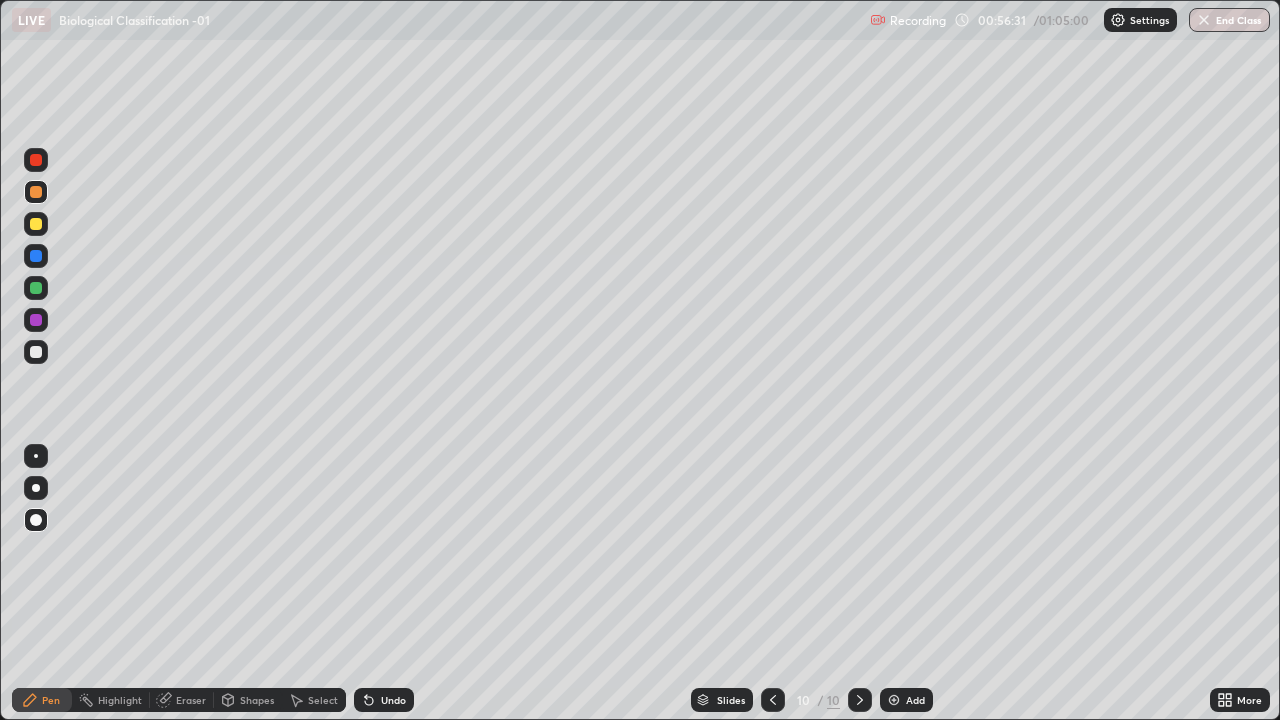 click at bounding box center (36, 288) 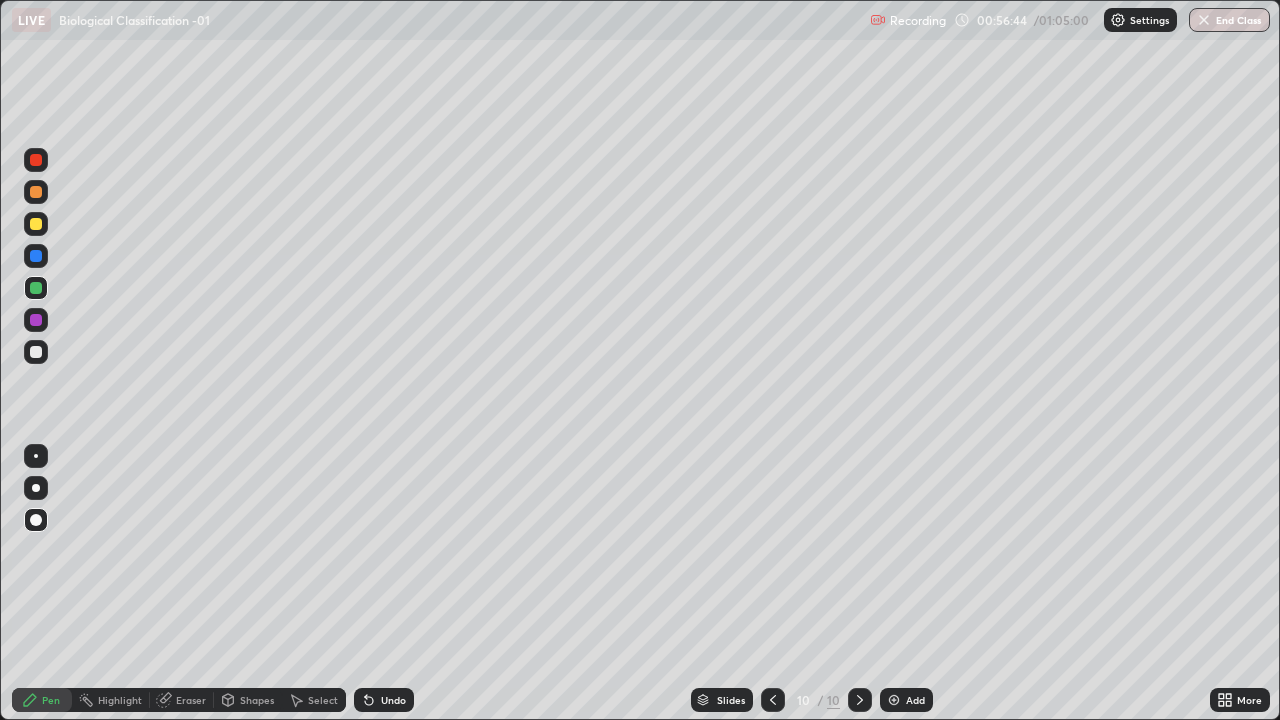 click at bounding box center [36, 352] 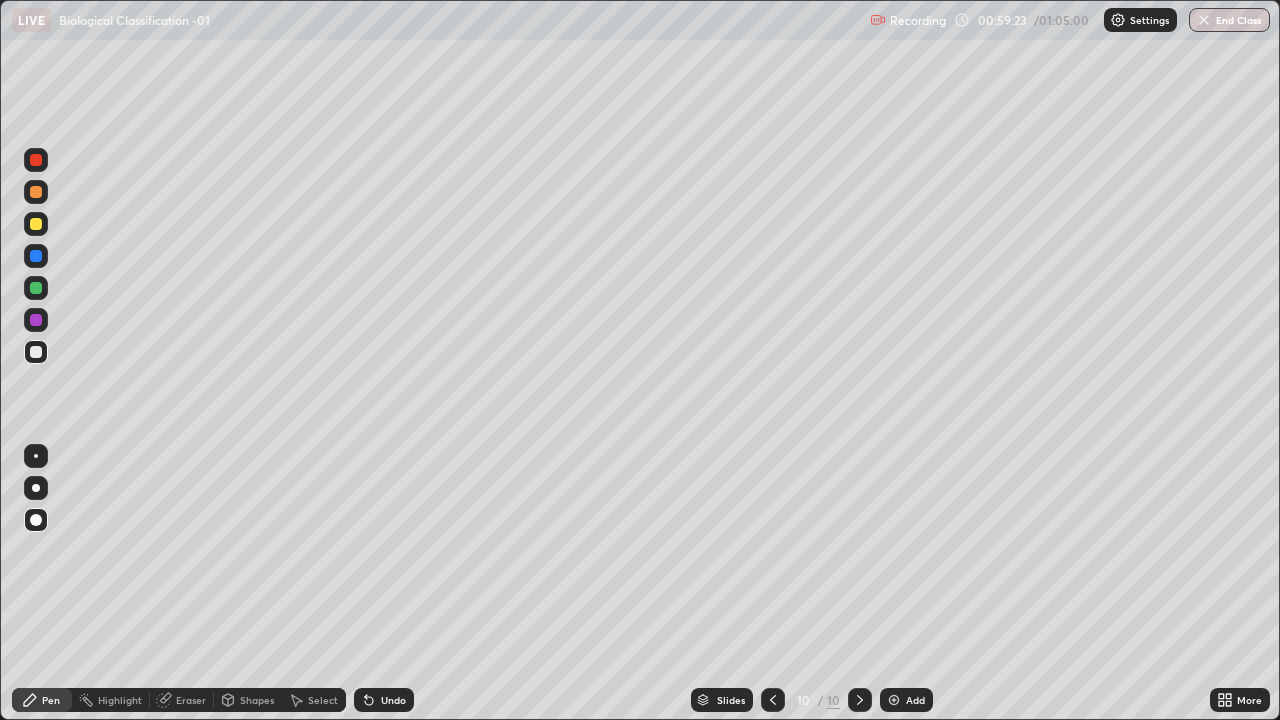 click at bounding box center [894, 700] 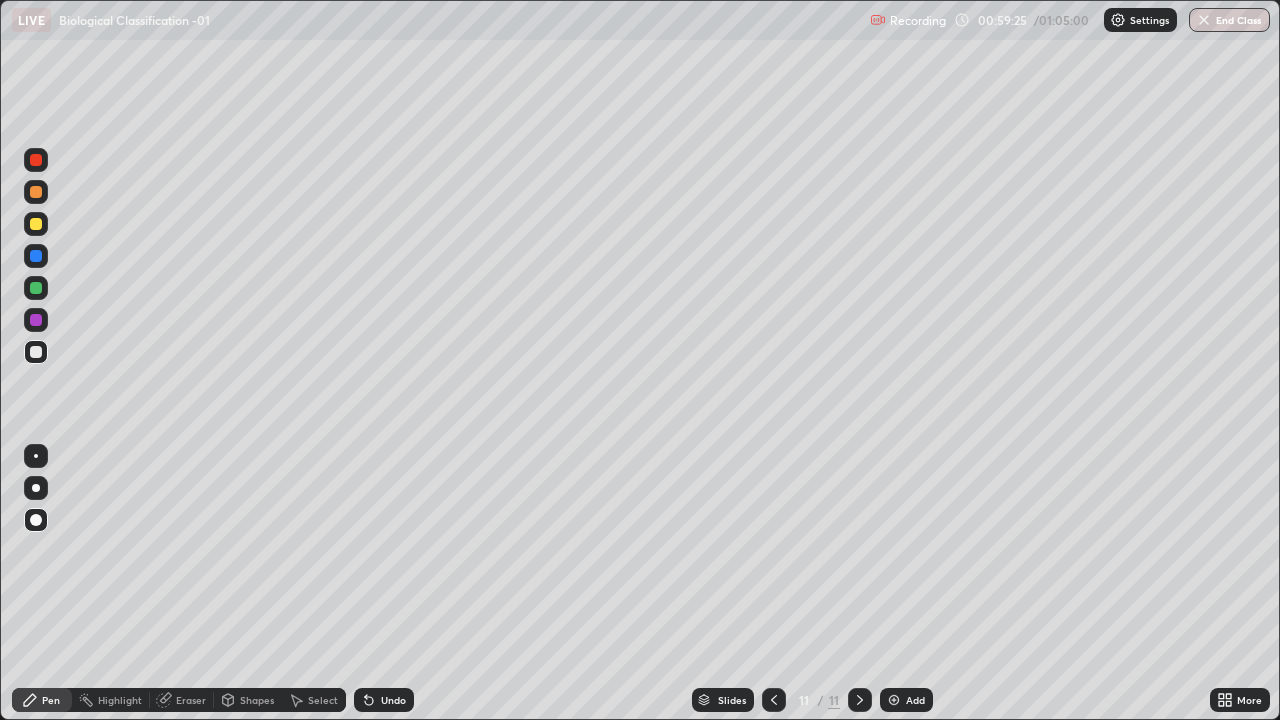 click at bounding box center [36, 288] 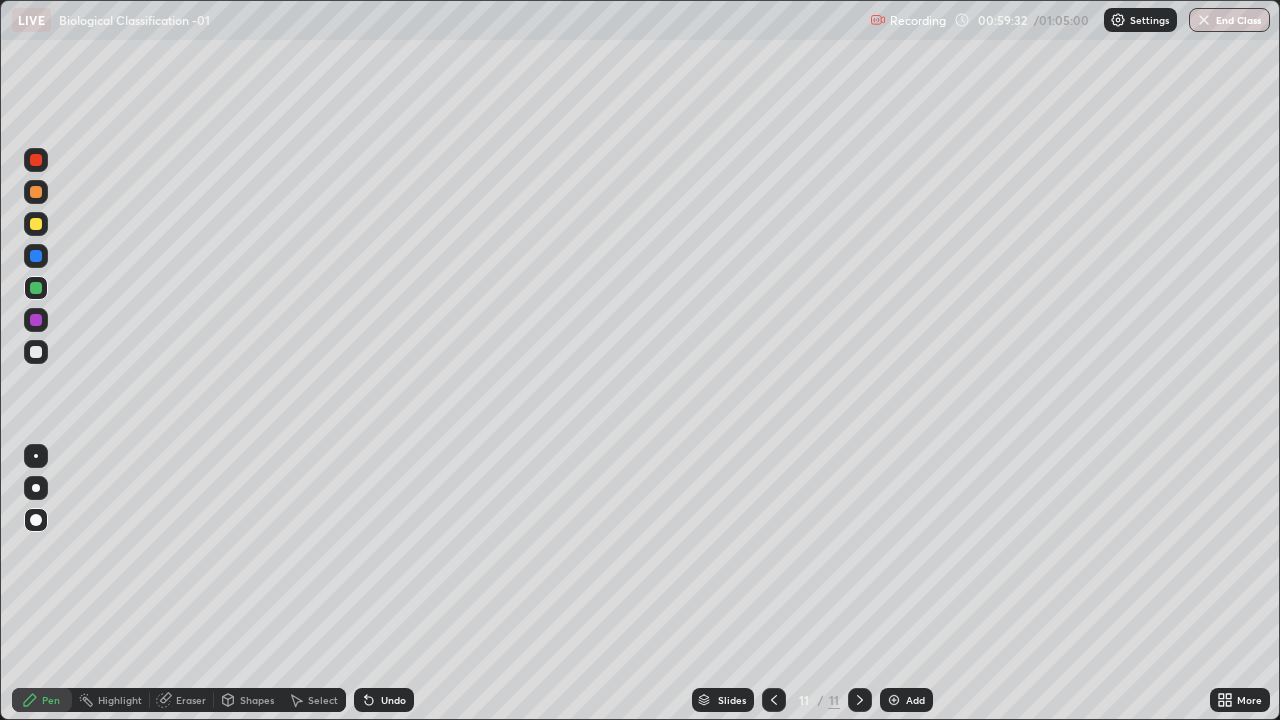 click at bounding box center (36, 352) 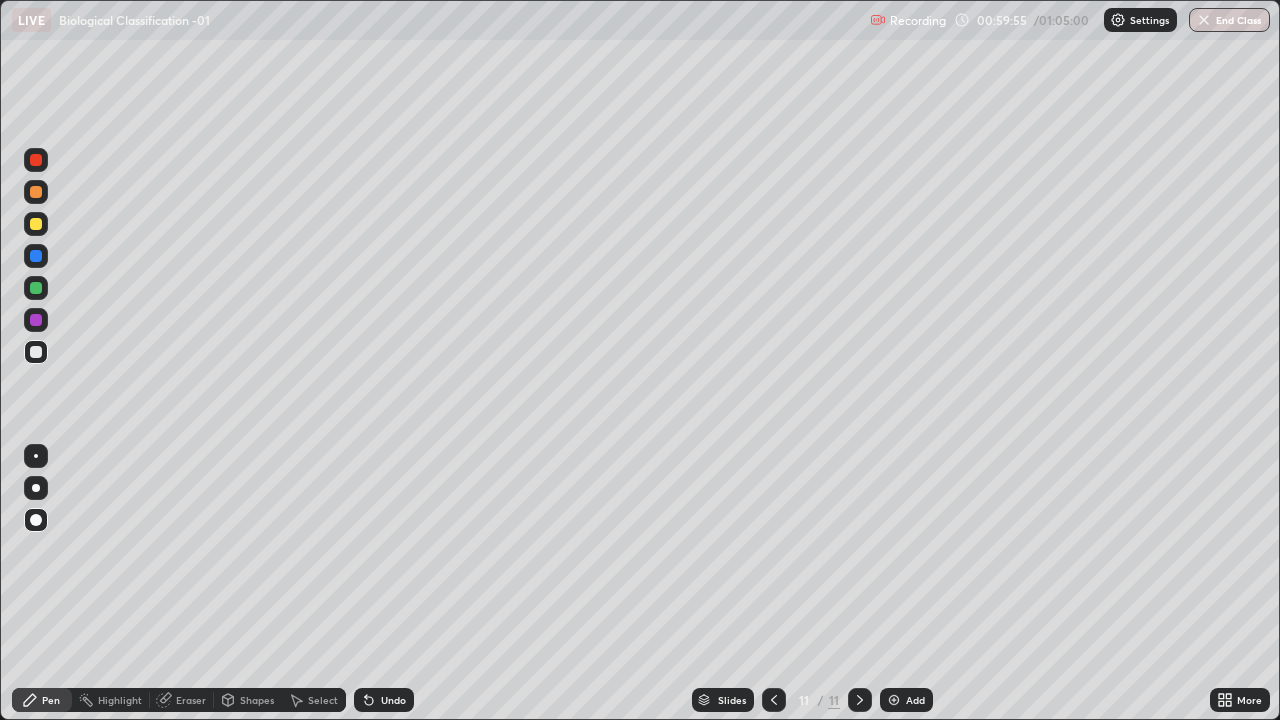 click at bounding box center (36, 288) 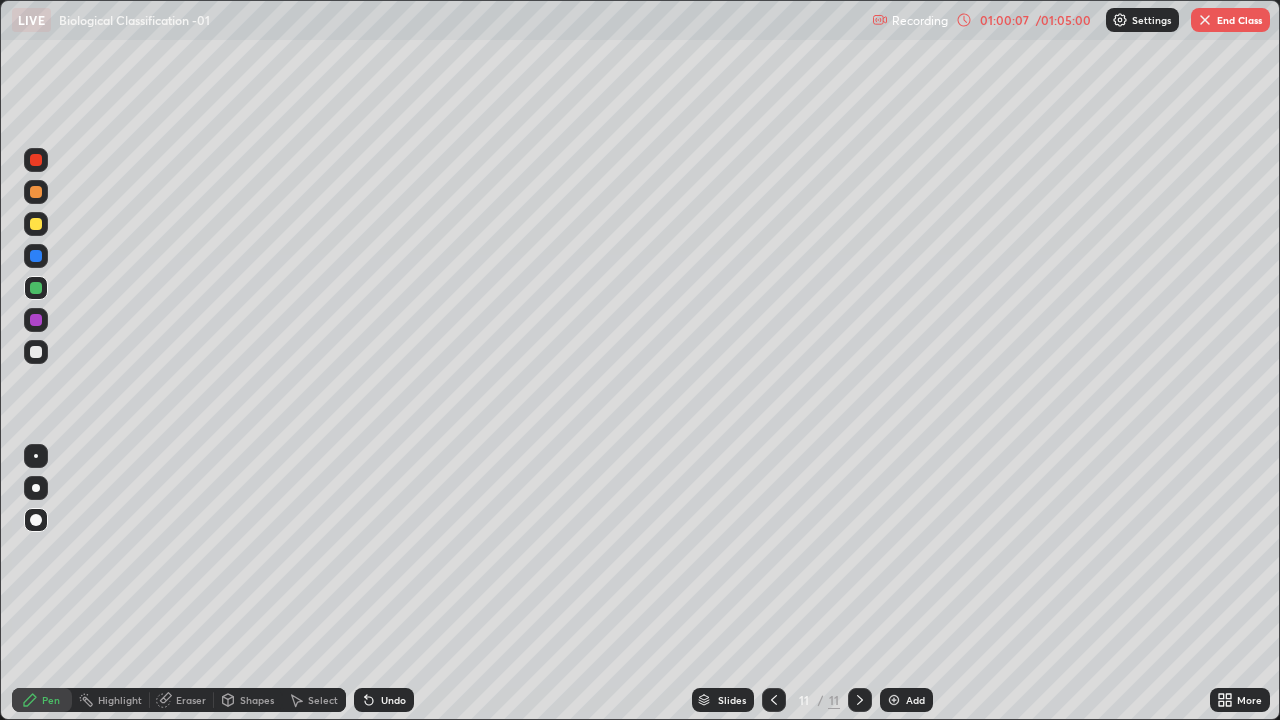 click at bounding box center (36, 352) 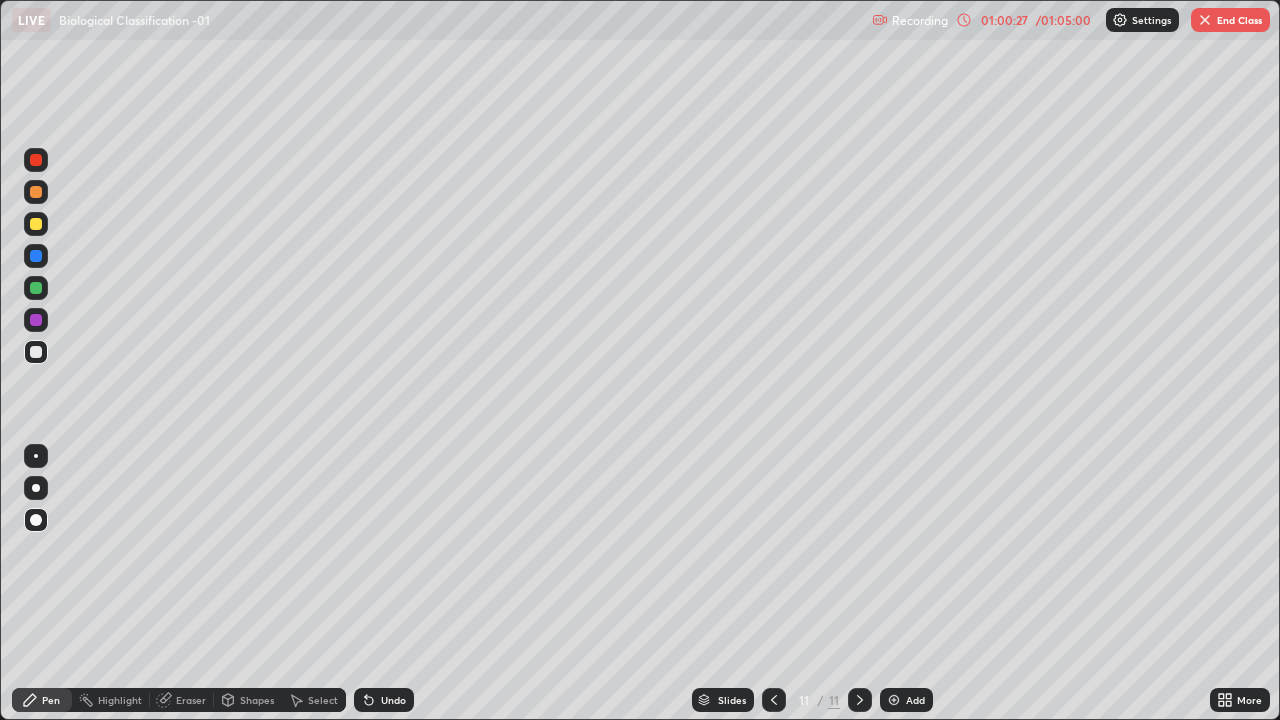 click at bounding box center (36, 288) 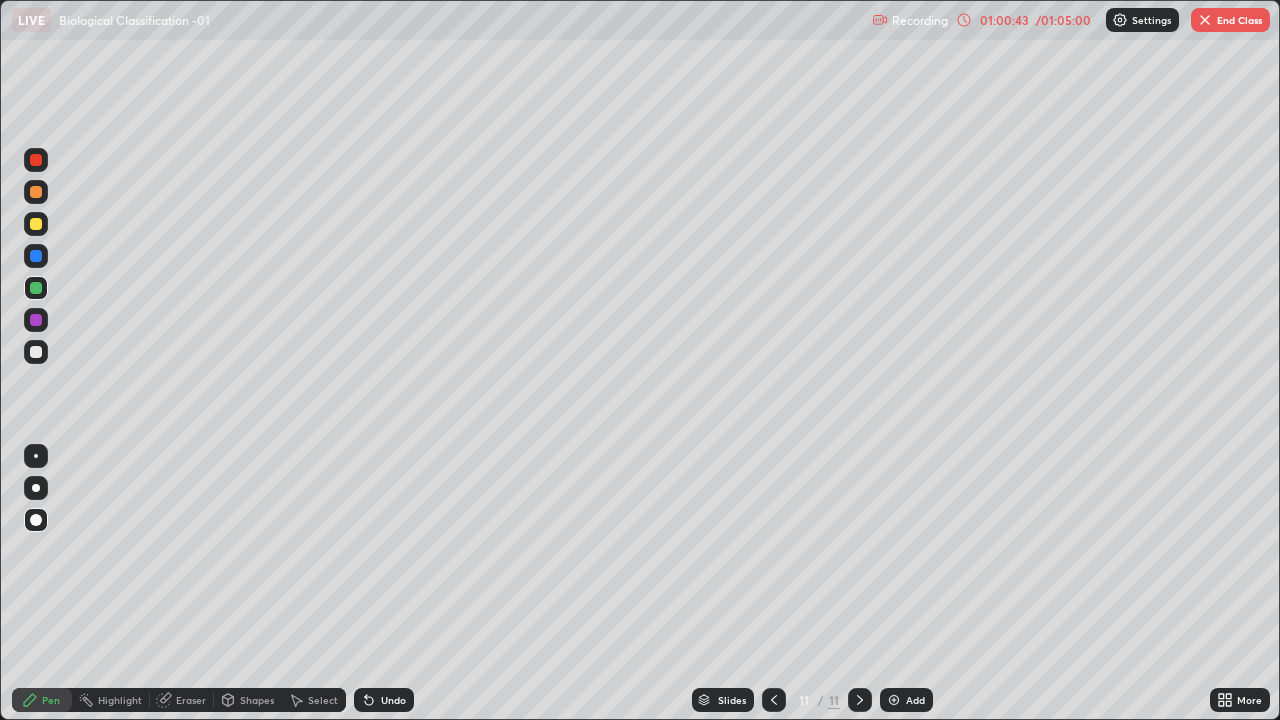 click at bounding box center [36, 224] 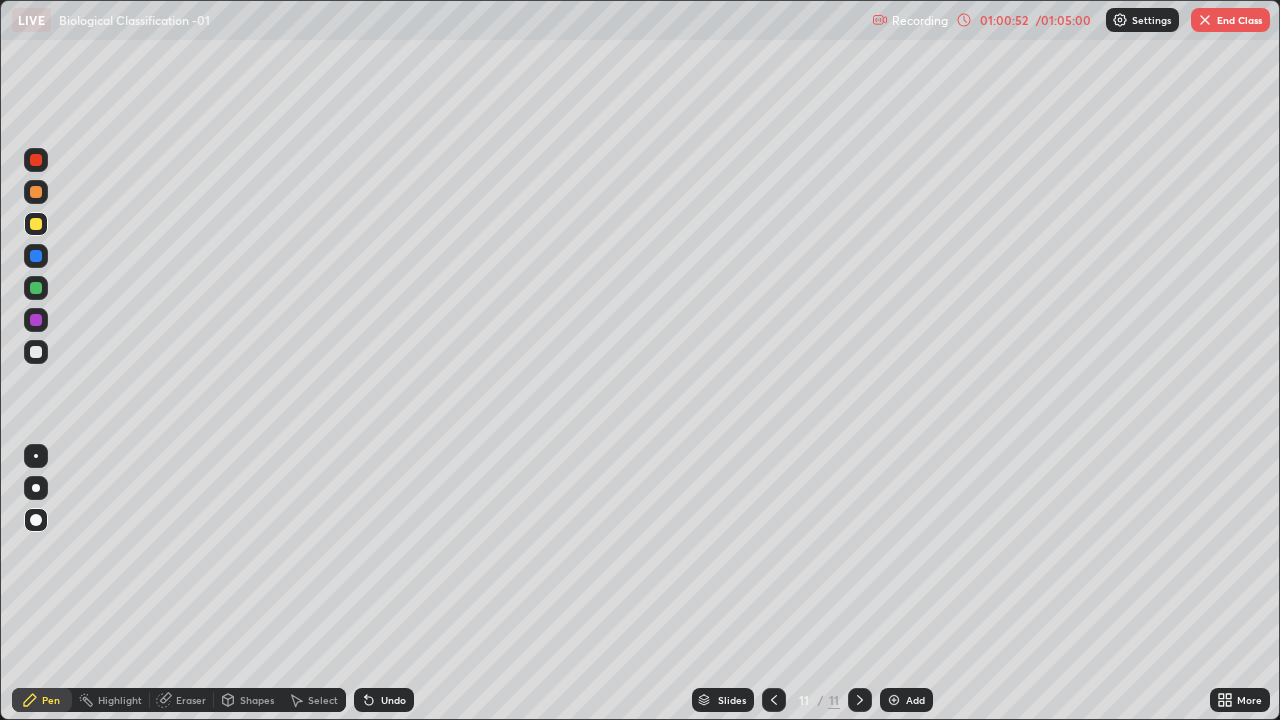 click at bounding box center [36, 288] 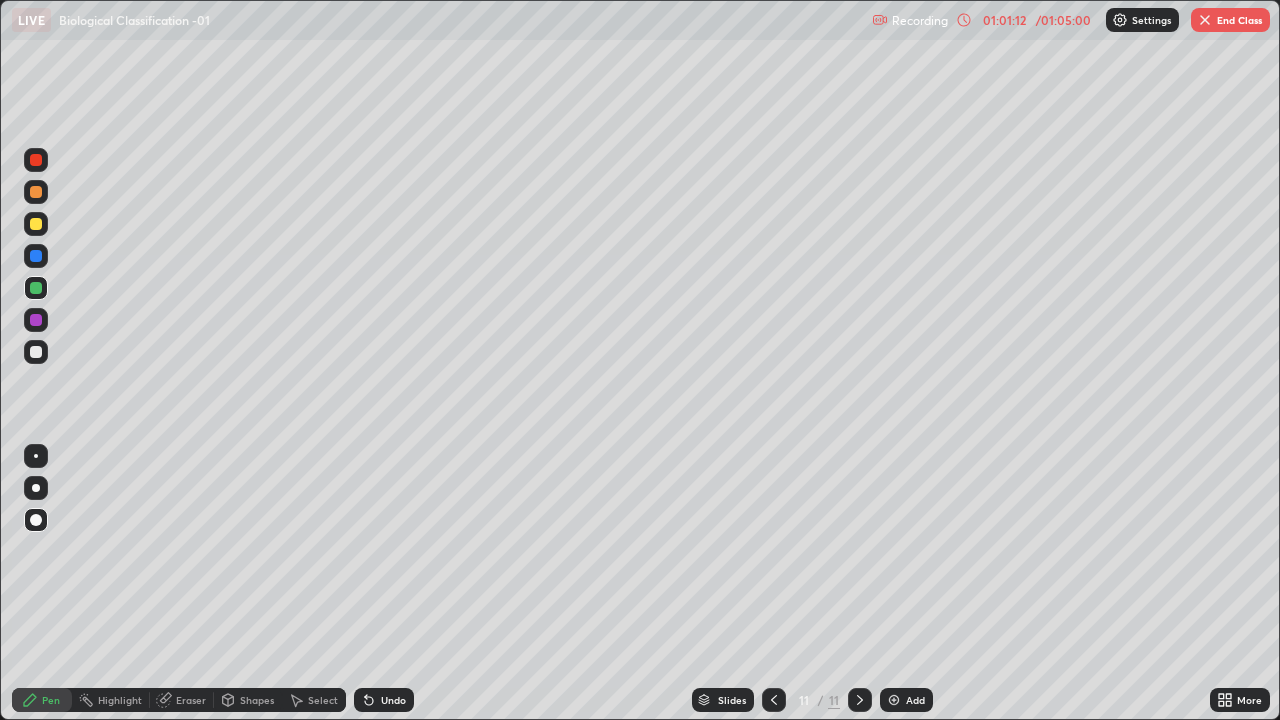 click at bounding box center [36, 352] 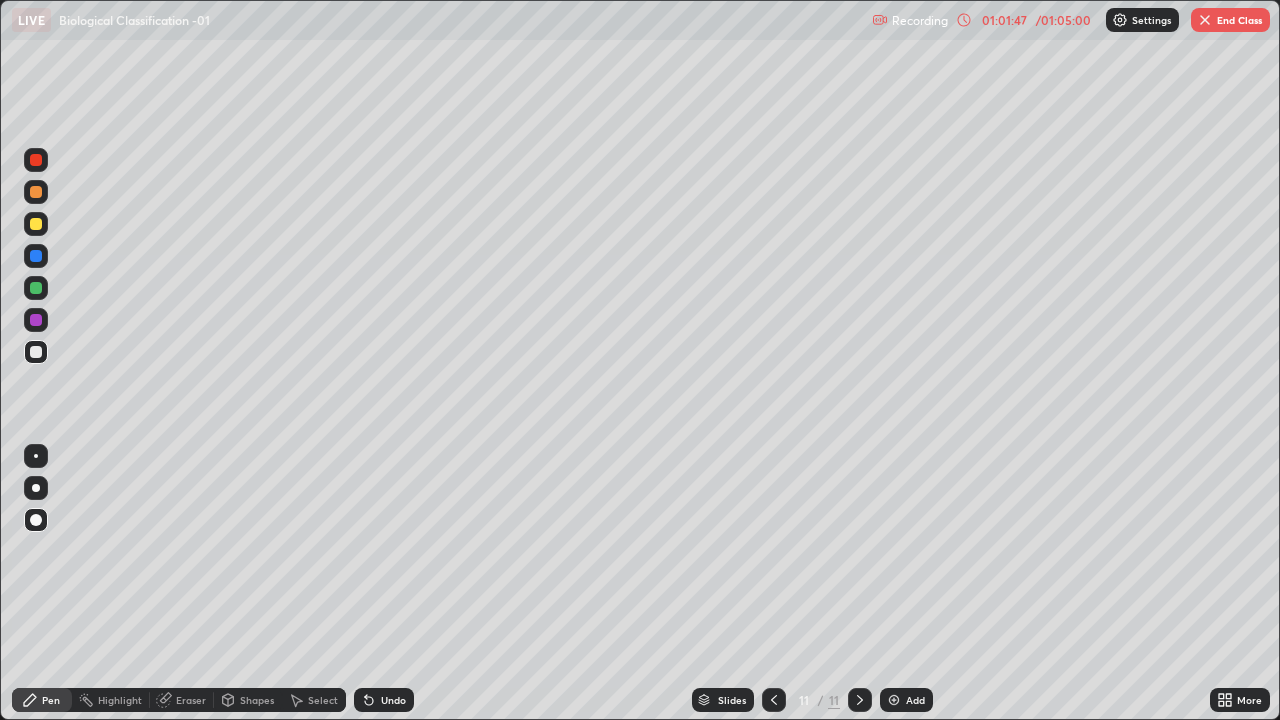 click at bounding box center (36, 224) 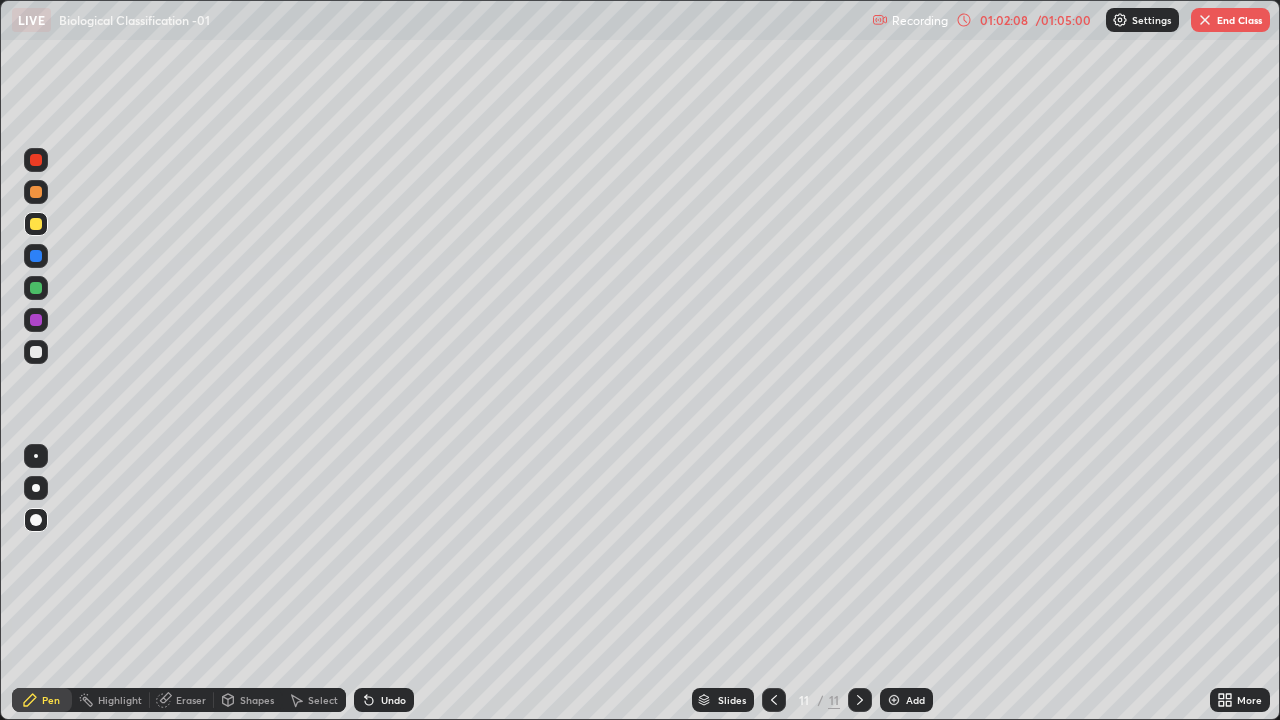 click at bounding box center [36, 352] 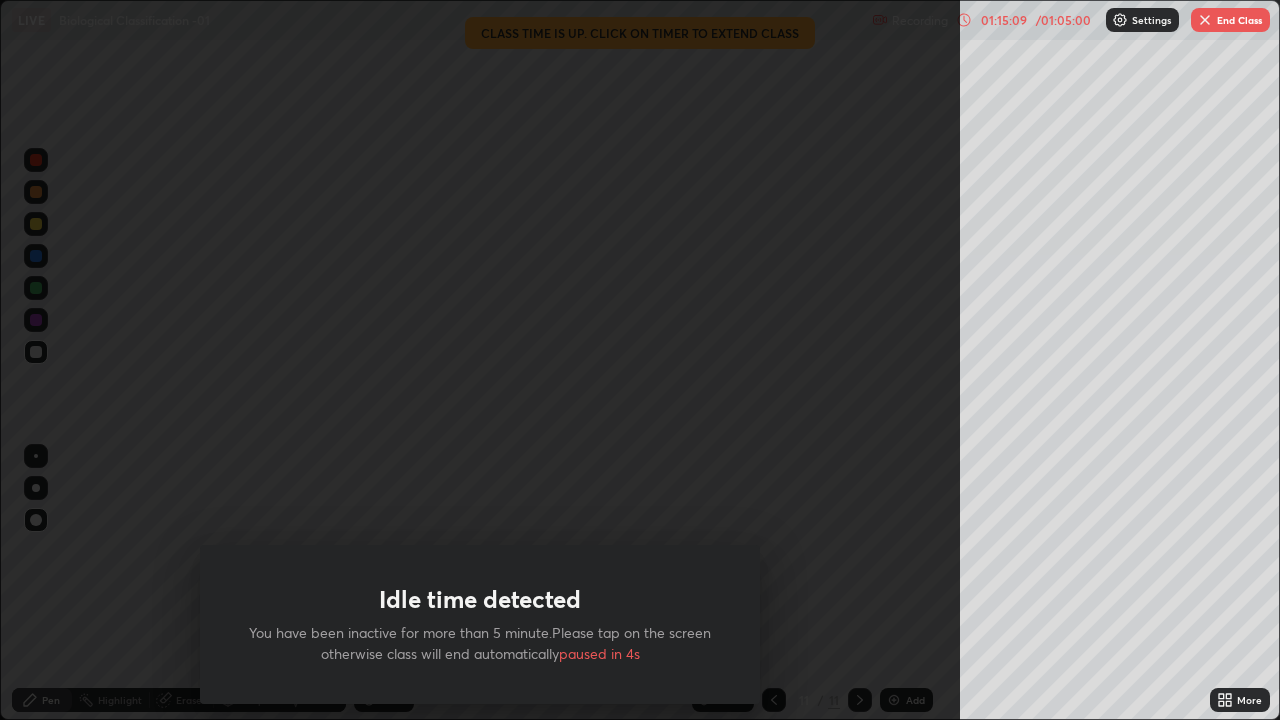 click on "Idle time detected You have been inactive for more than 5 minute.Please tap on the screen otherwise class will end automatically  paused in 4s" at bounding box center (480, 360) 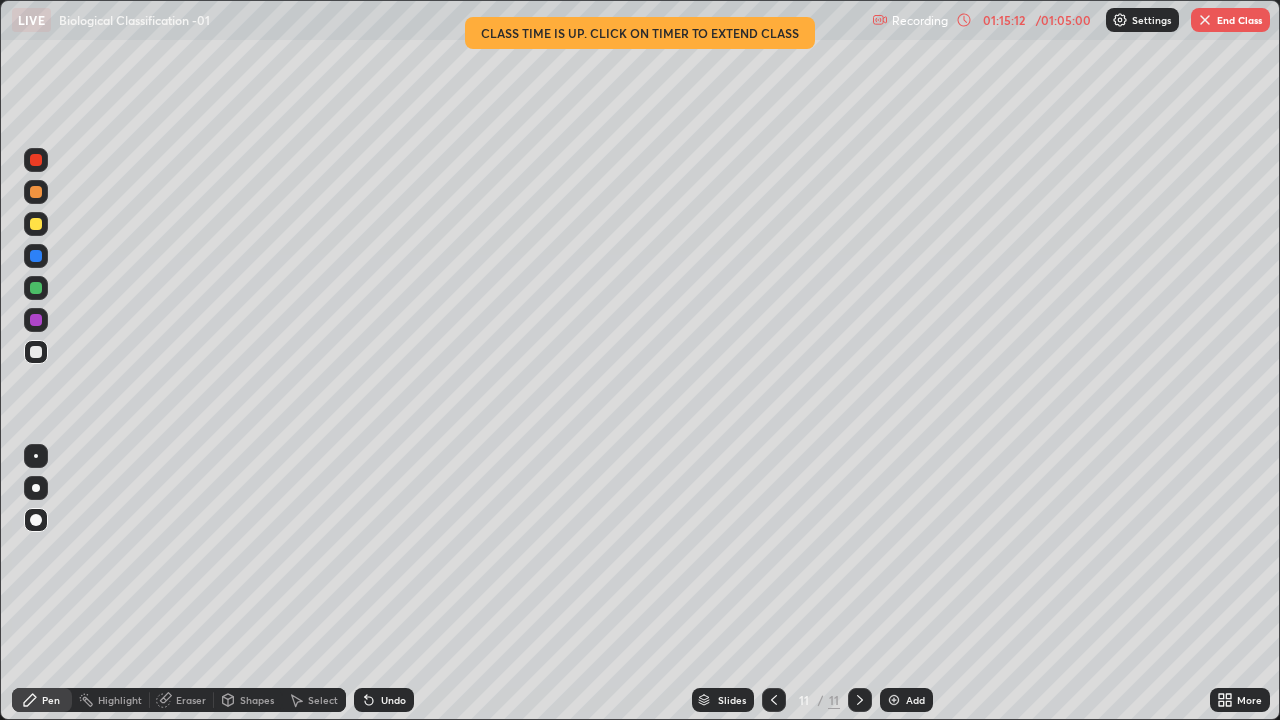 click on "End Class" at bounding box center [1230, 20] 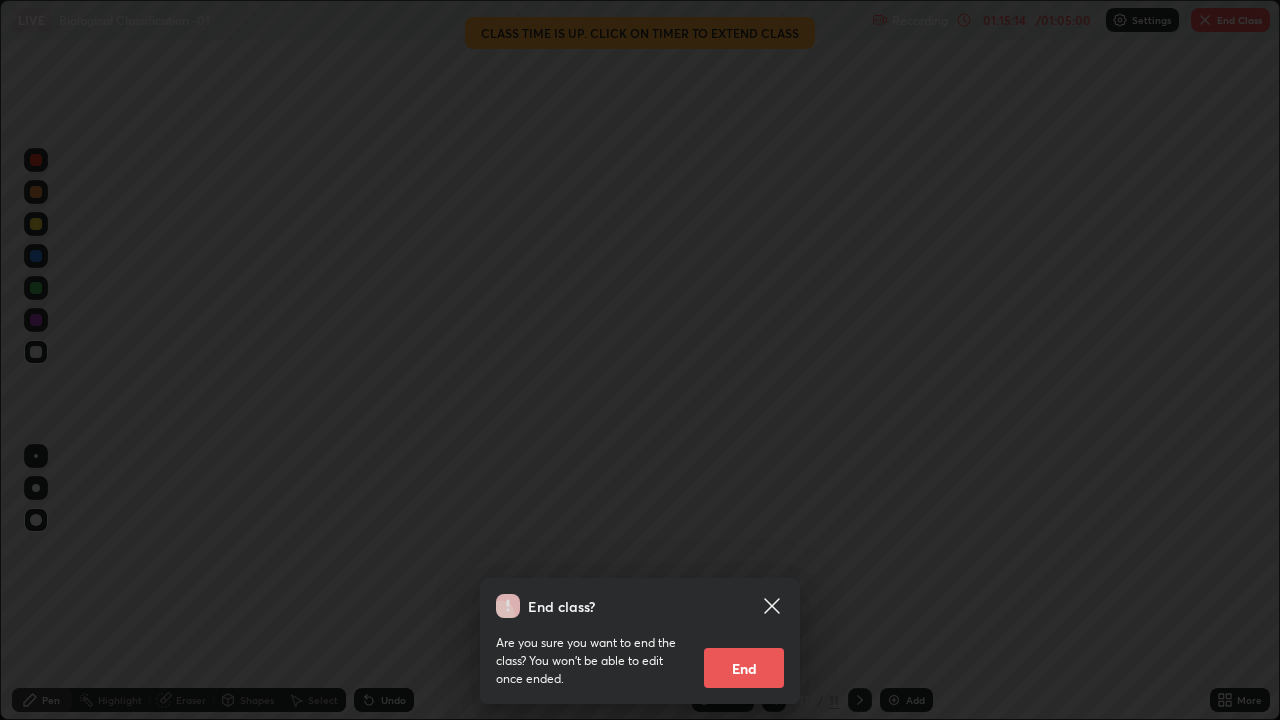 click on "End" at bounding box center (744, 668) 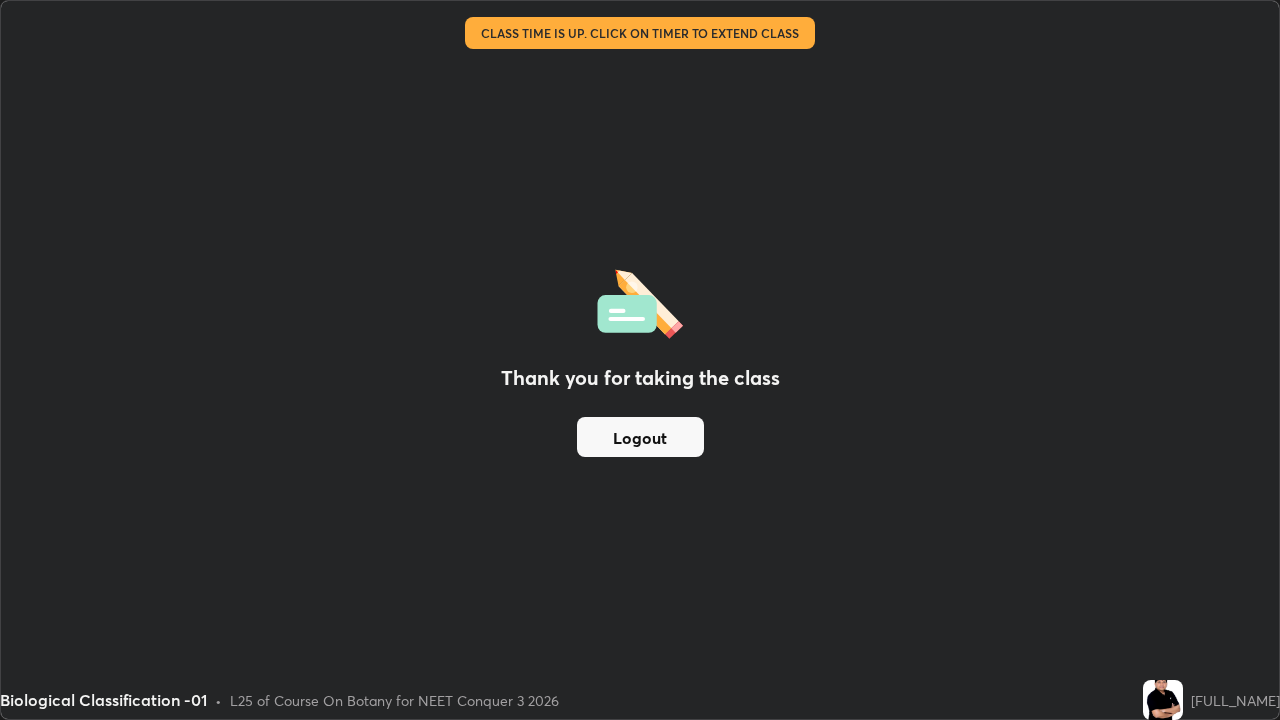 click on "Logout" at bounding box center (640, 437) 